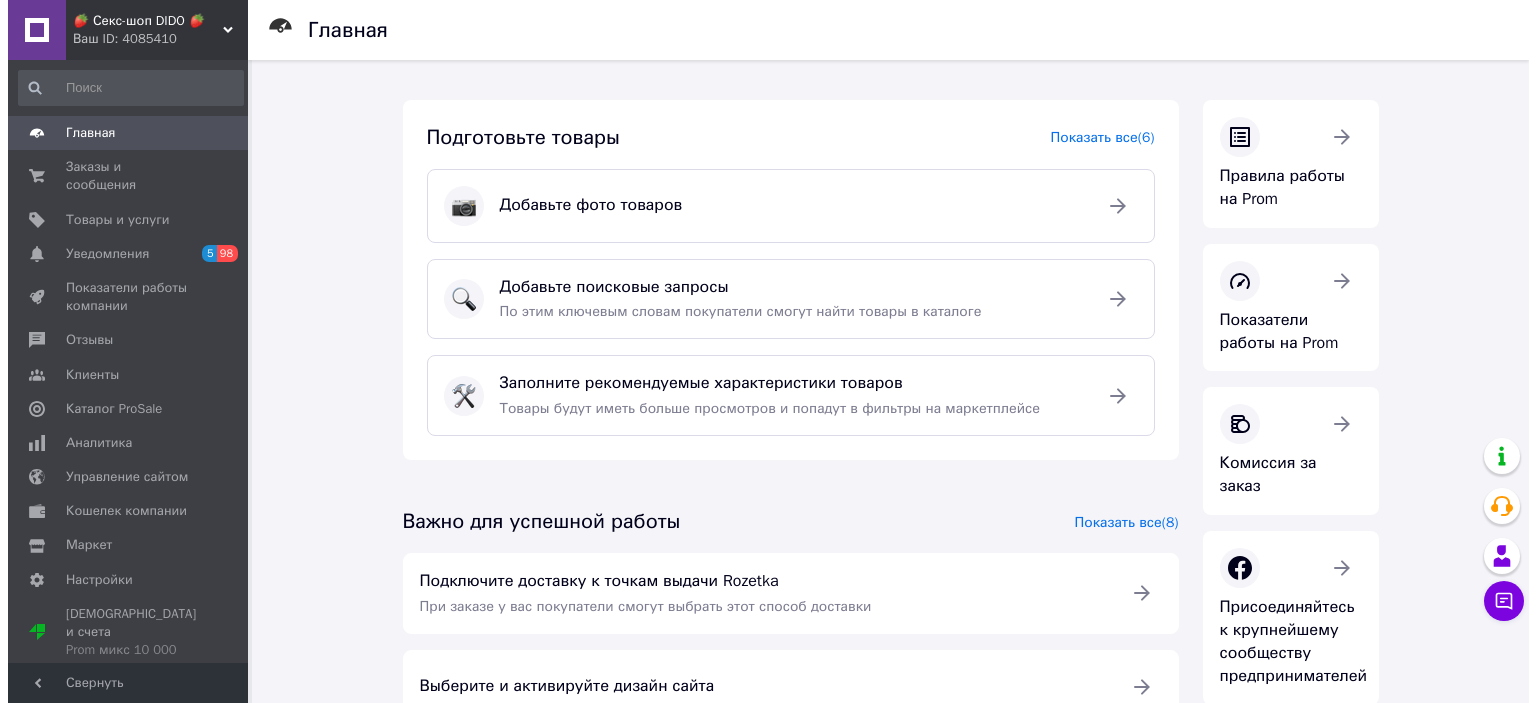 scroll, scrollTop: 0, scrollLeft: 0, axis: both 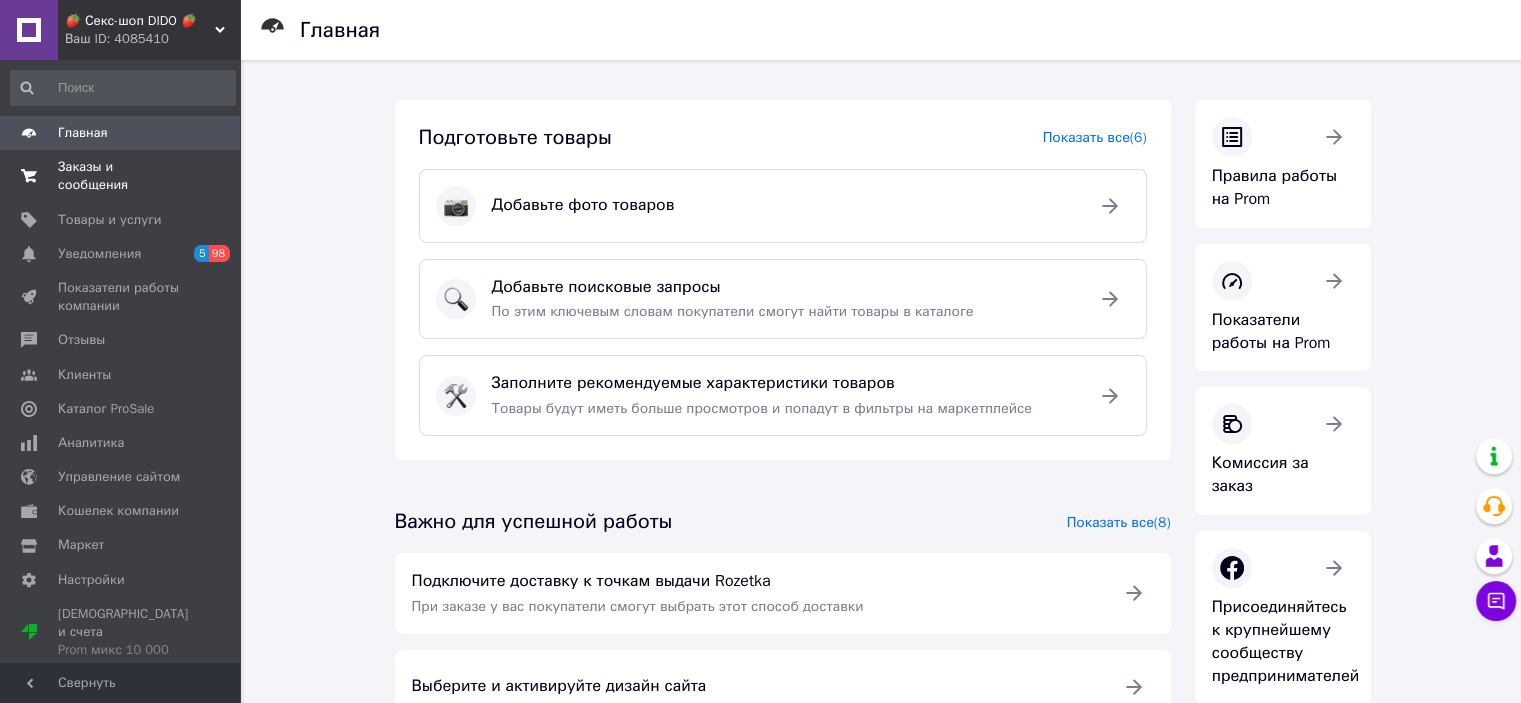 click on "Заказы и сообщения" at bounding box center [121, 176] 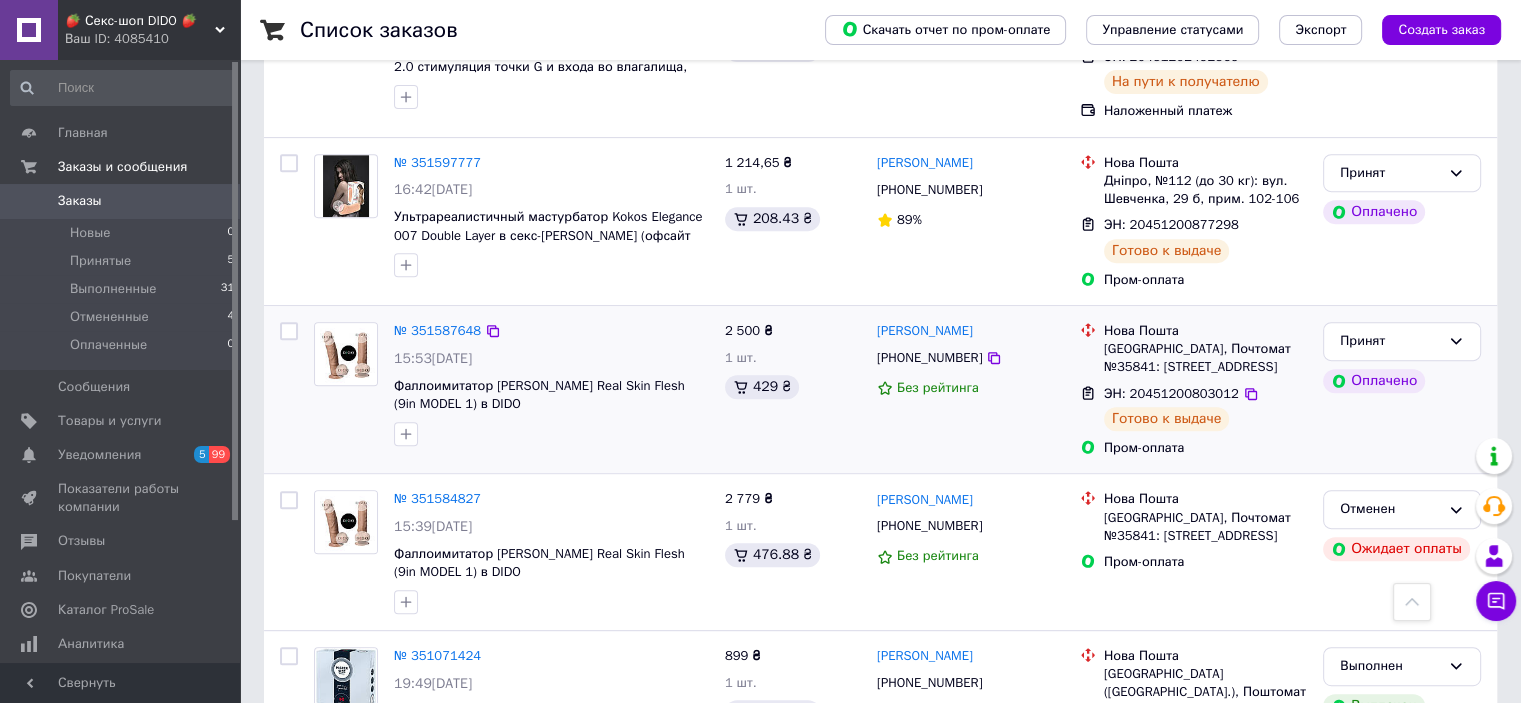 scroll, scrollTop: 600, scrollLeft: 0, axis: vertical 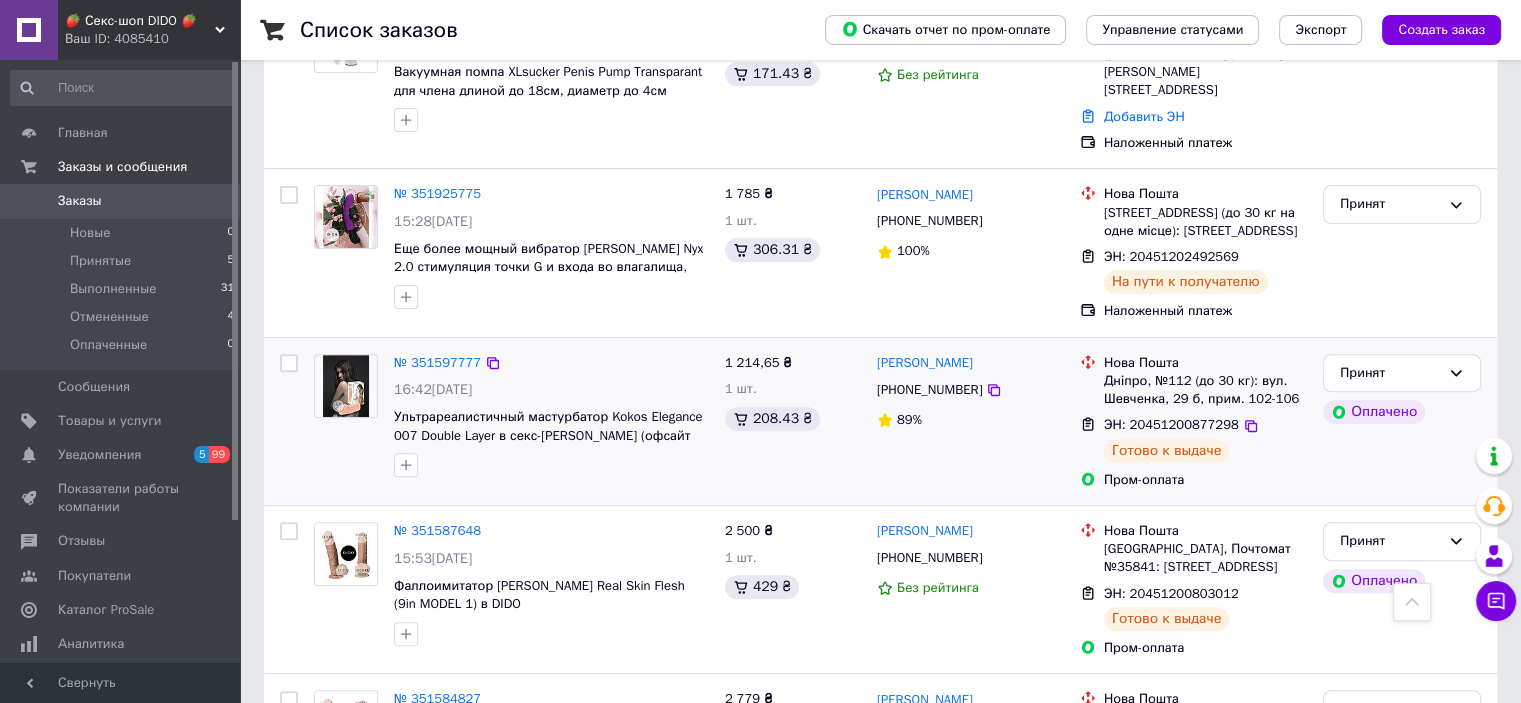 click on "16:42[DATE]" at bounding box center [551, 390] 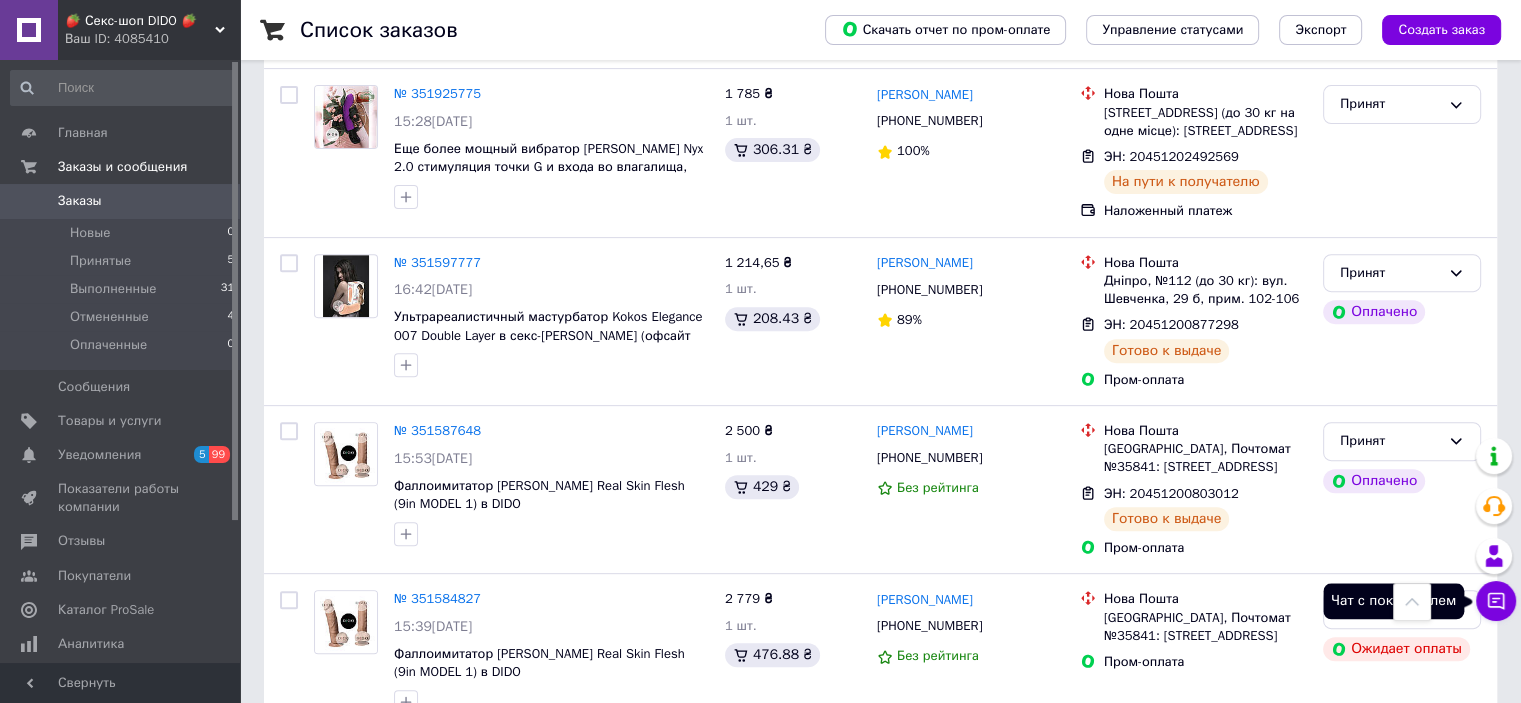 click 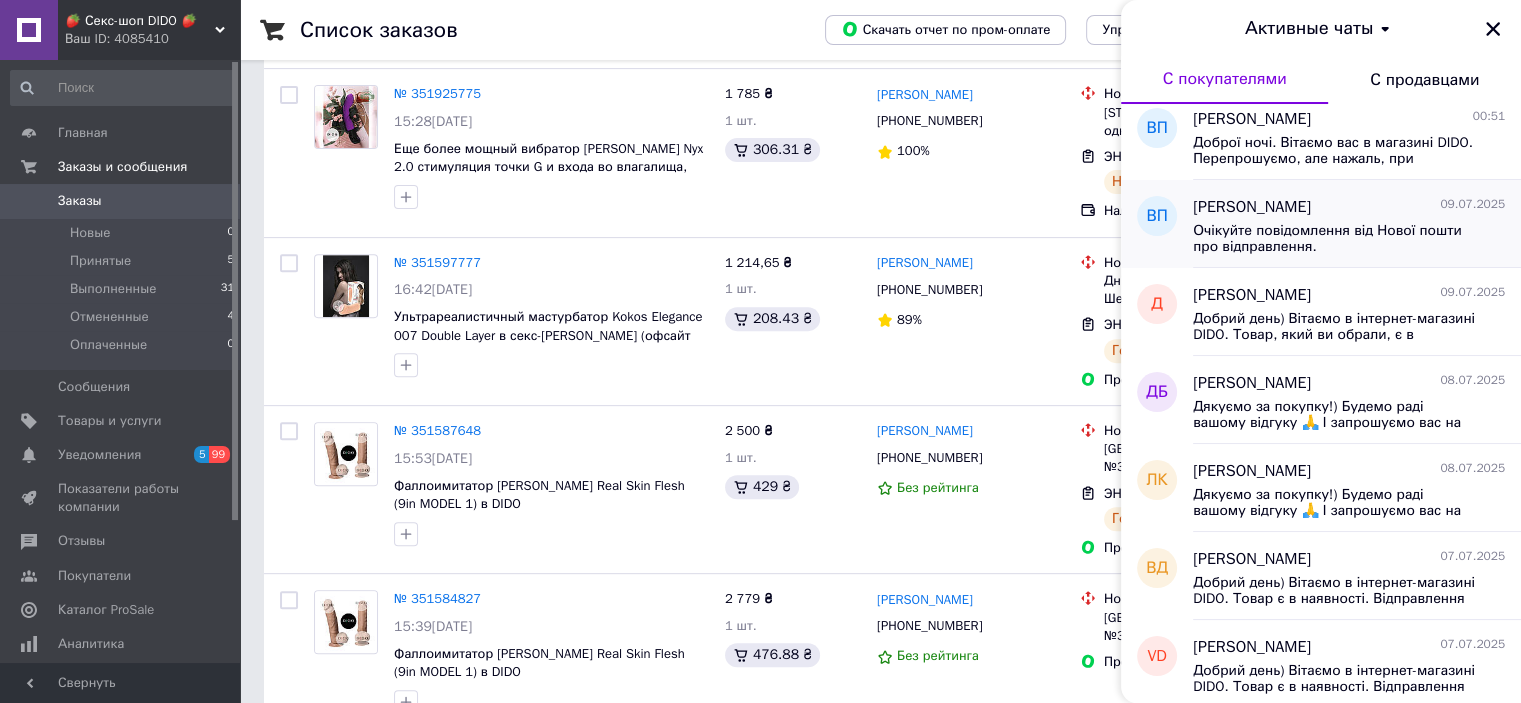 scroll, scrollTop: 200, scrollLeft: 0, axis: vertical 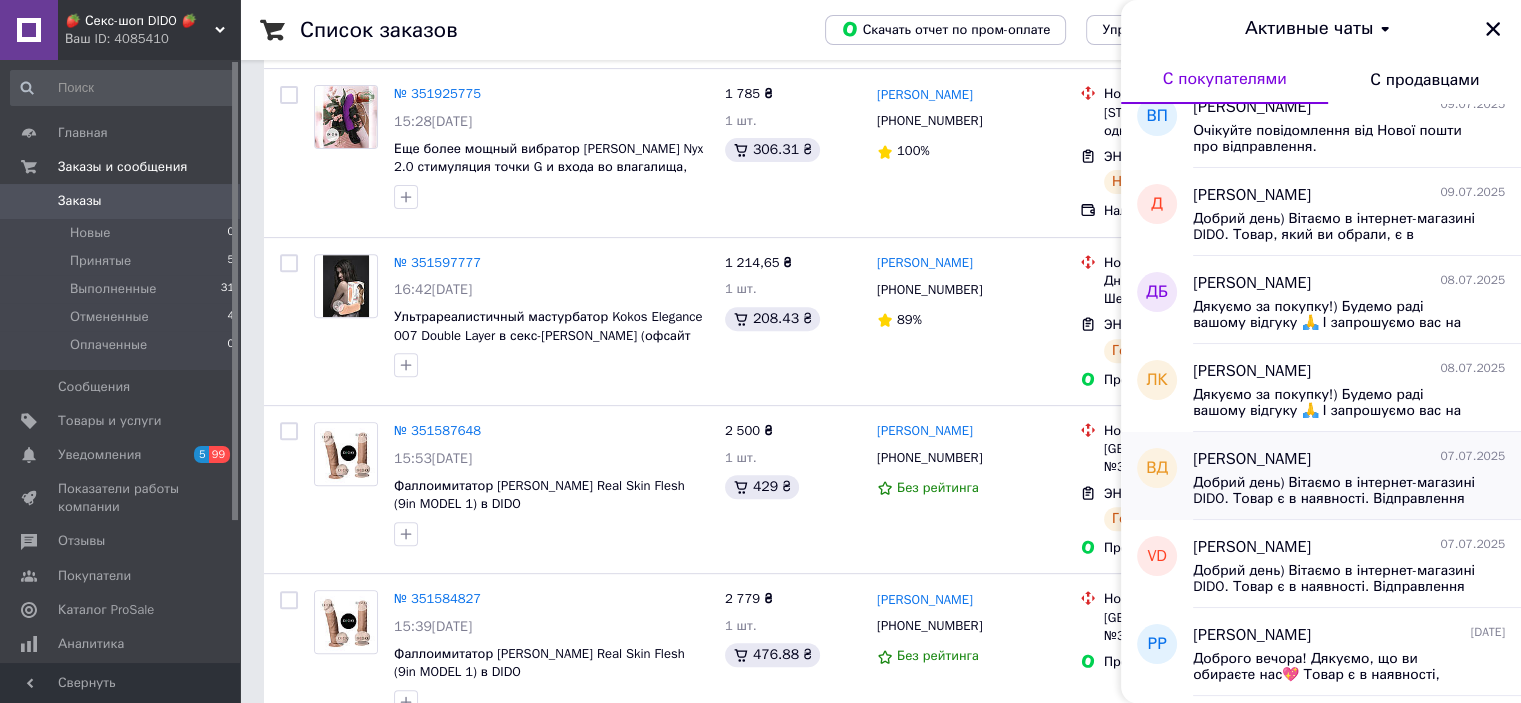 click on "[PERSON_NAME]" at bounding box center [1252, 459] 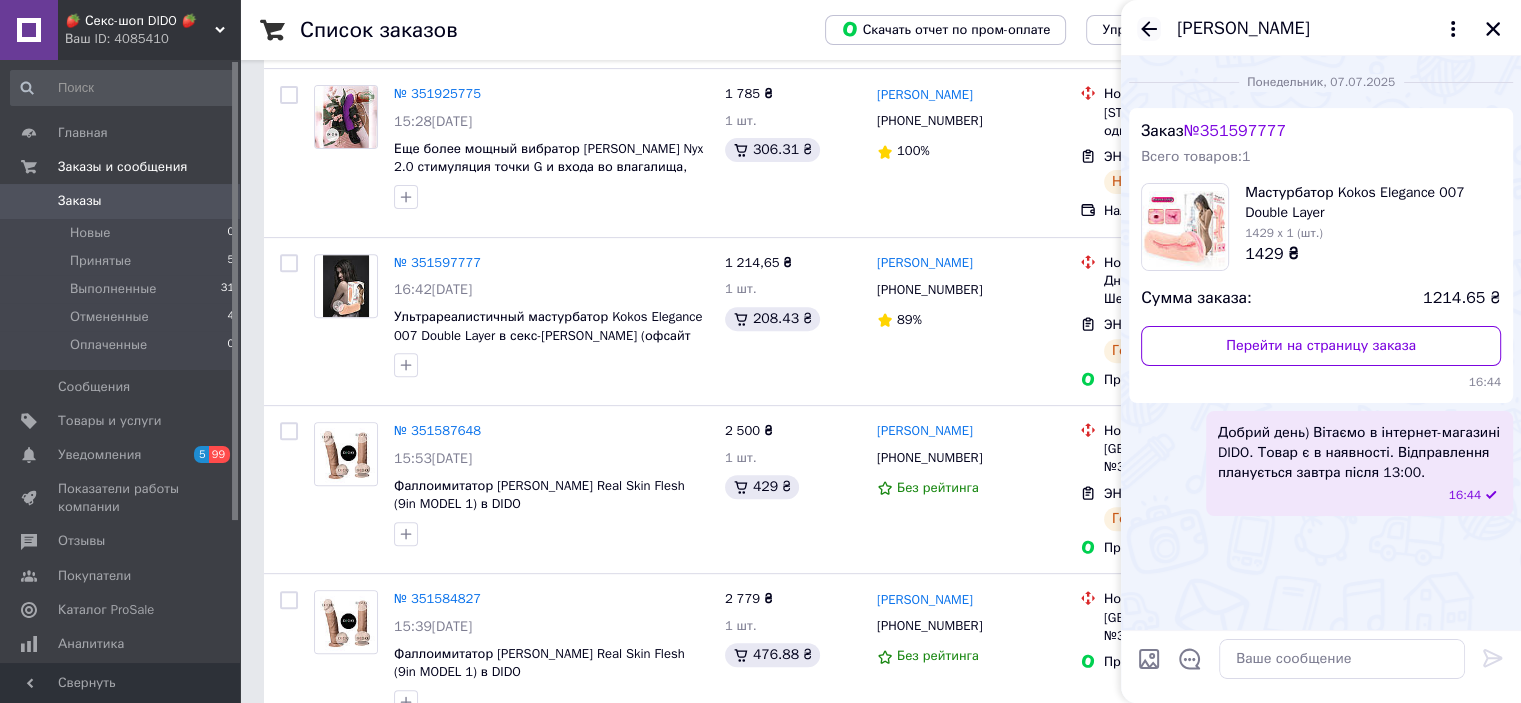 click 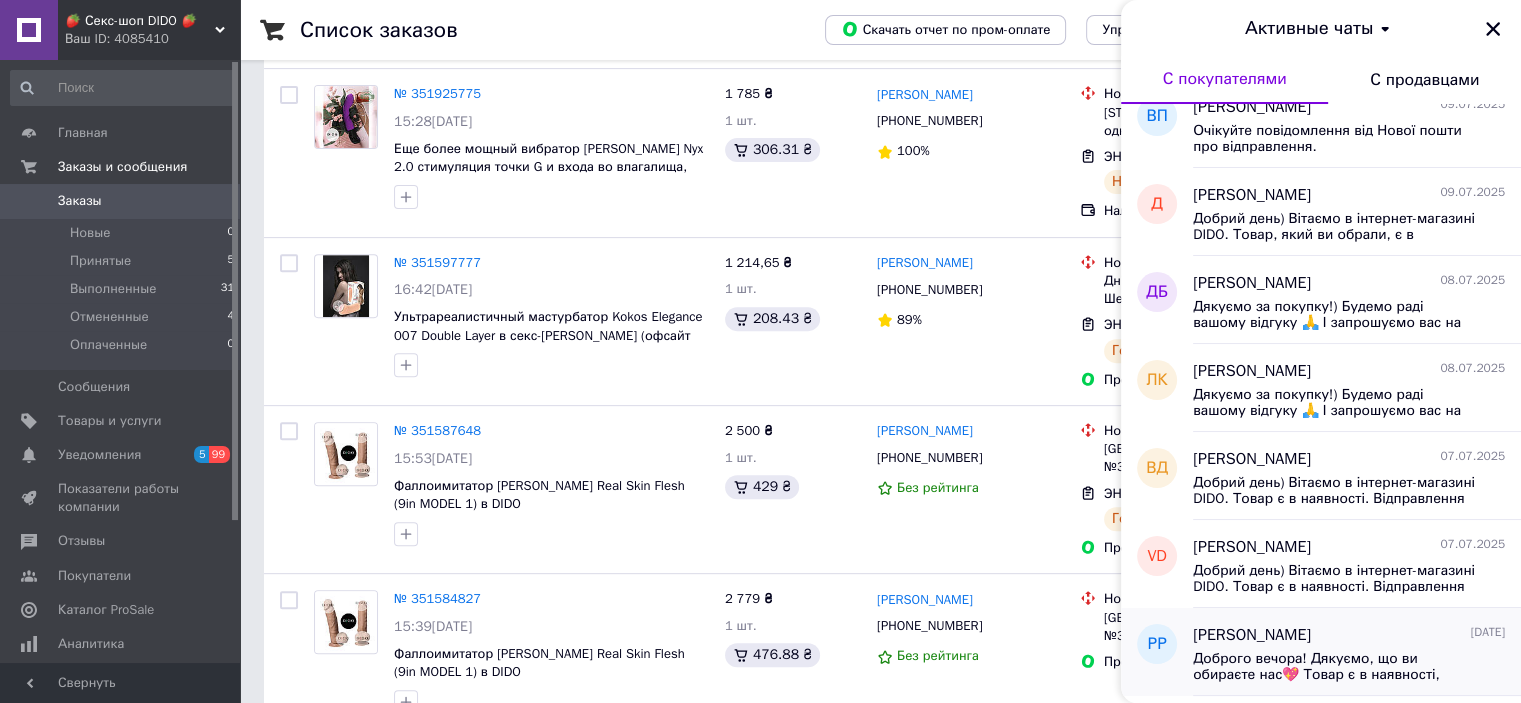 scroll, scrollTop: 300, scrollLeft: 0, axis: vertical 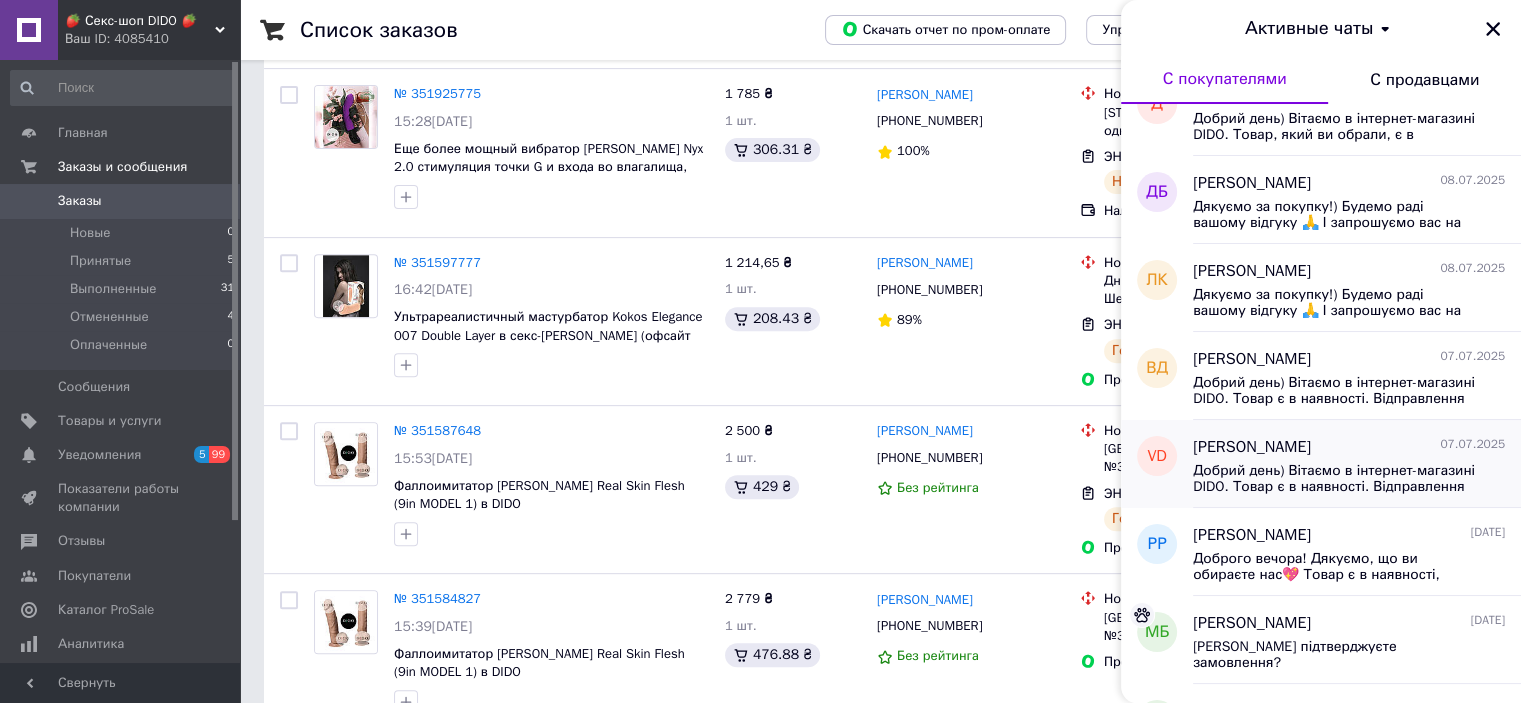 click on "[PERSON_NAME] [DATE]" at bounding box center [1349, 447] 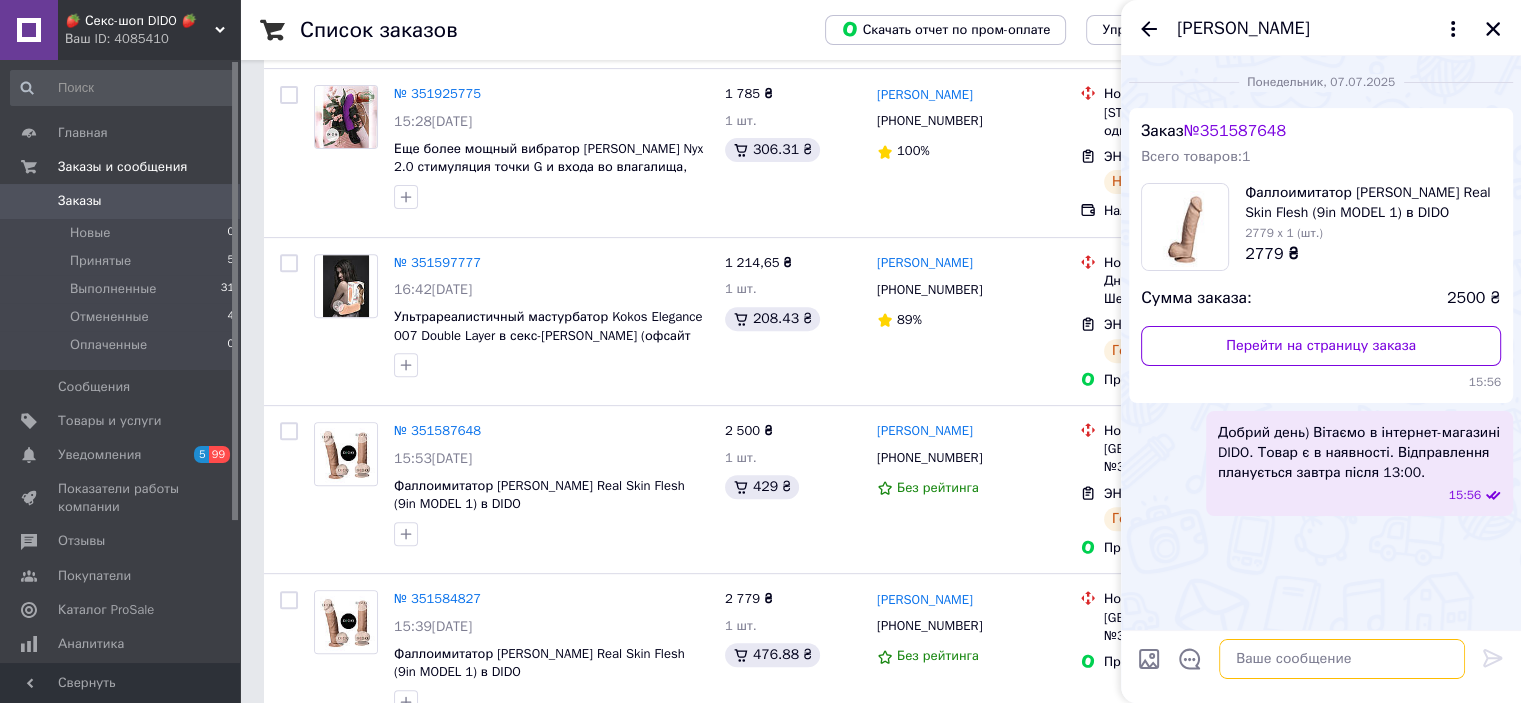 click at bounding box center [1342, 659] 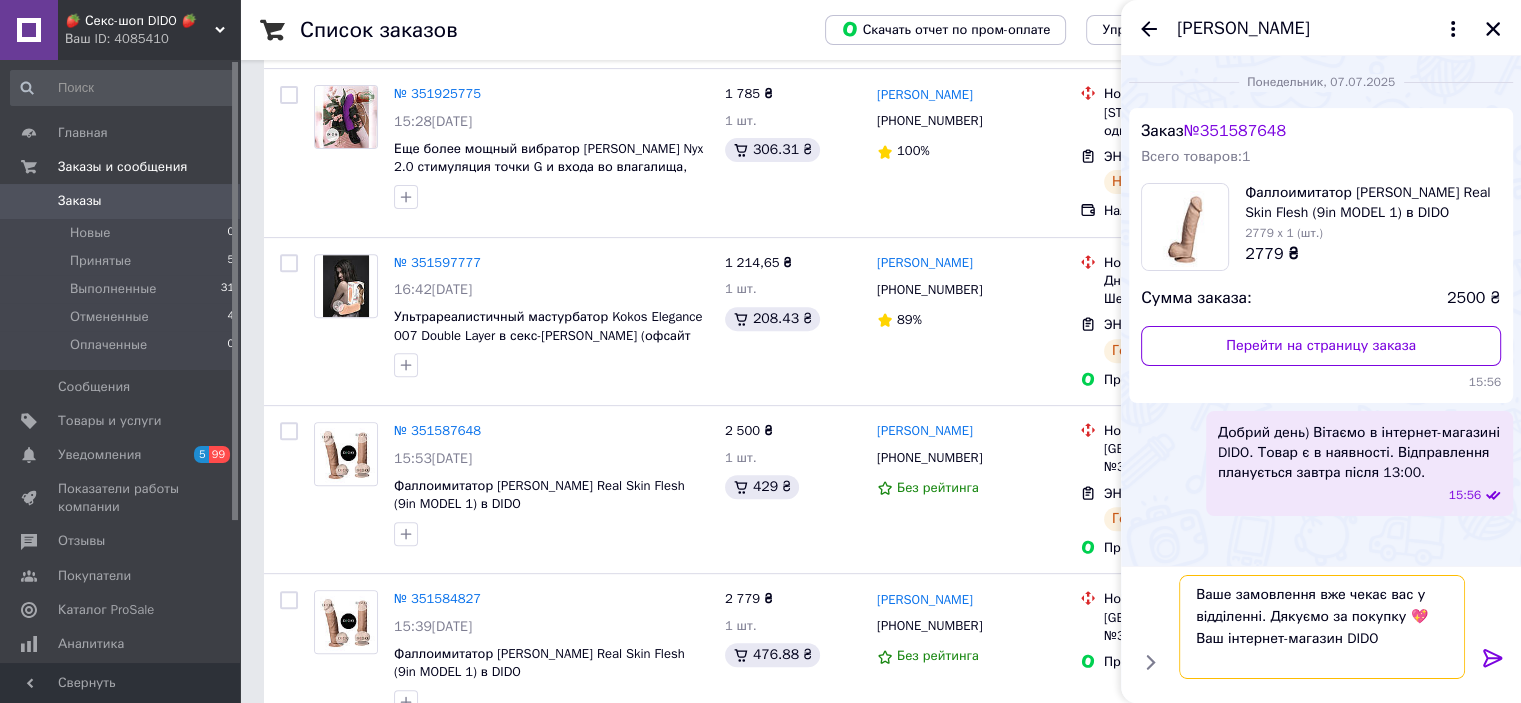 type on "Ваше замовлення вже чекає вас у відділенні. Дякуємо за покупку 💖 Ваш інтернет-магазин DIDO" 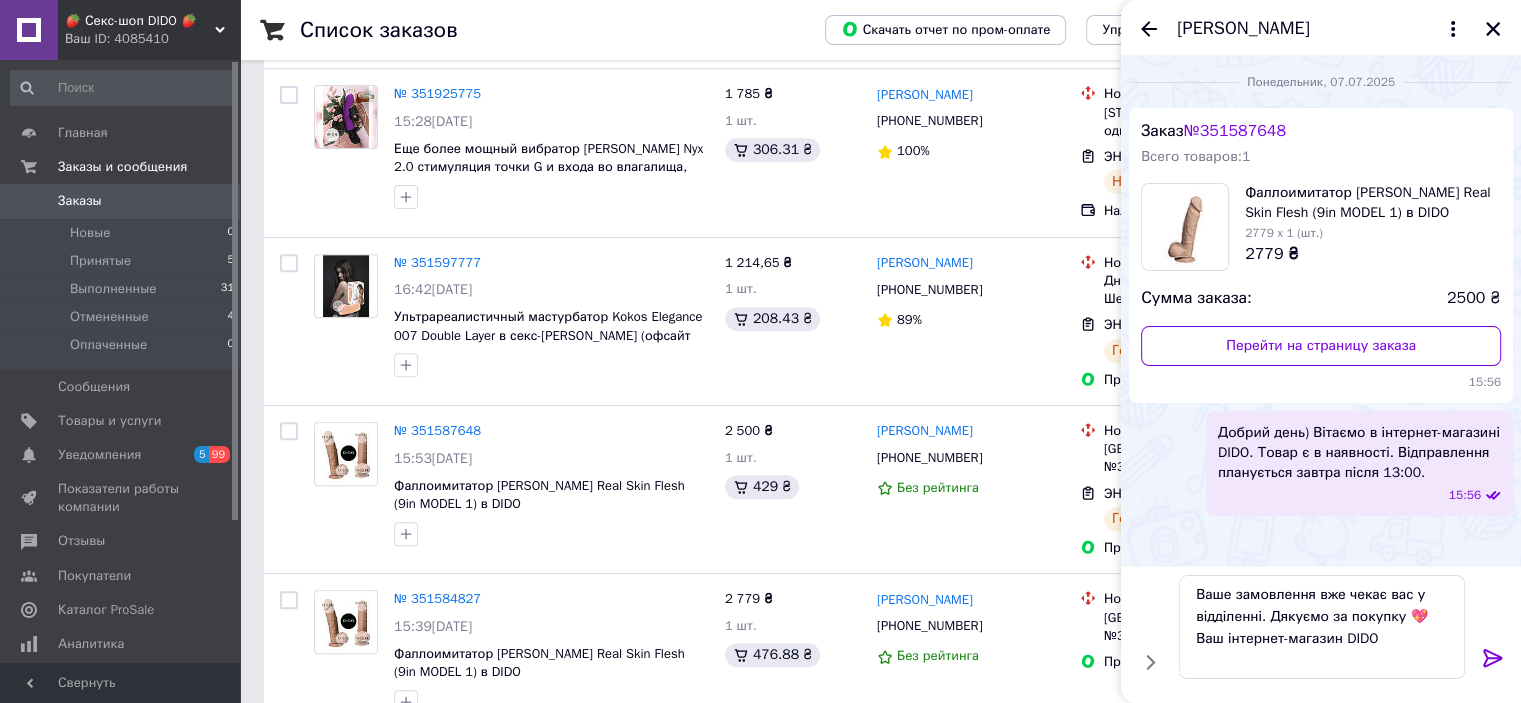 click 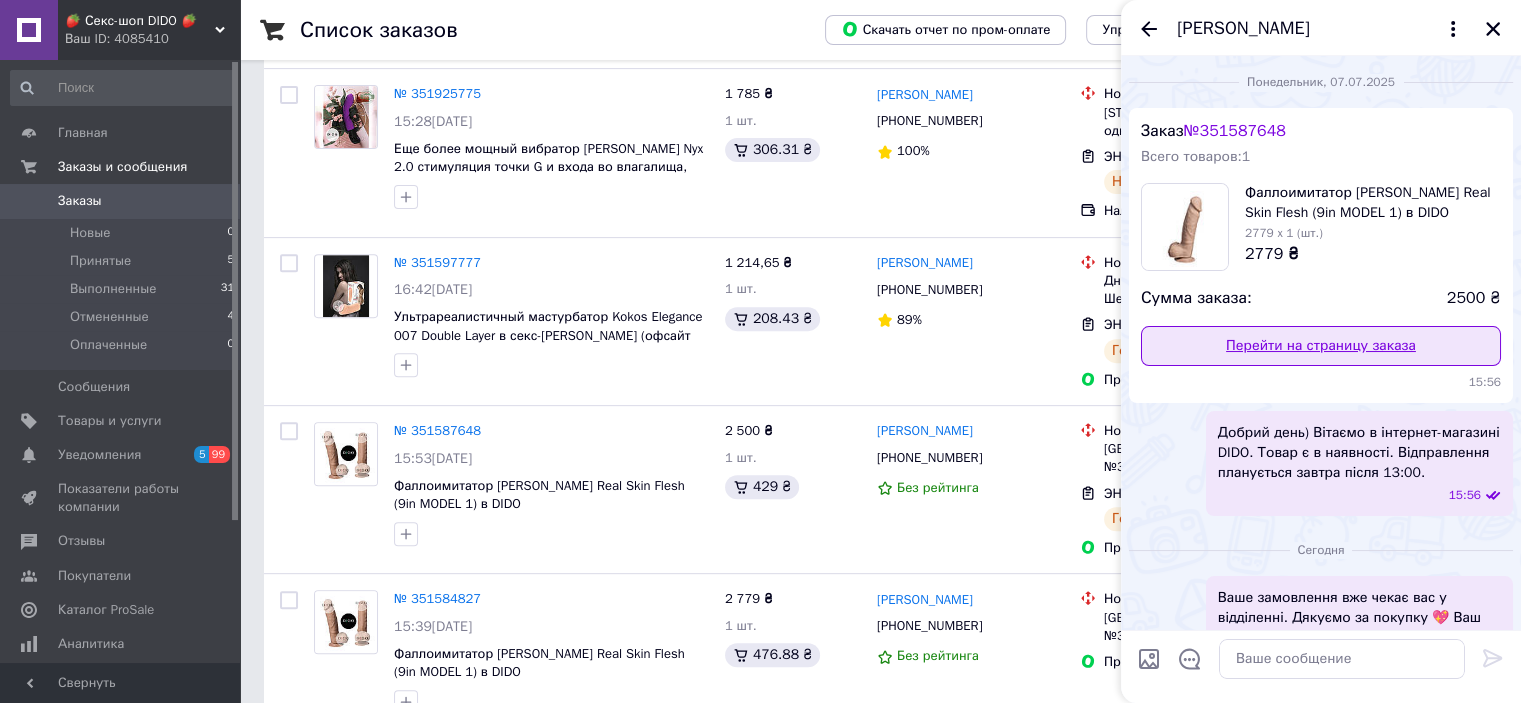 scroll, scrollTop: 59, scrollLeft: 0, axis: vertical 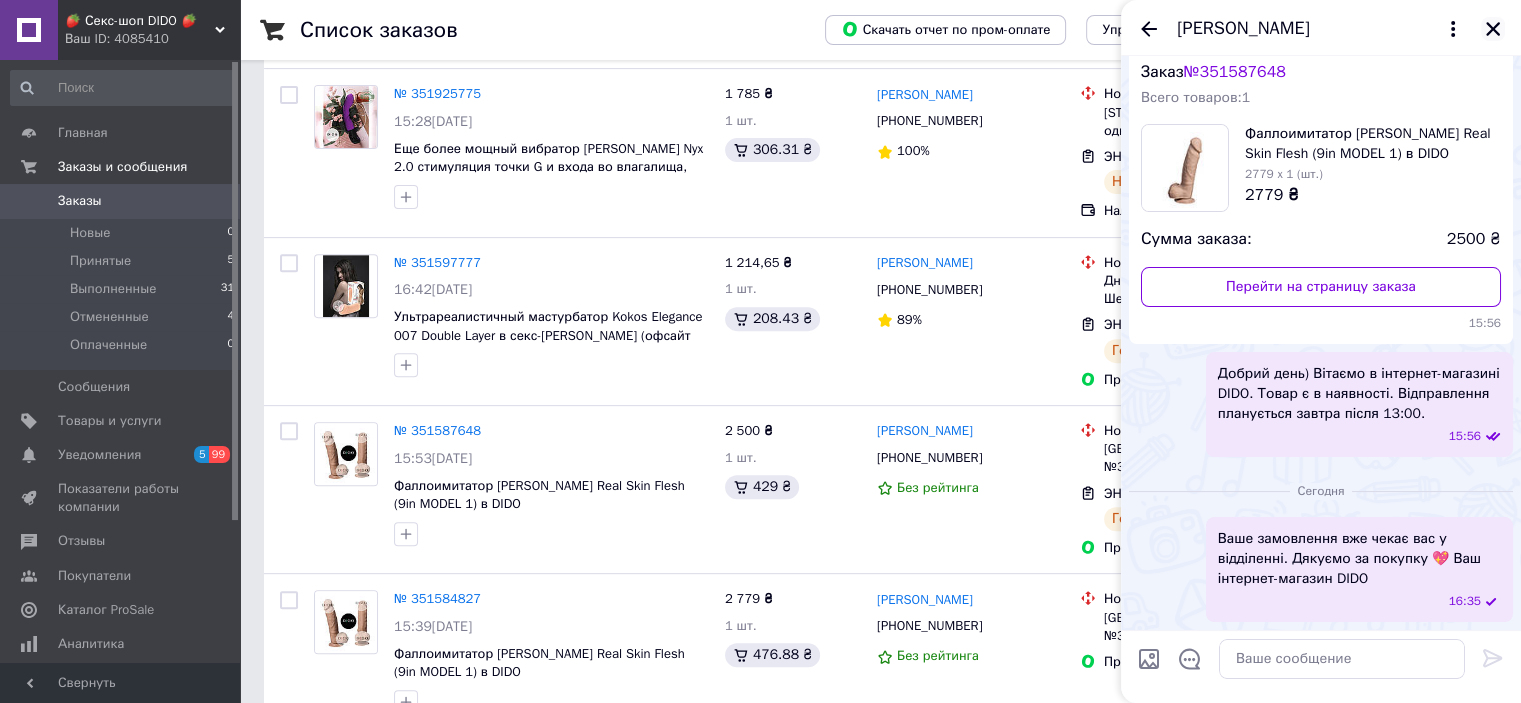 click 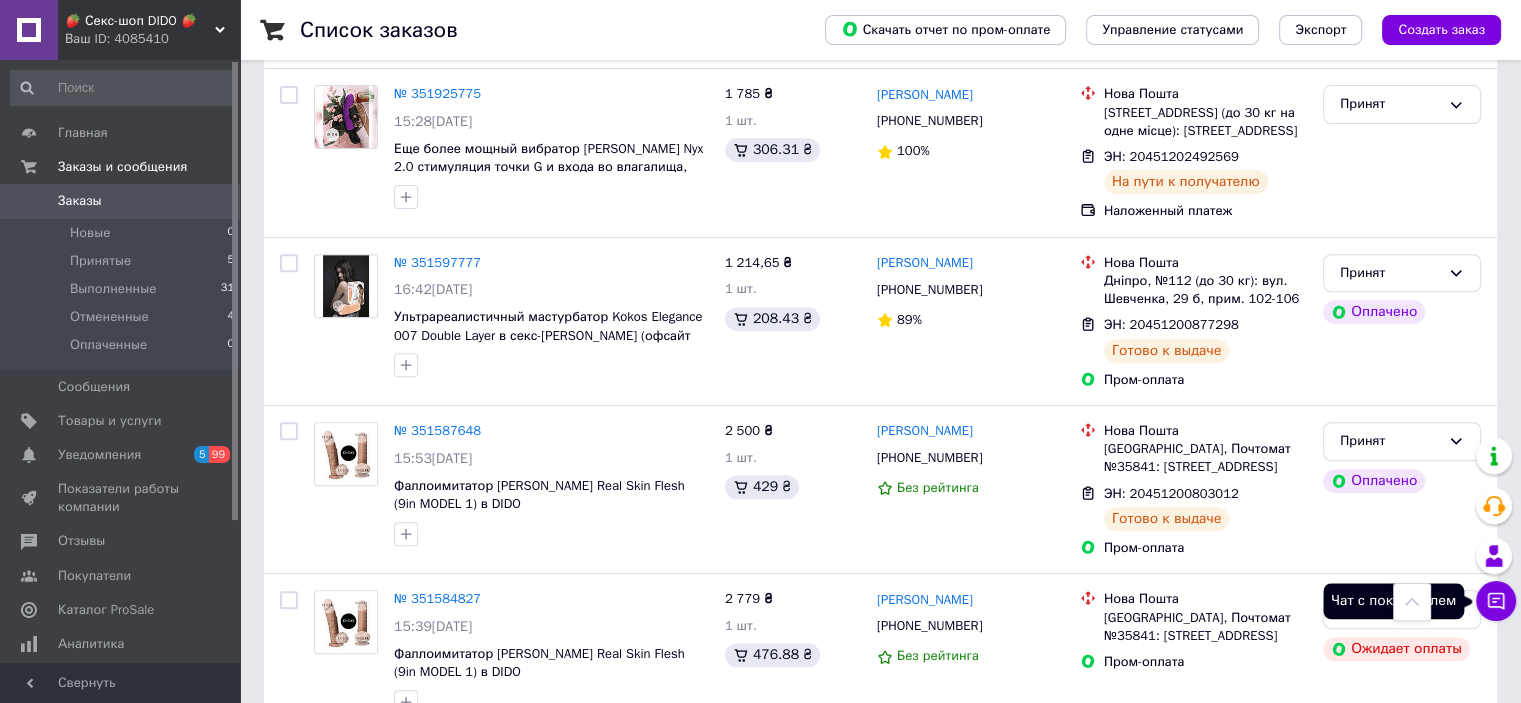 click 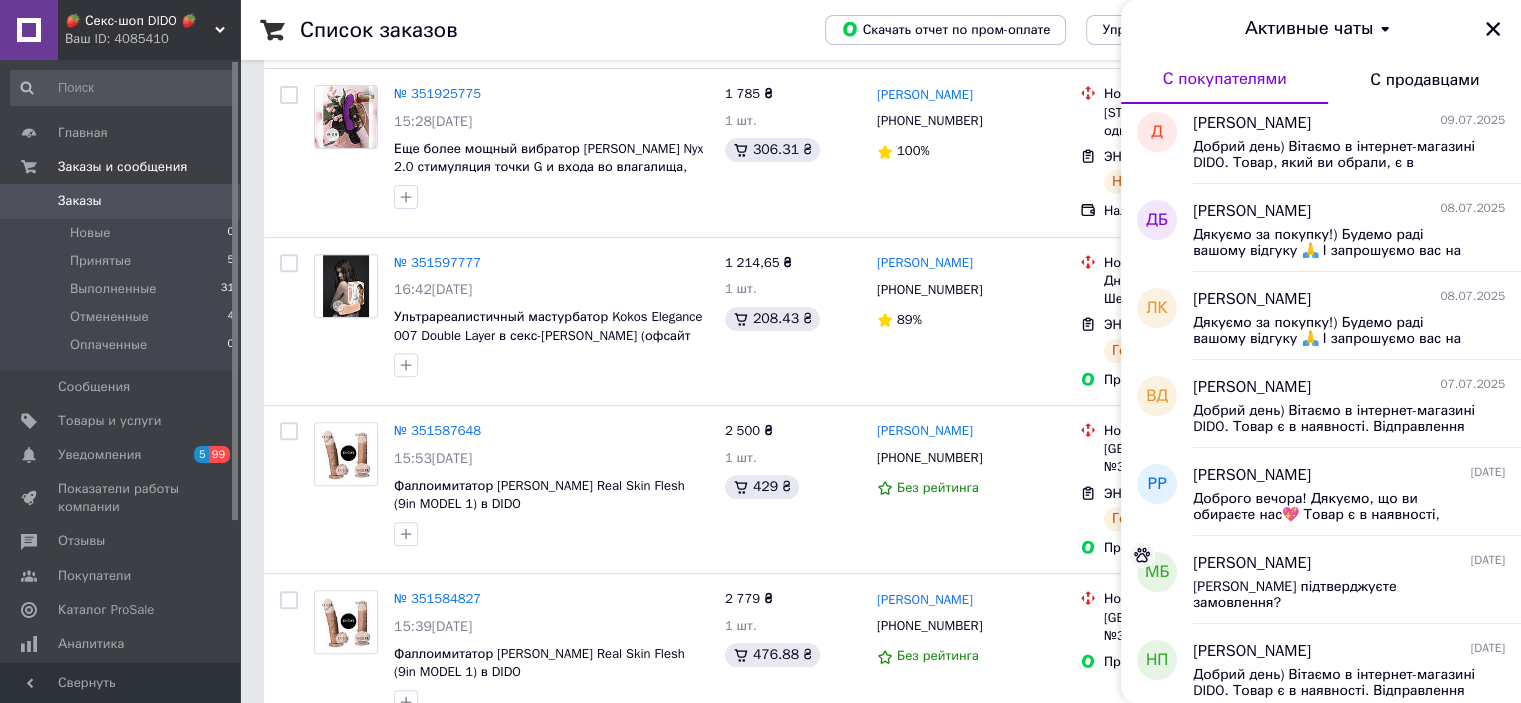 scroll, scrollTop: 0, scrollLeft: 0, axis: both 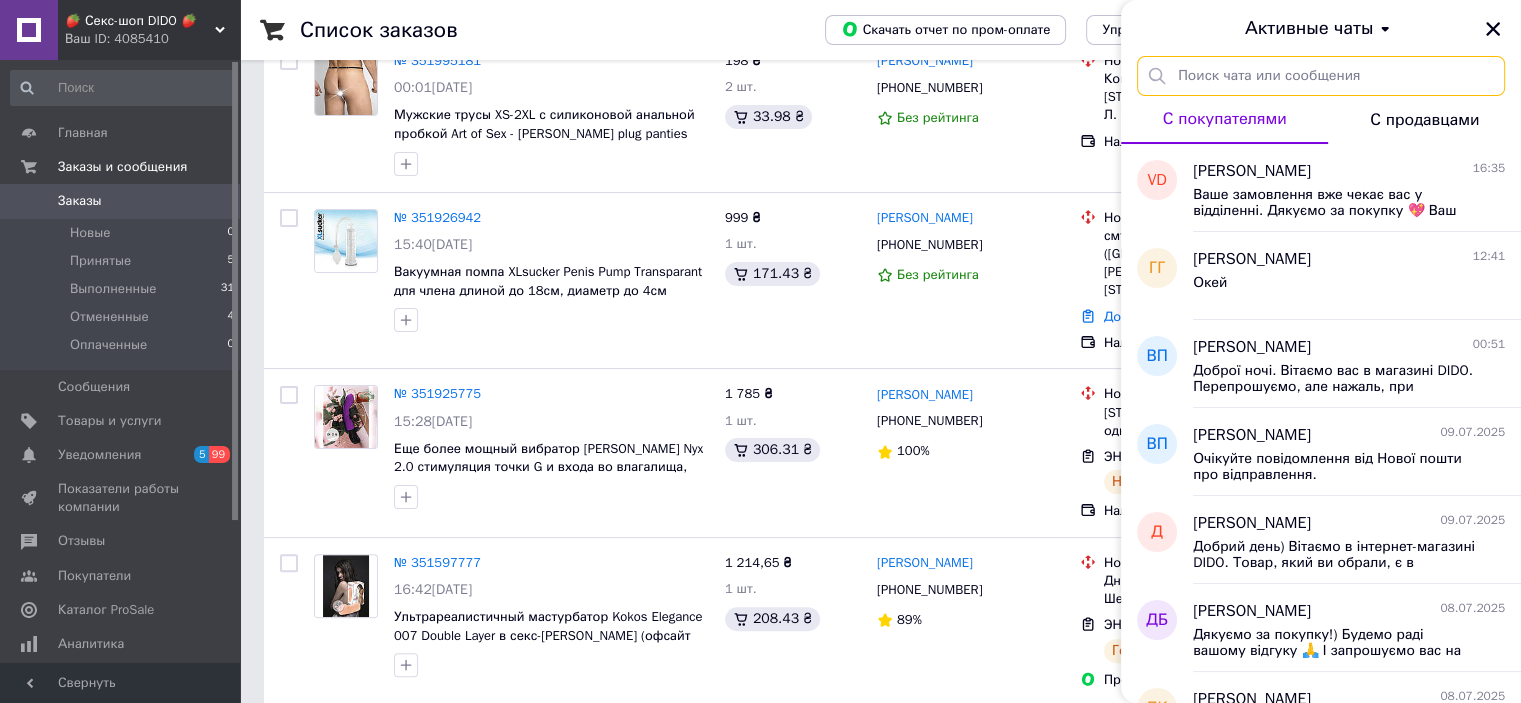 click at bounding box center [1321, 76] 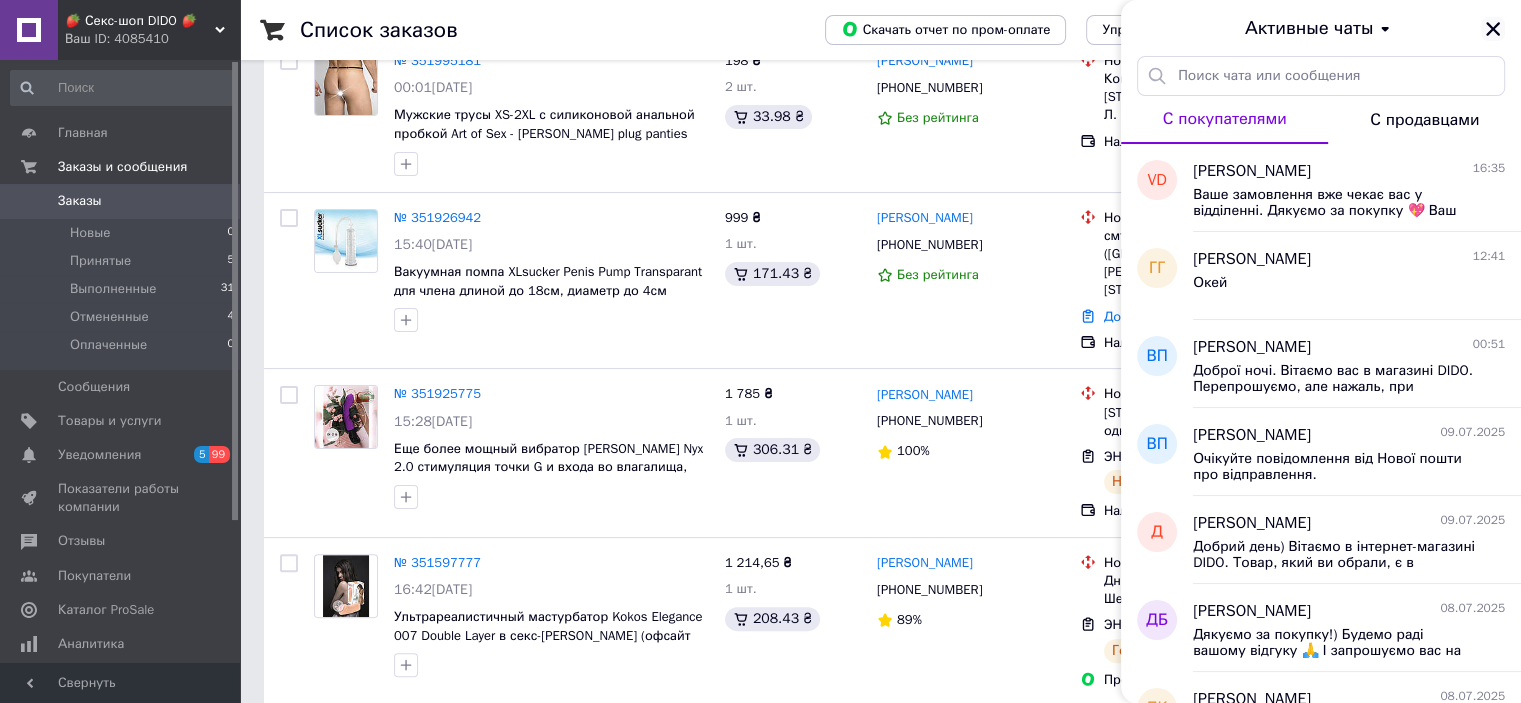 click 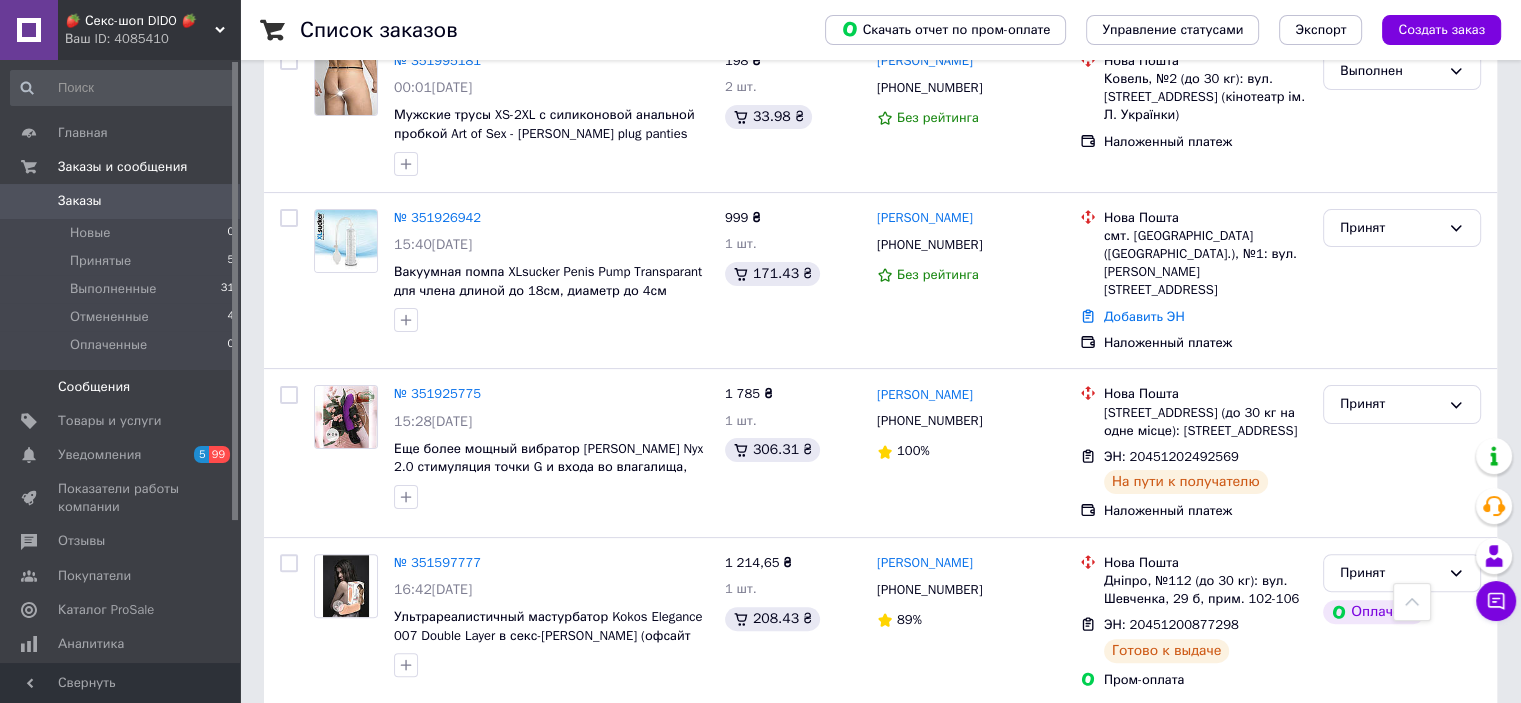 click on "Сообщения" at bounding box center (121, 387) 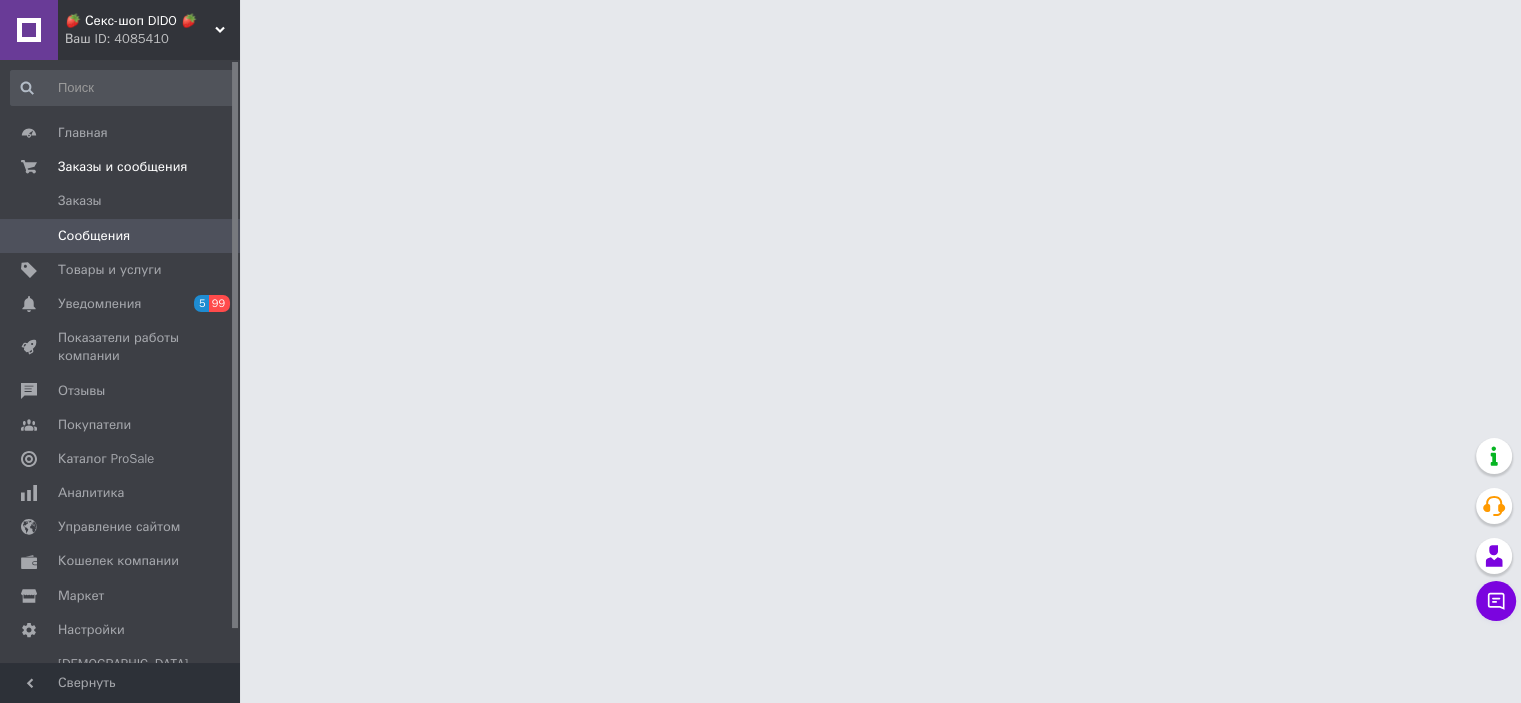 scroll, scrollTop: 0, scrollLeft: 0, axis: both 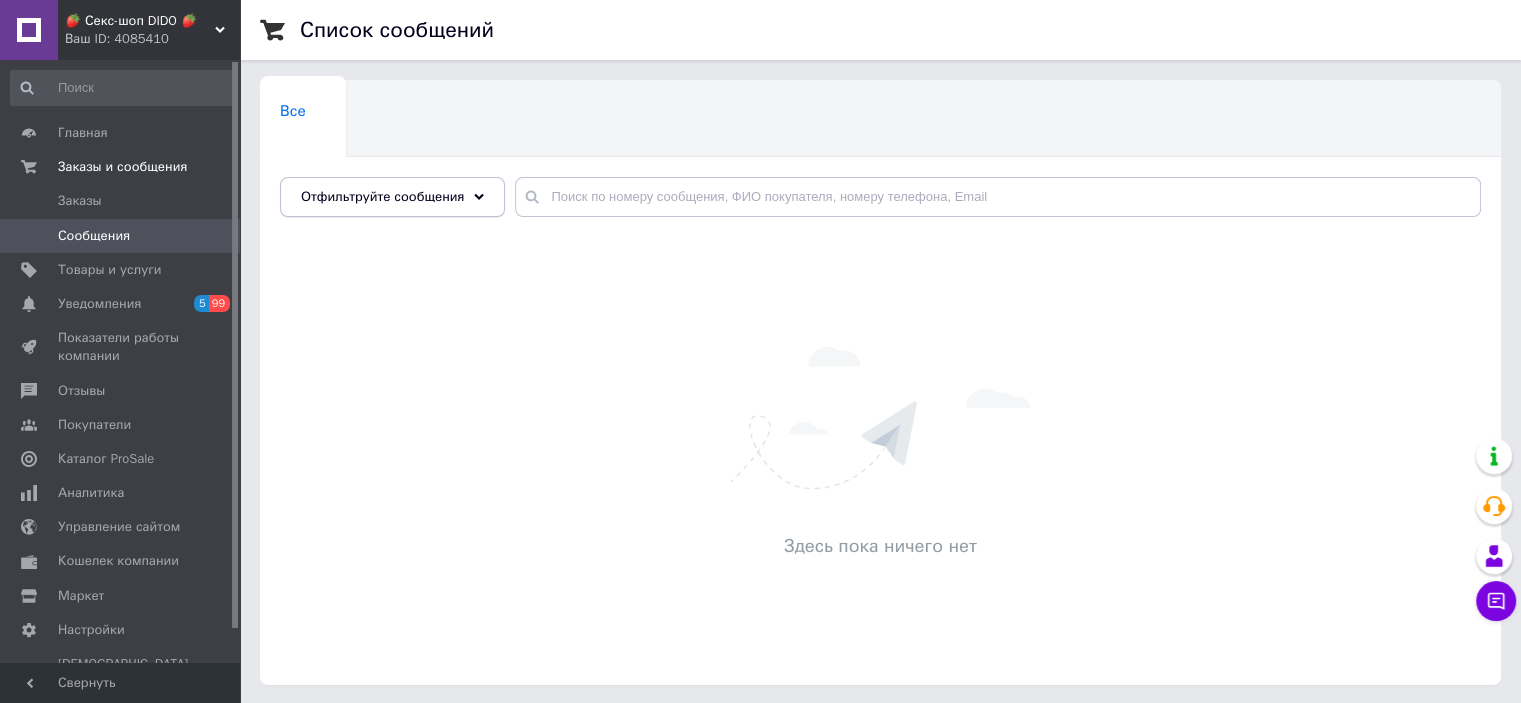 click 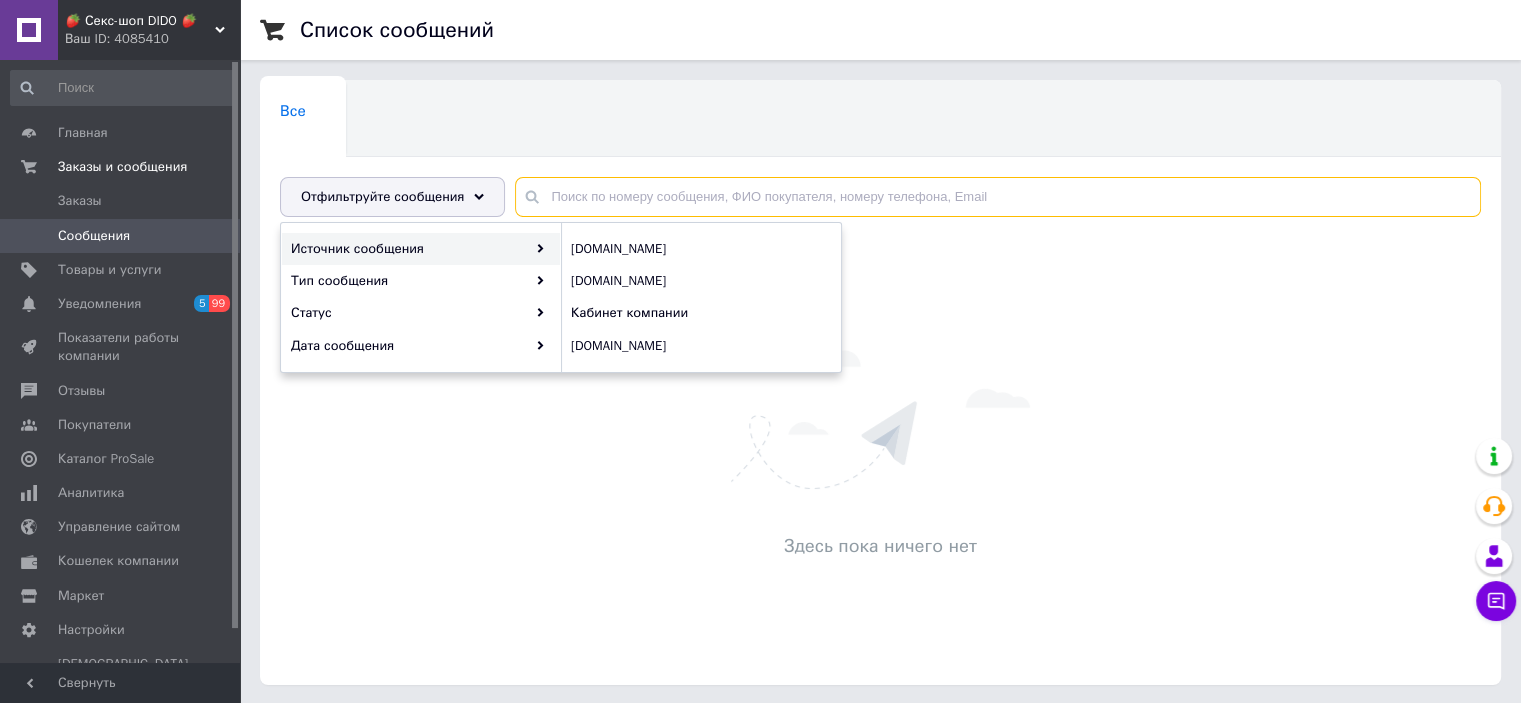 click at bounding box center (998, 197) 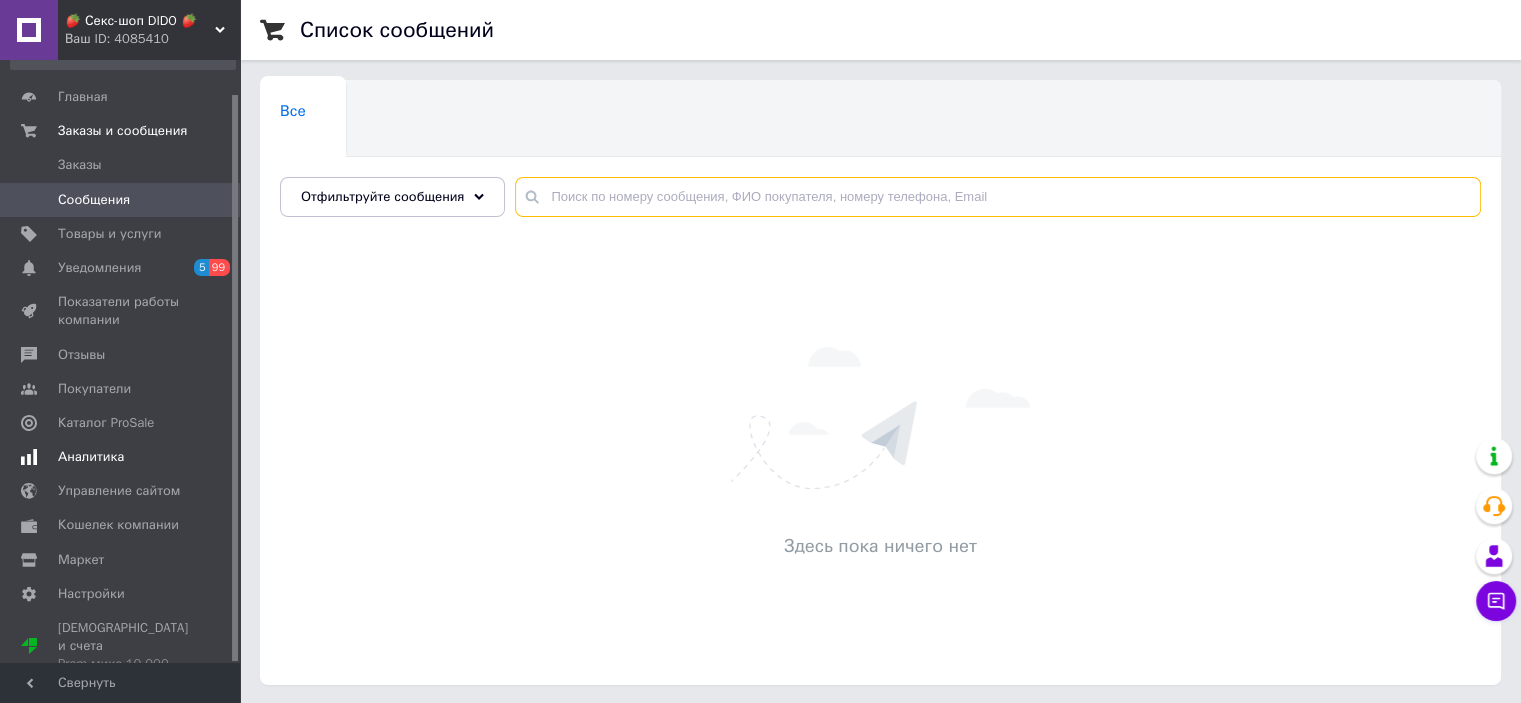 scroll, scrollTop: 0, scrollLeft: 0, axis: both 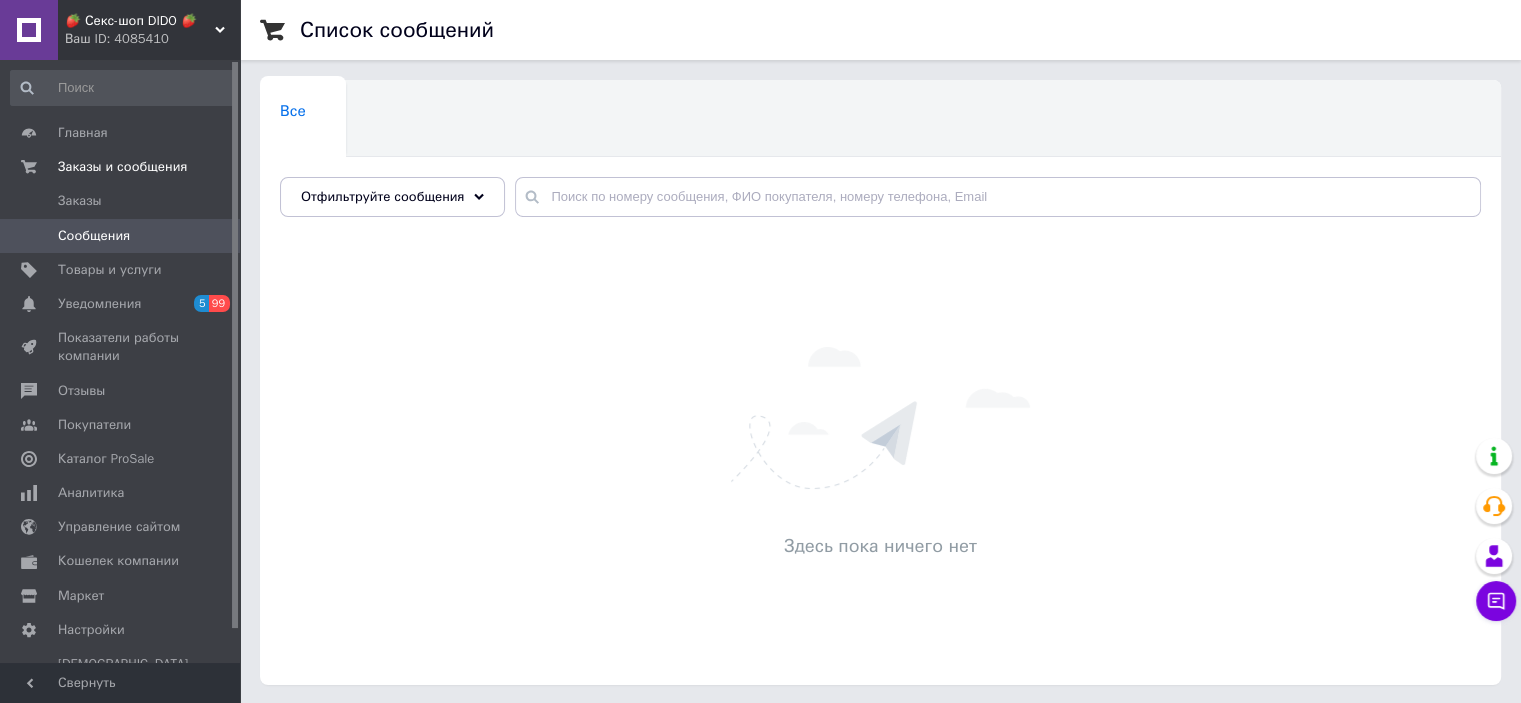 click on "Ваш ID: 4085410" at bounding box center (152, 39) 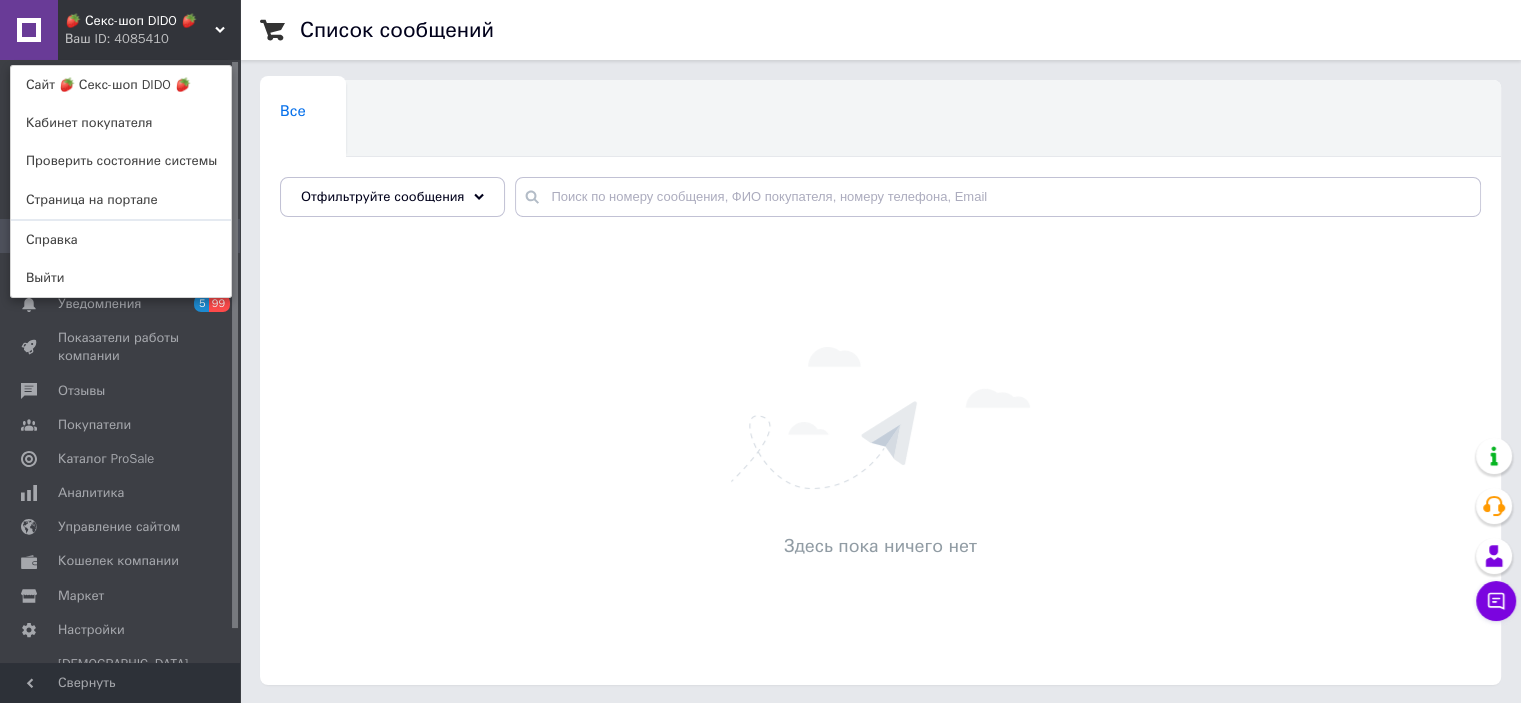 click on "Здесь пока ничего нет" at bounding box center (880, 456) 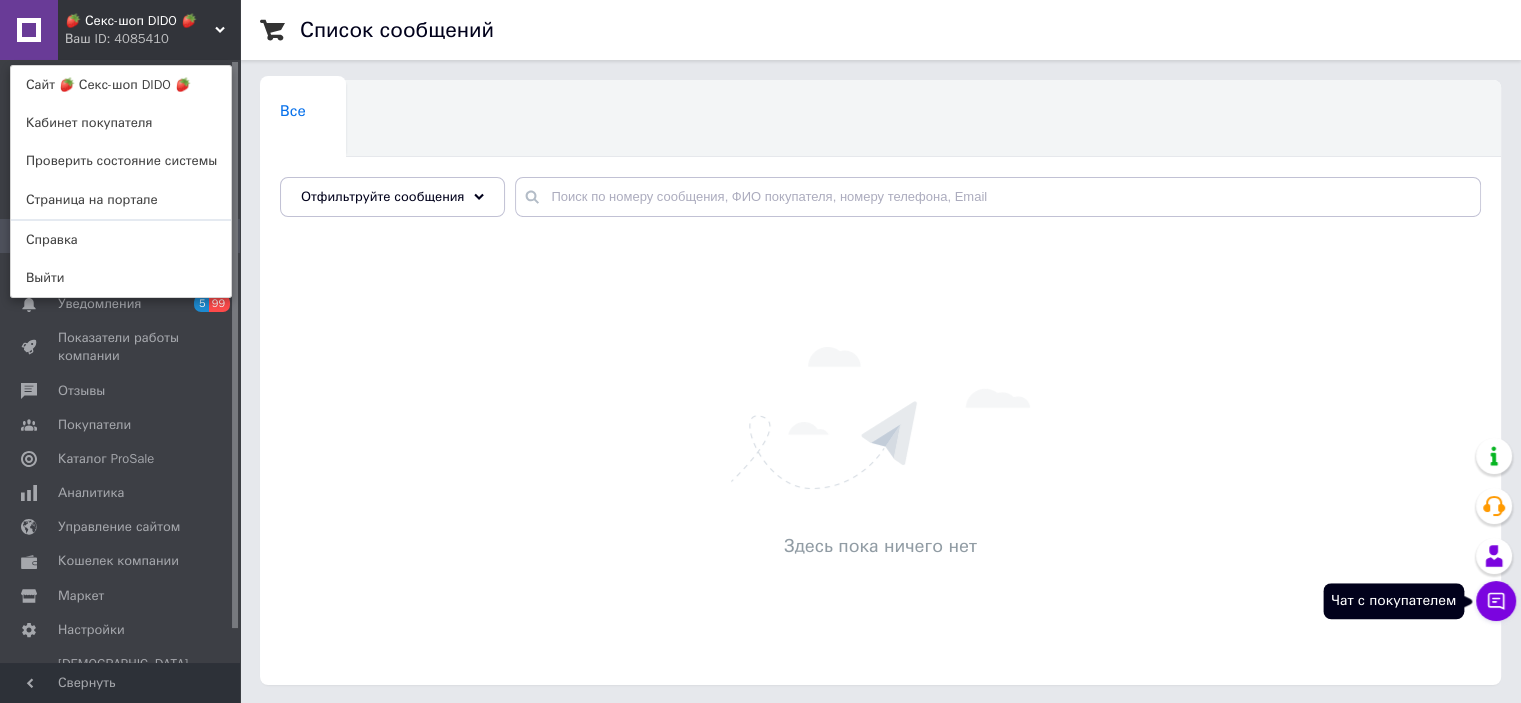 drag, startPoint x: 1506, startPoint y: 607, endPoint x: 1496, endPoint y: 605, distance: 10.198039 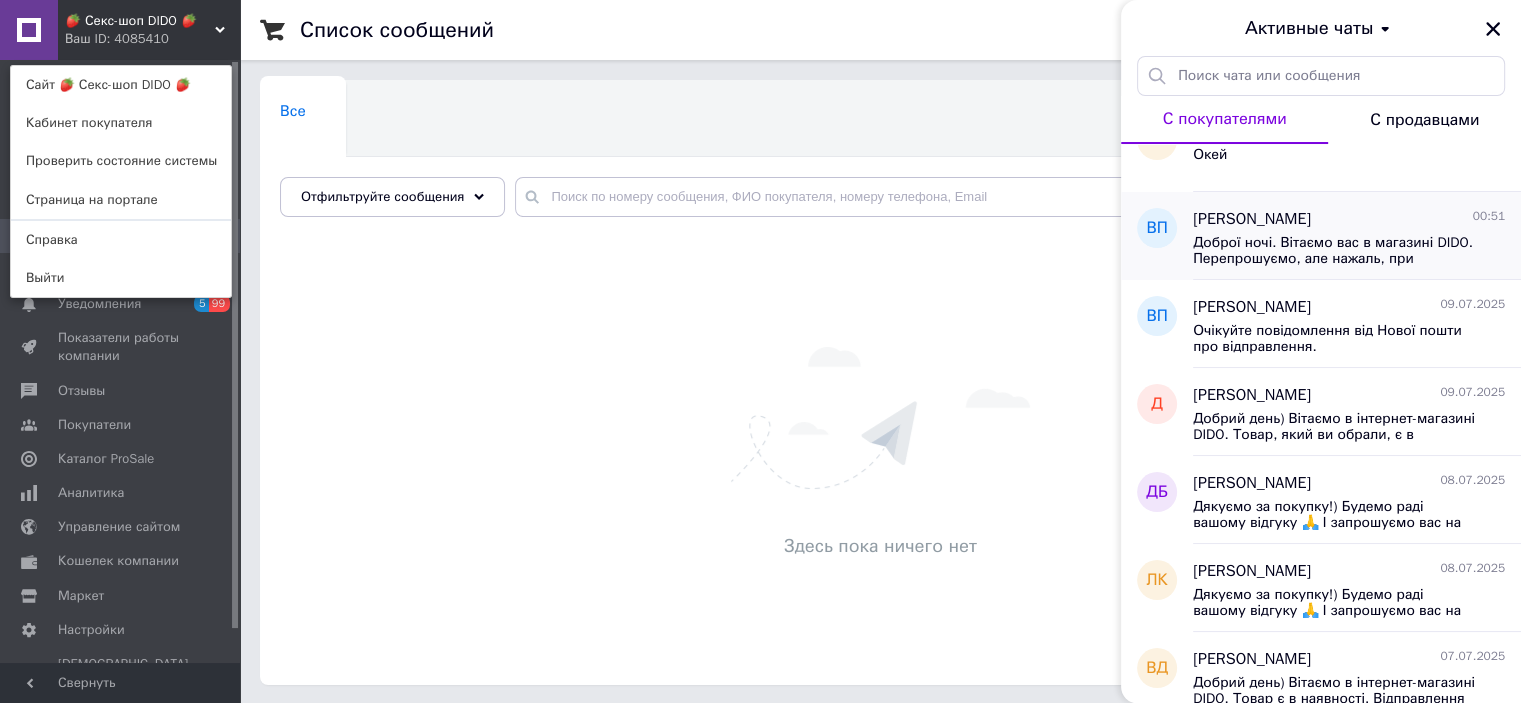 scroll, scrollTop: 0, scrollLeft: 0, axis: both 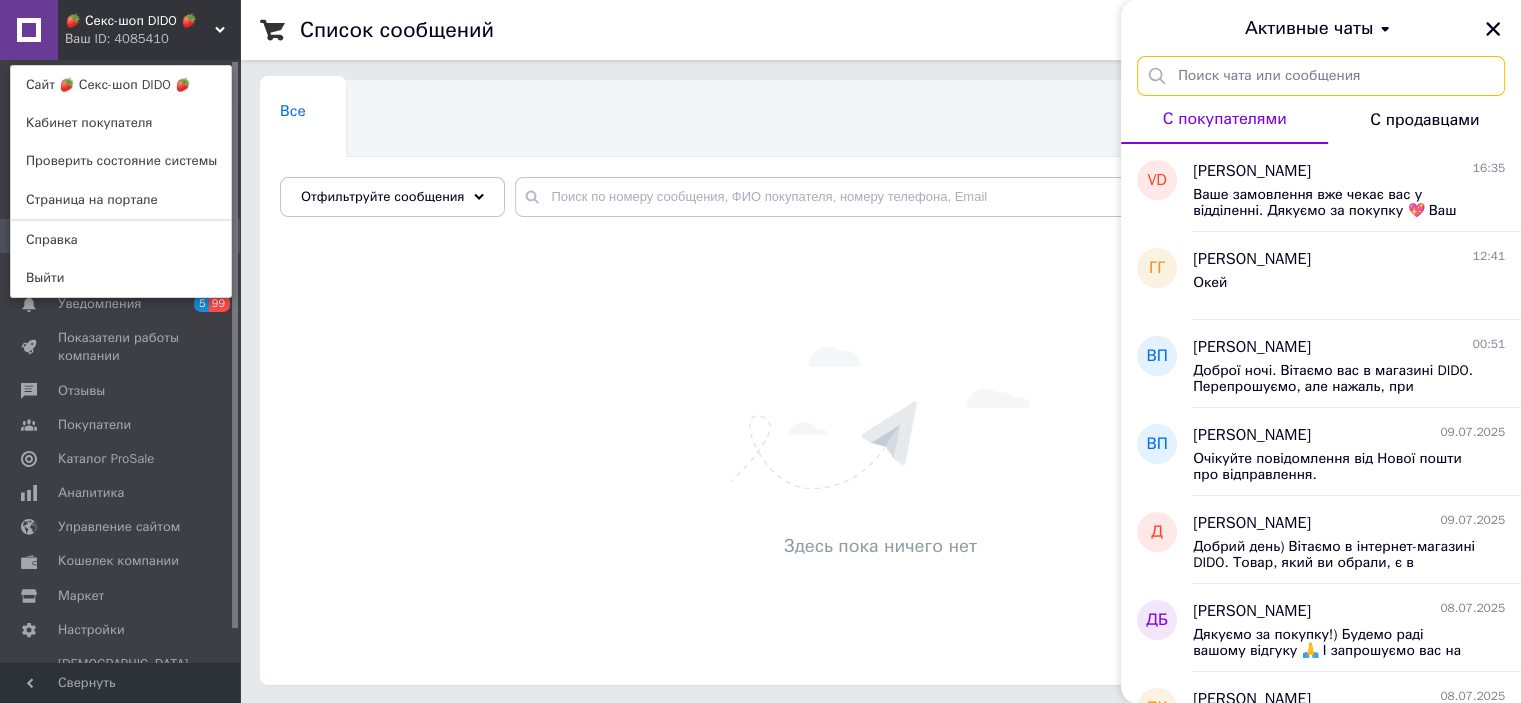 click at bounding box center (1321, 76) 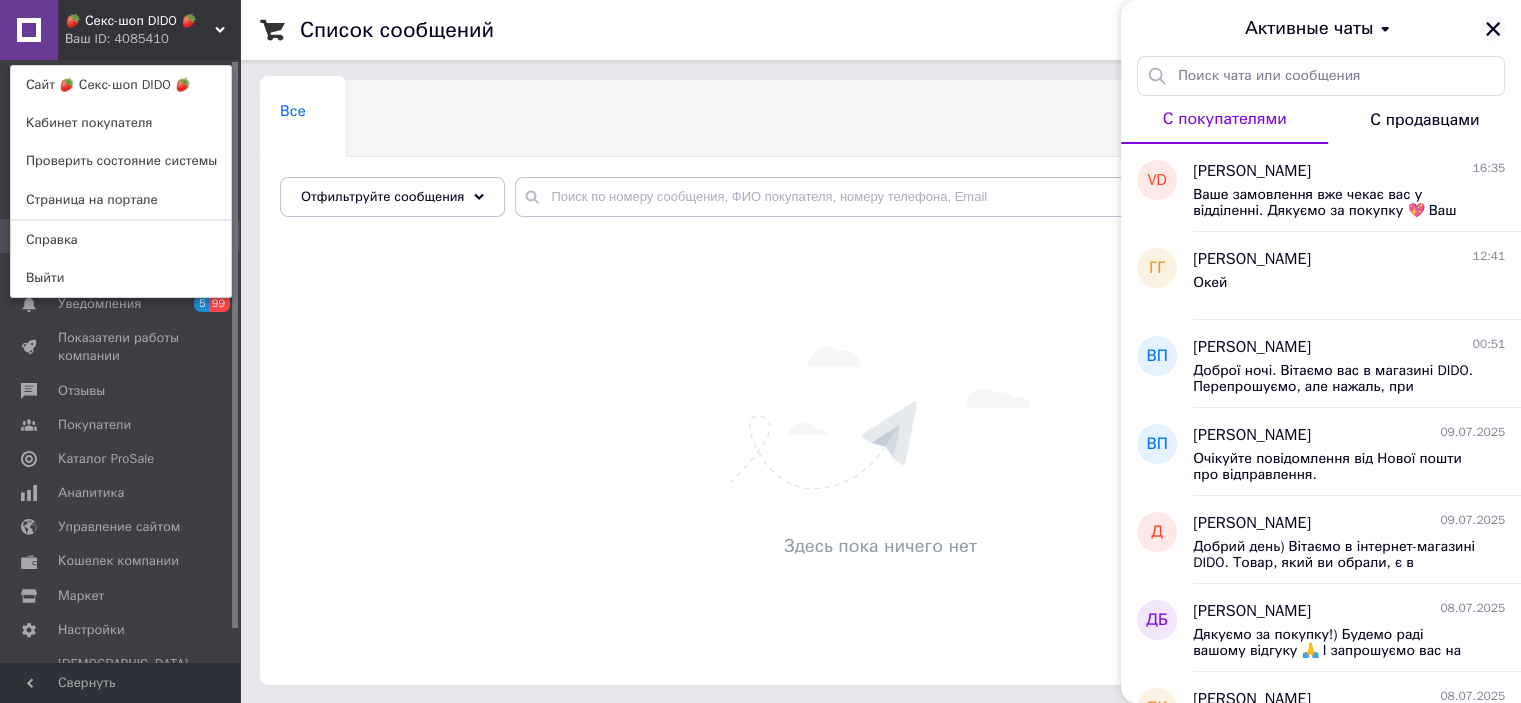 click 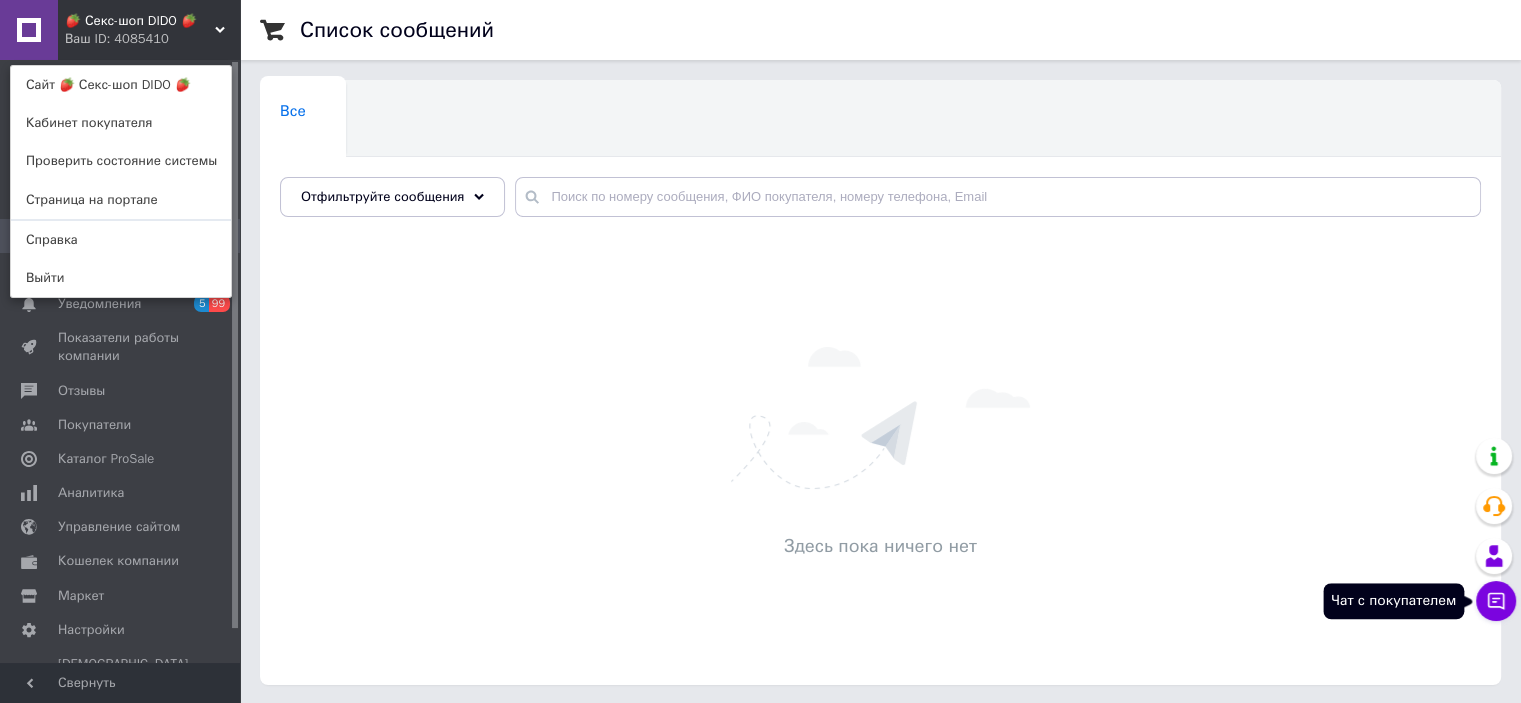 click 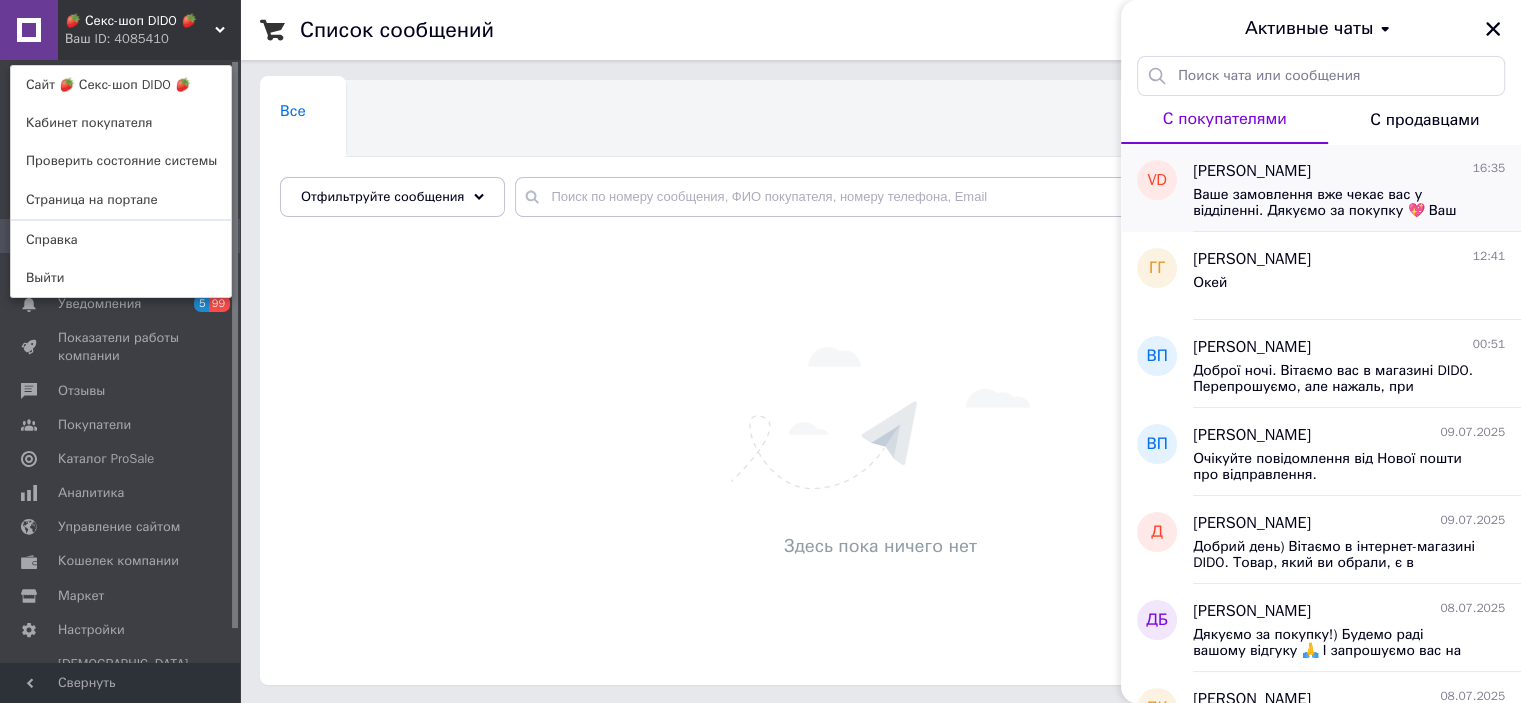 click on "Ваше замовлення вже чекає вас у відділенні. Дякуємо за покупку 💖 Ваш інтернет-магазин DIDO" at bounding box center (1349, 201) 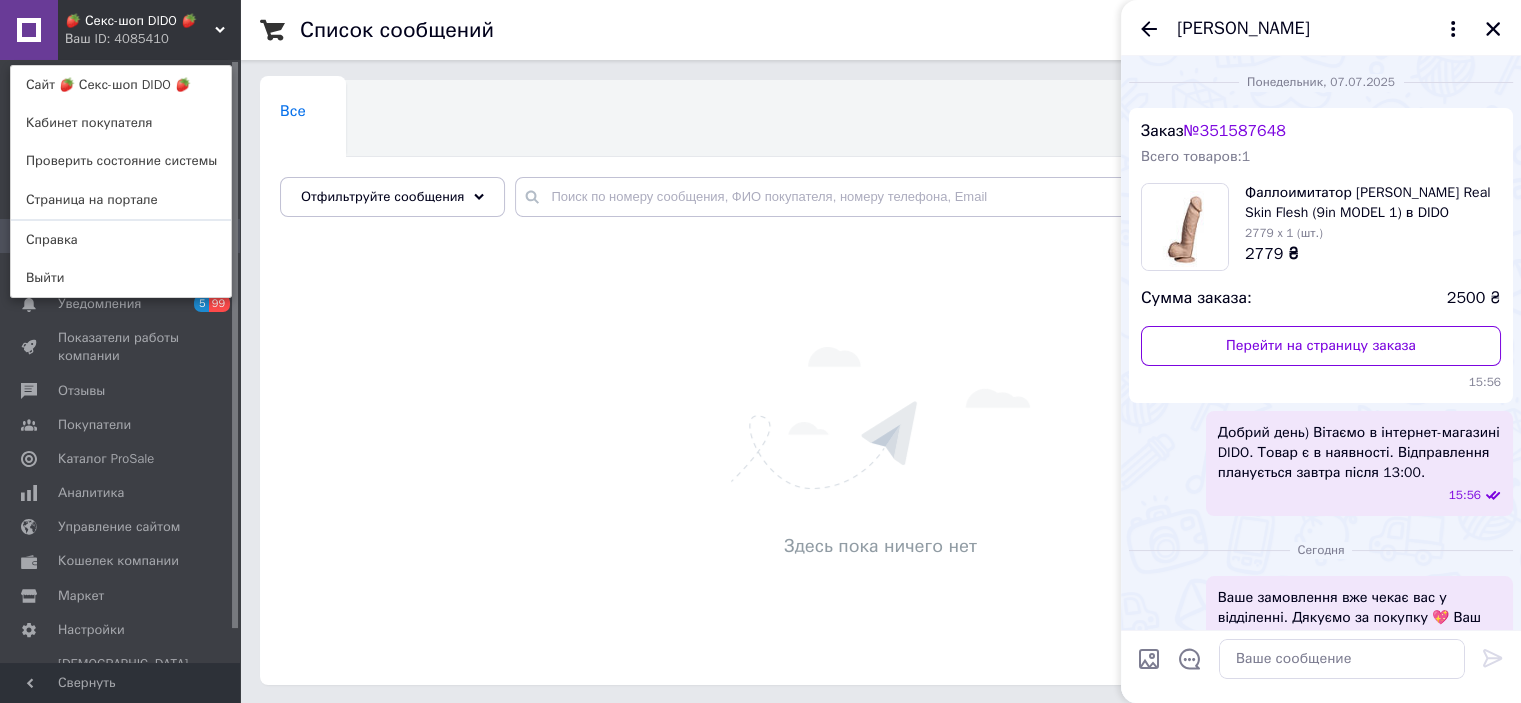 scroll, scrollTop: 59, scrollLeft: 0, axis: vertical 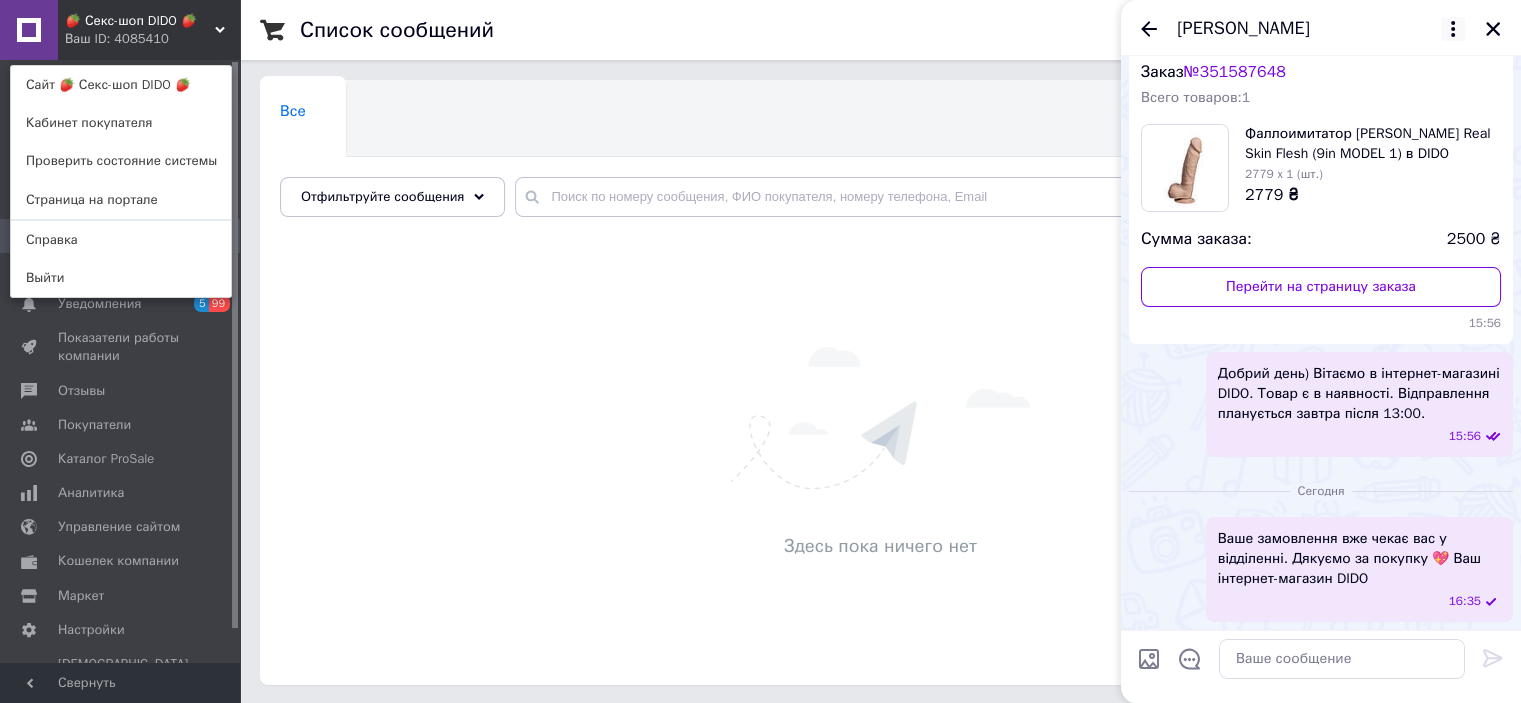 click 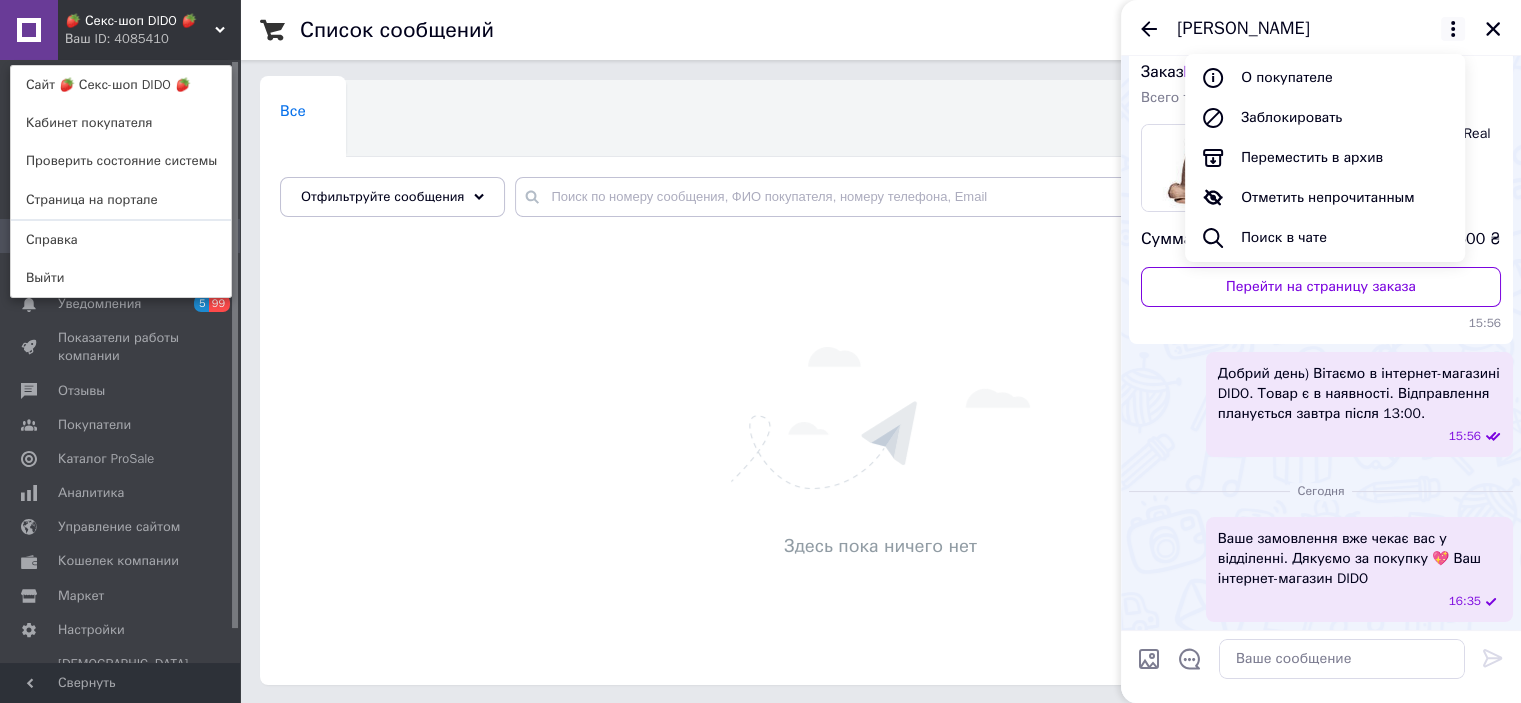 click 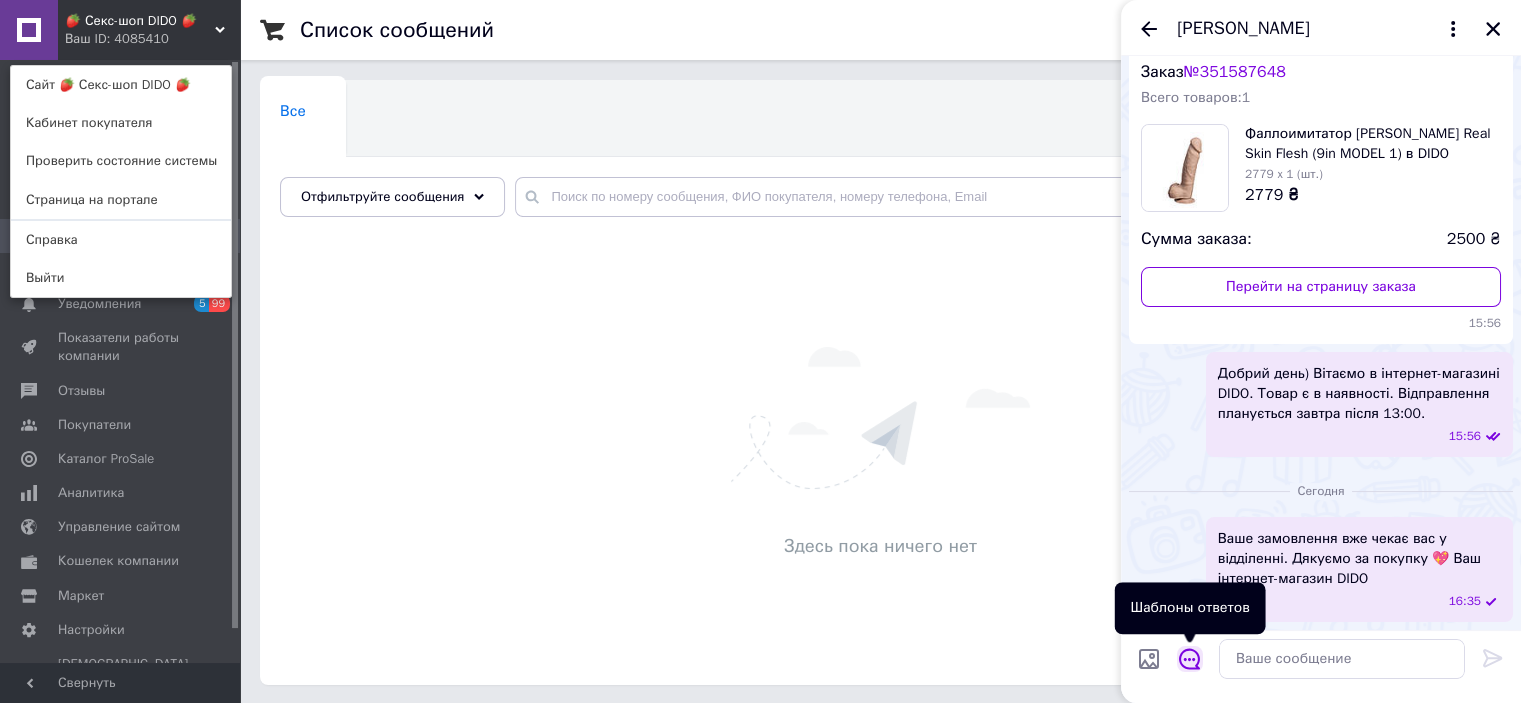 click 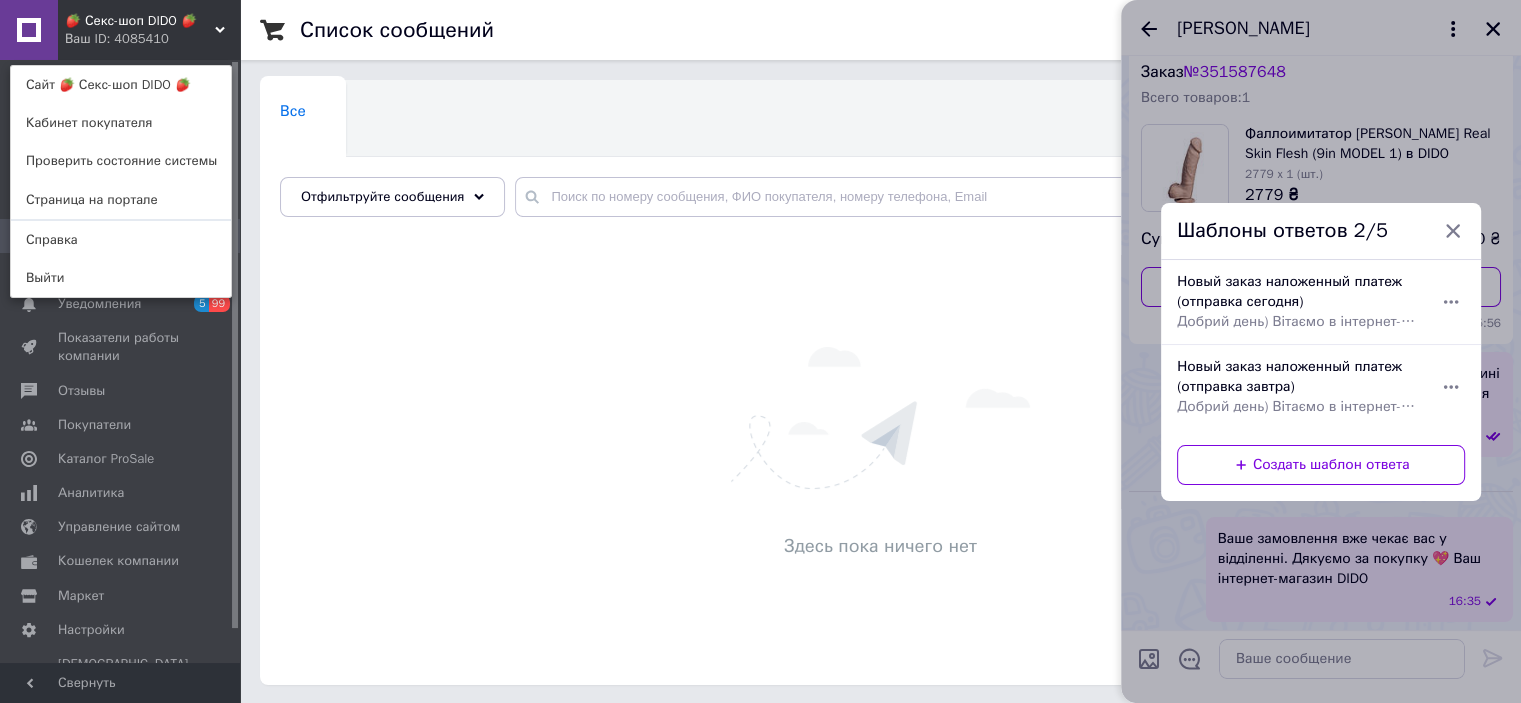 click at bounding box center (1321, 351) 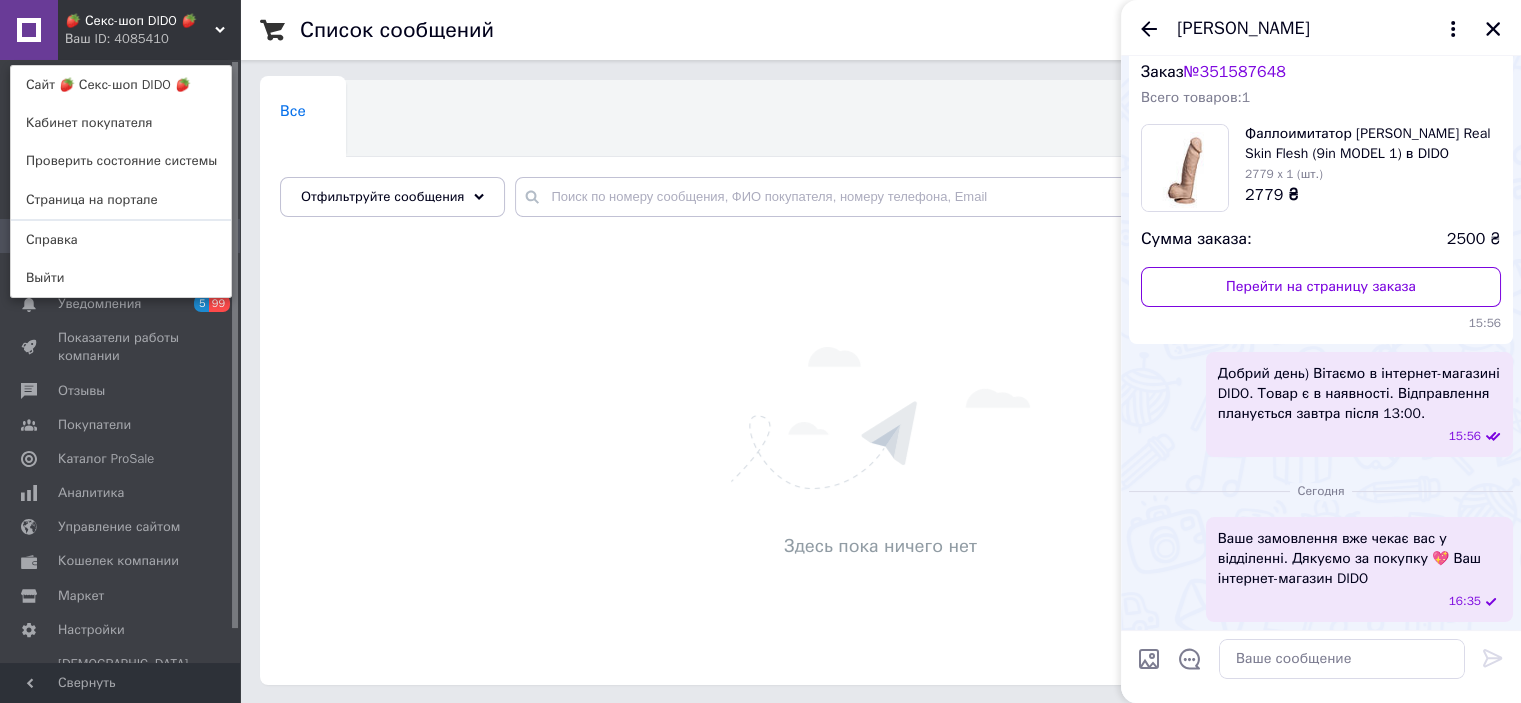 click on "Здесь пока ничего нет" at bounding box center [880, 456] 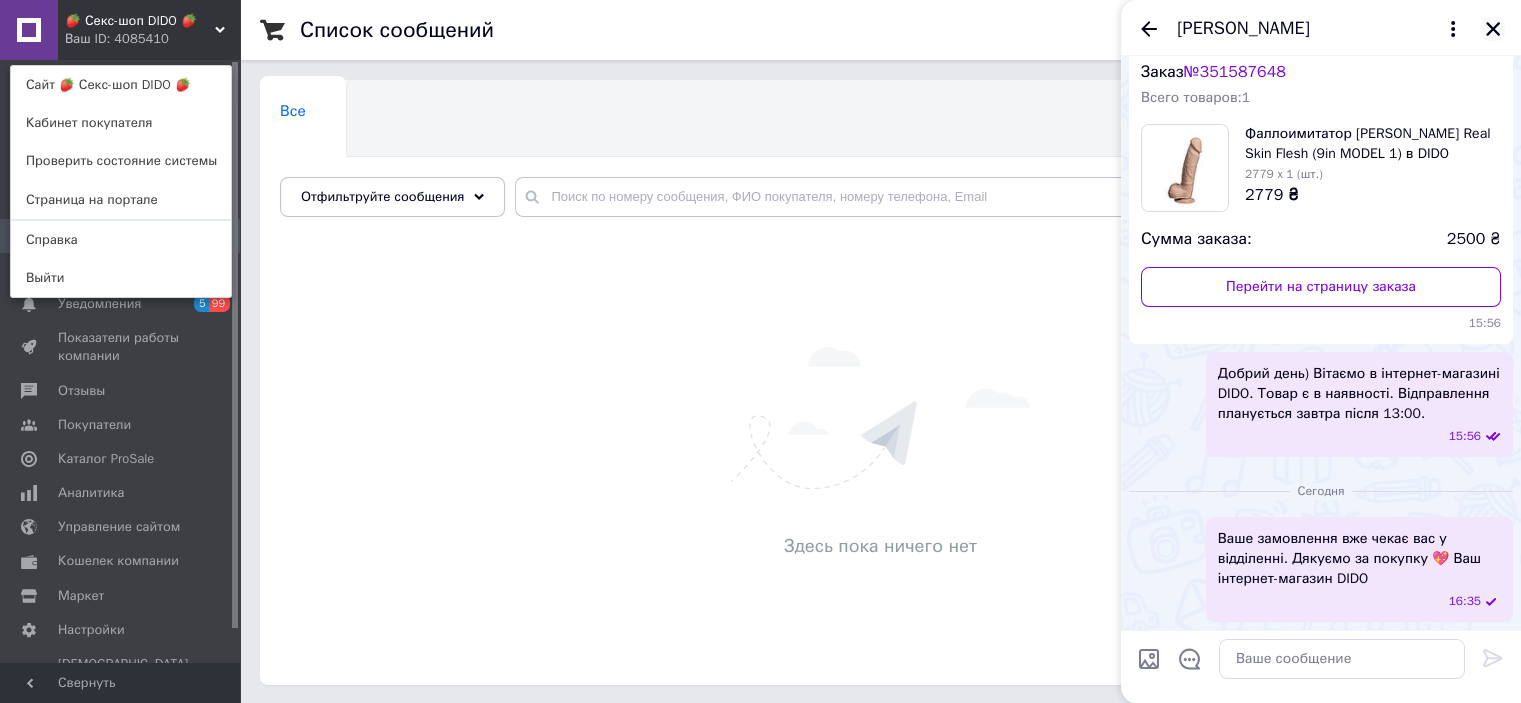 click 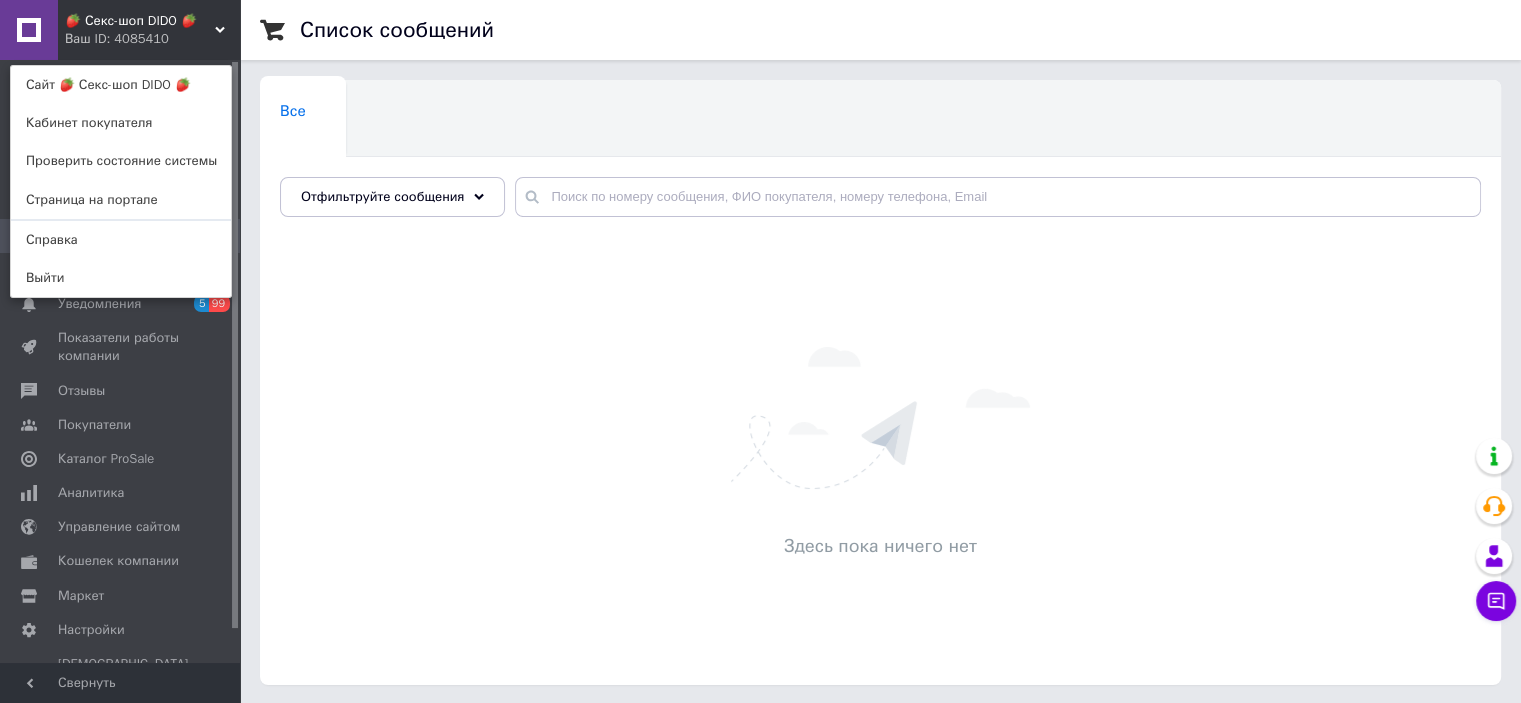 click on "🍓 Секс-шоп DIDO 🍓 Ваш ID: 4085410 Сайт 🍓 Секс-шоп DIDO 🍓 Кабинет покупателя Проверить состояние системы Страница на портале Справка Выйти" at bounding box center [120, 30] 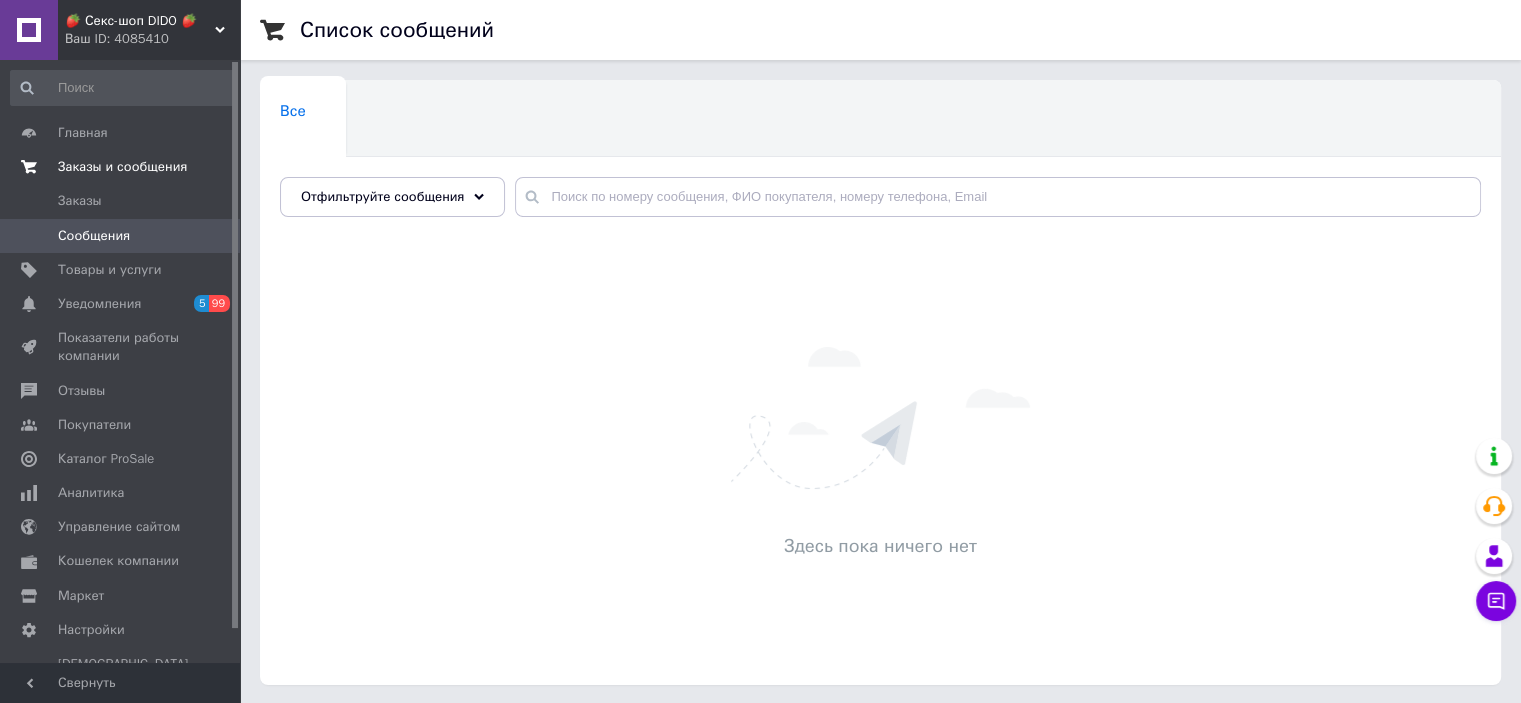 click on "Заказы и сообщения" at bounding box center [122, 167] 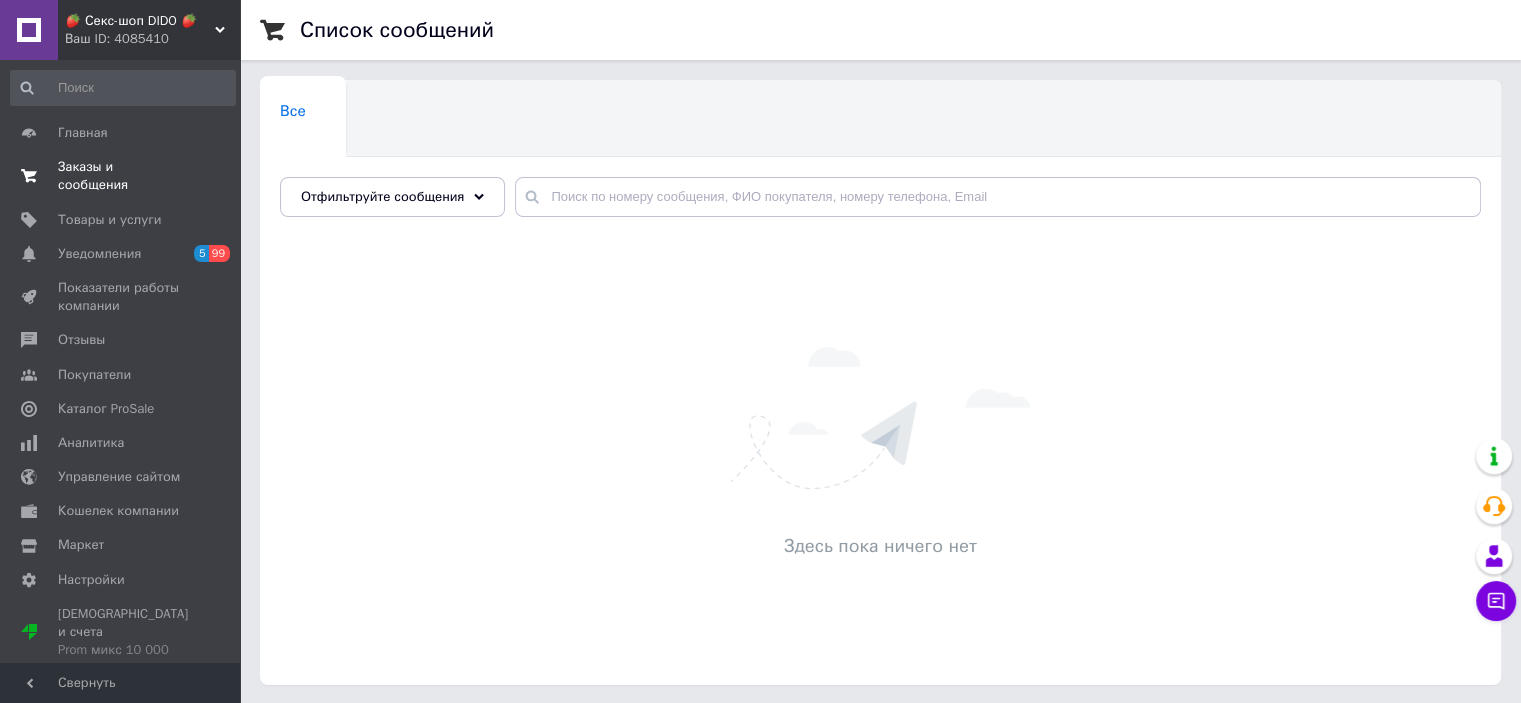 click on "Заказы и сообщения" at bounding box center (121, 176) 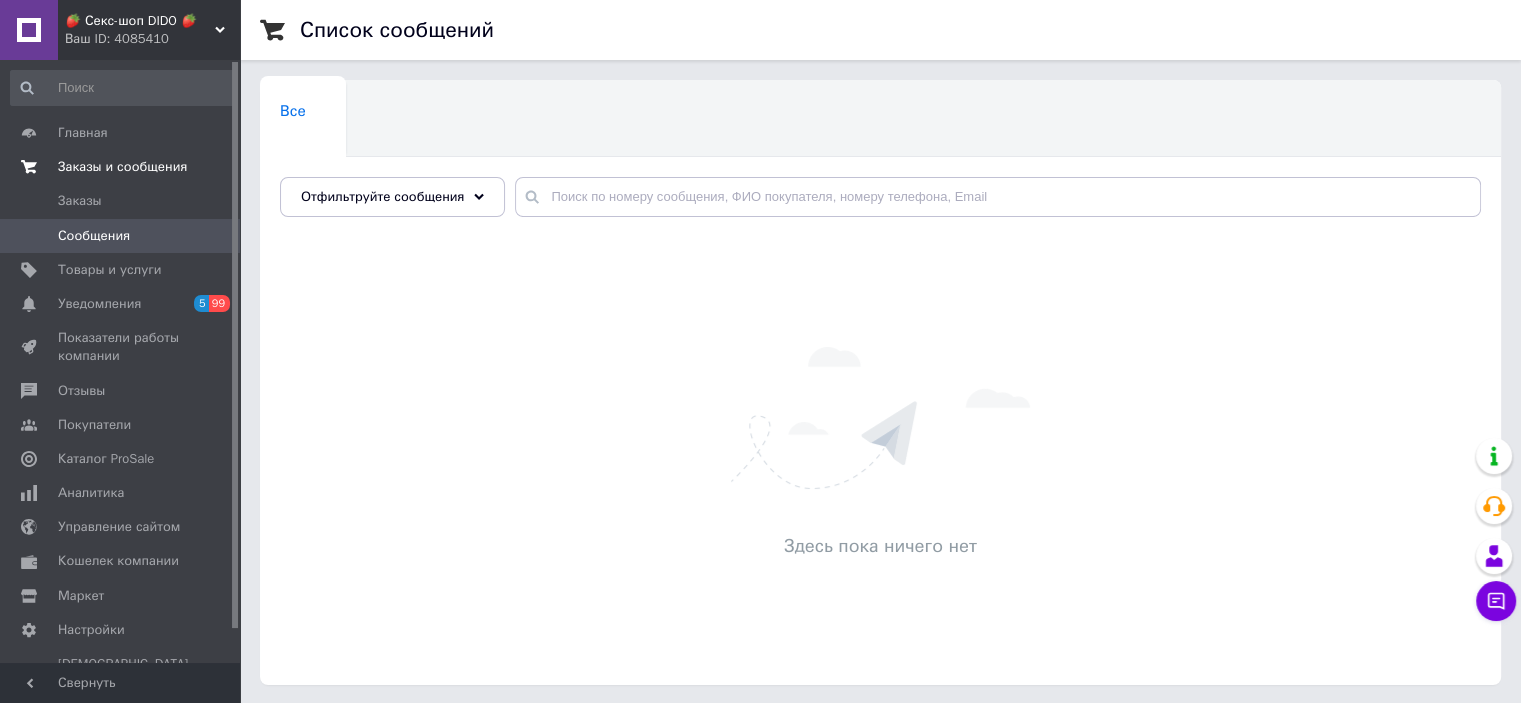 click on "Заказы и сообщения" at bounding box center [122, 167] 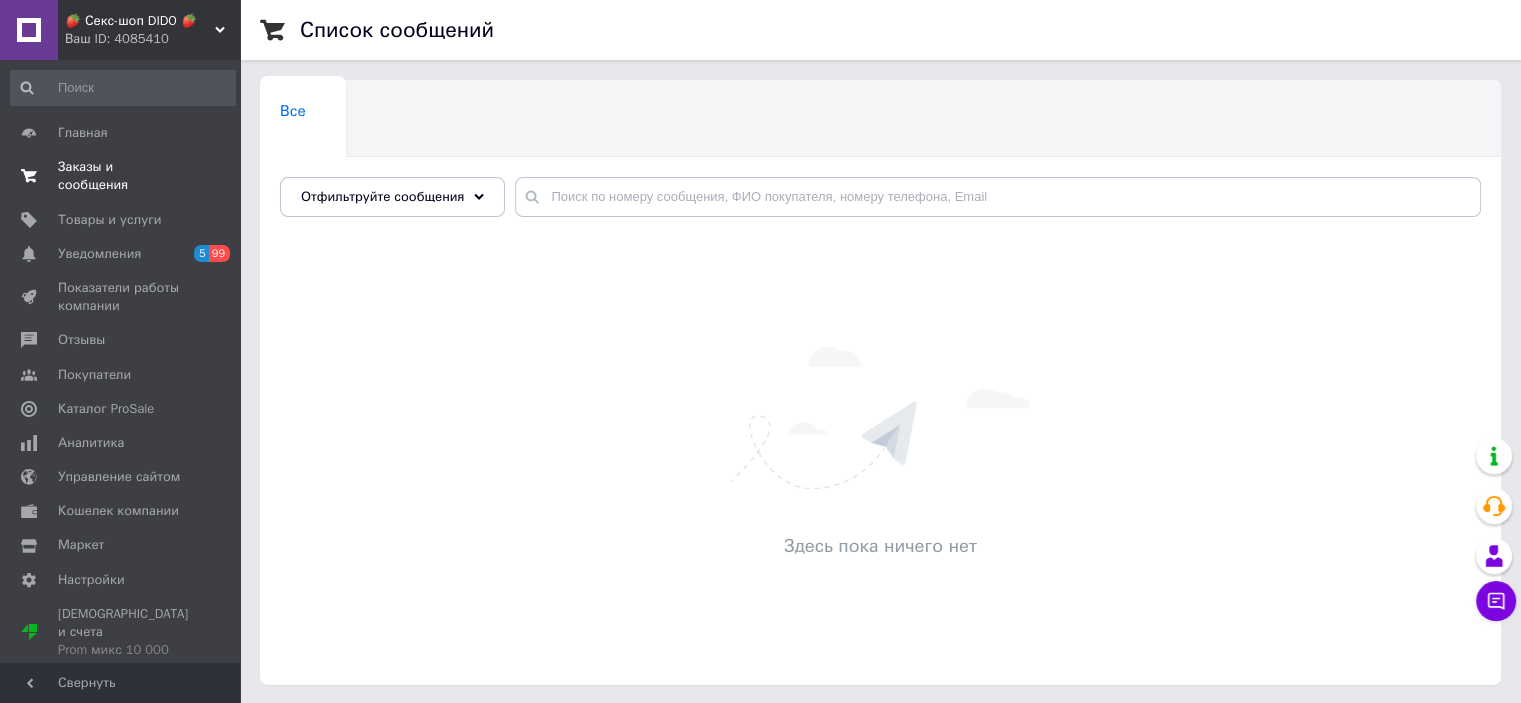 click on "Заказы и сообщения" at bounding box center [121, 176] 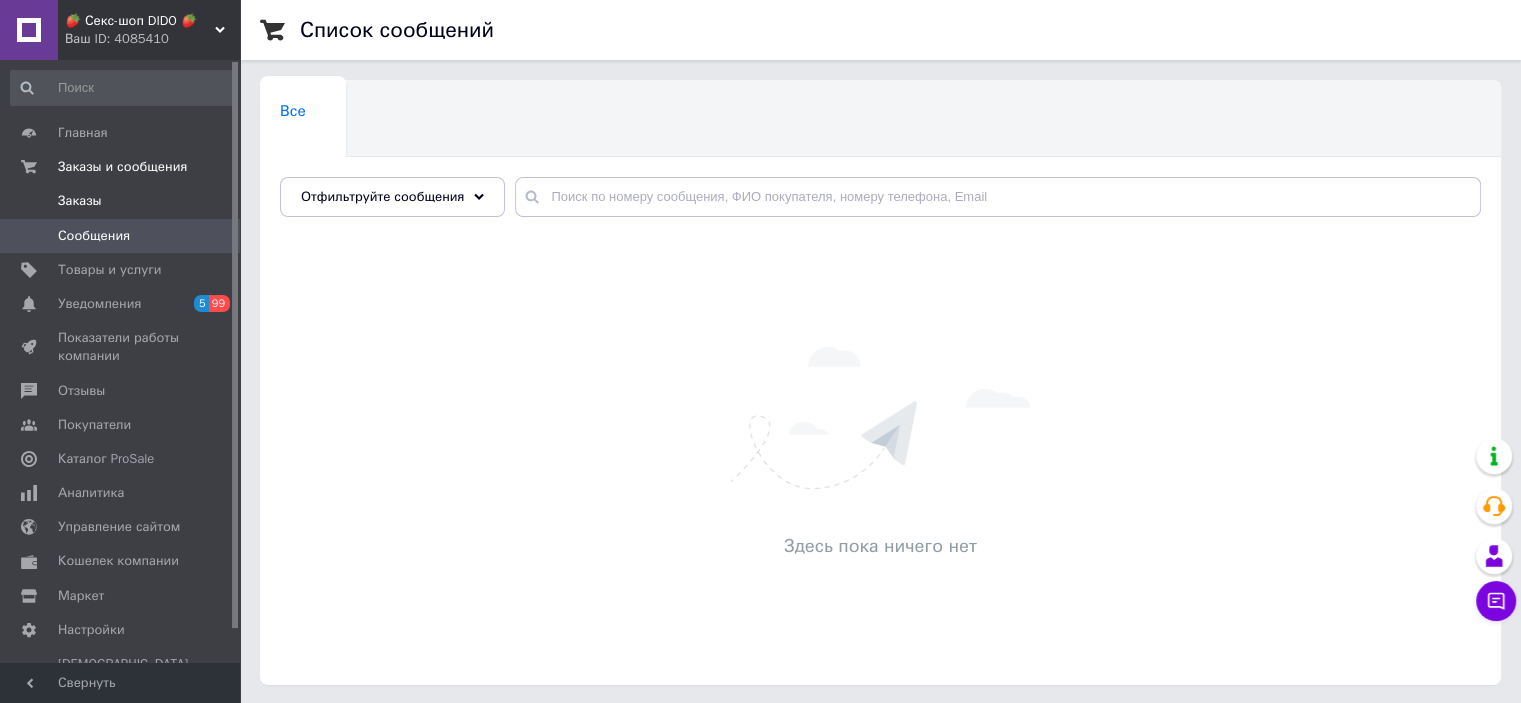 click on "Заказы" at bounding box center (80, 201) 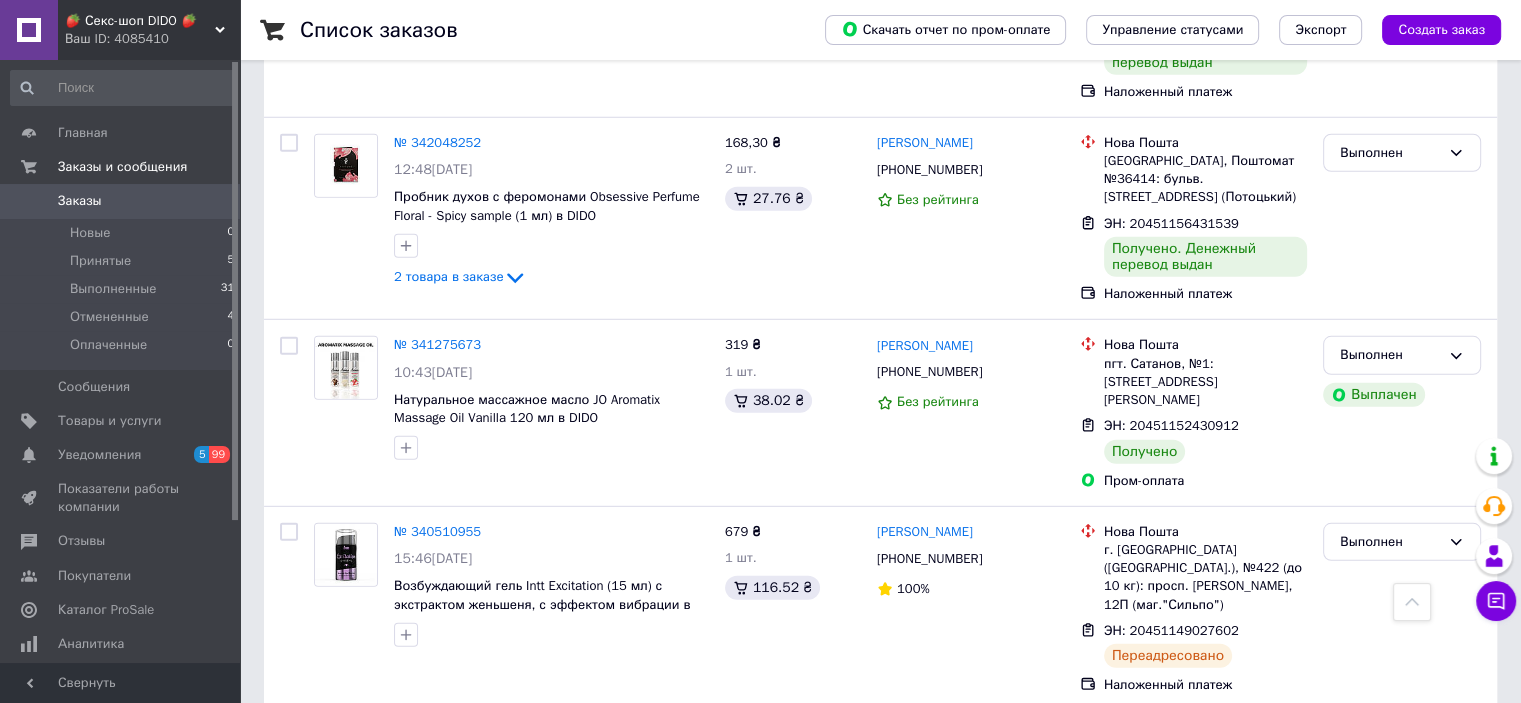 scroll, scrollTop: 6100, scrollLeft: 0, axis: vertical 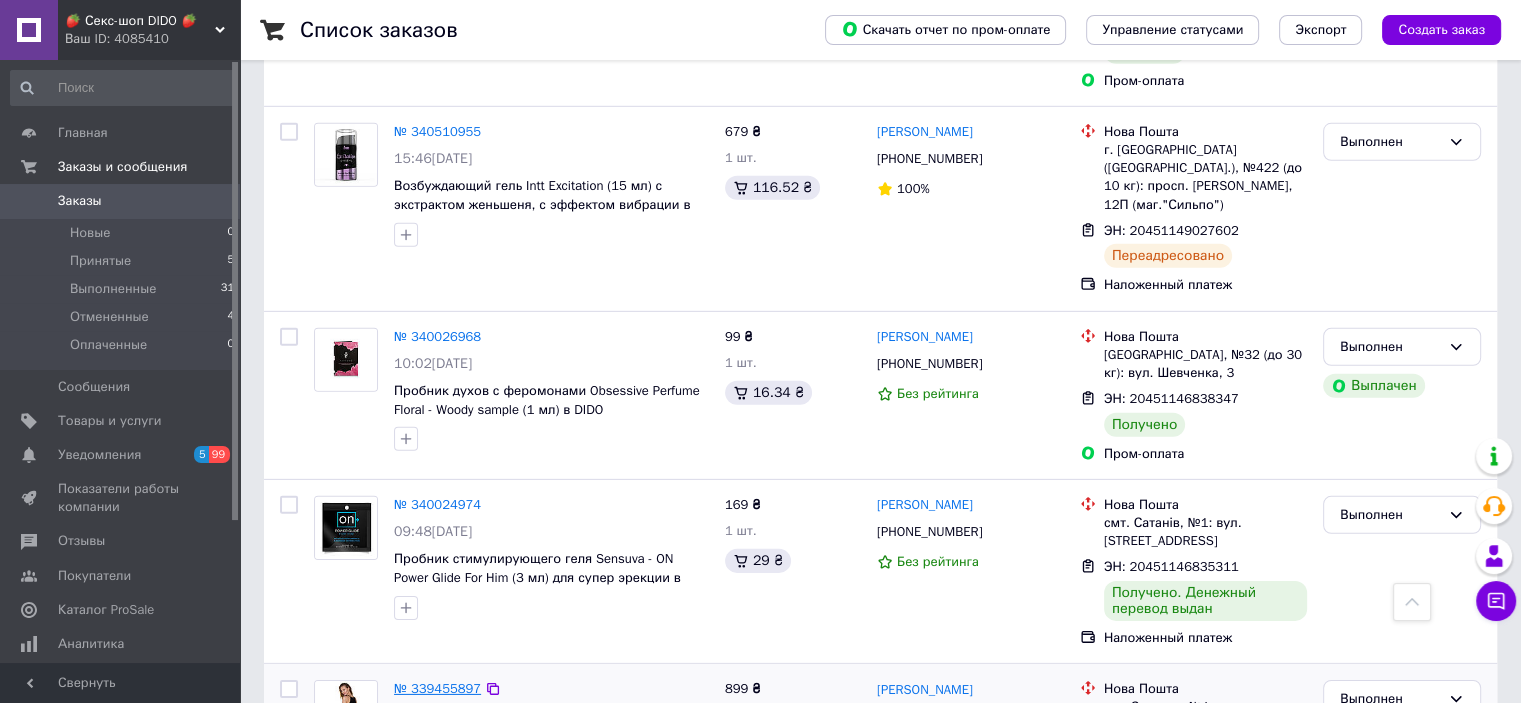 click on "№ 339455897" at bounding box center (437, 688) 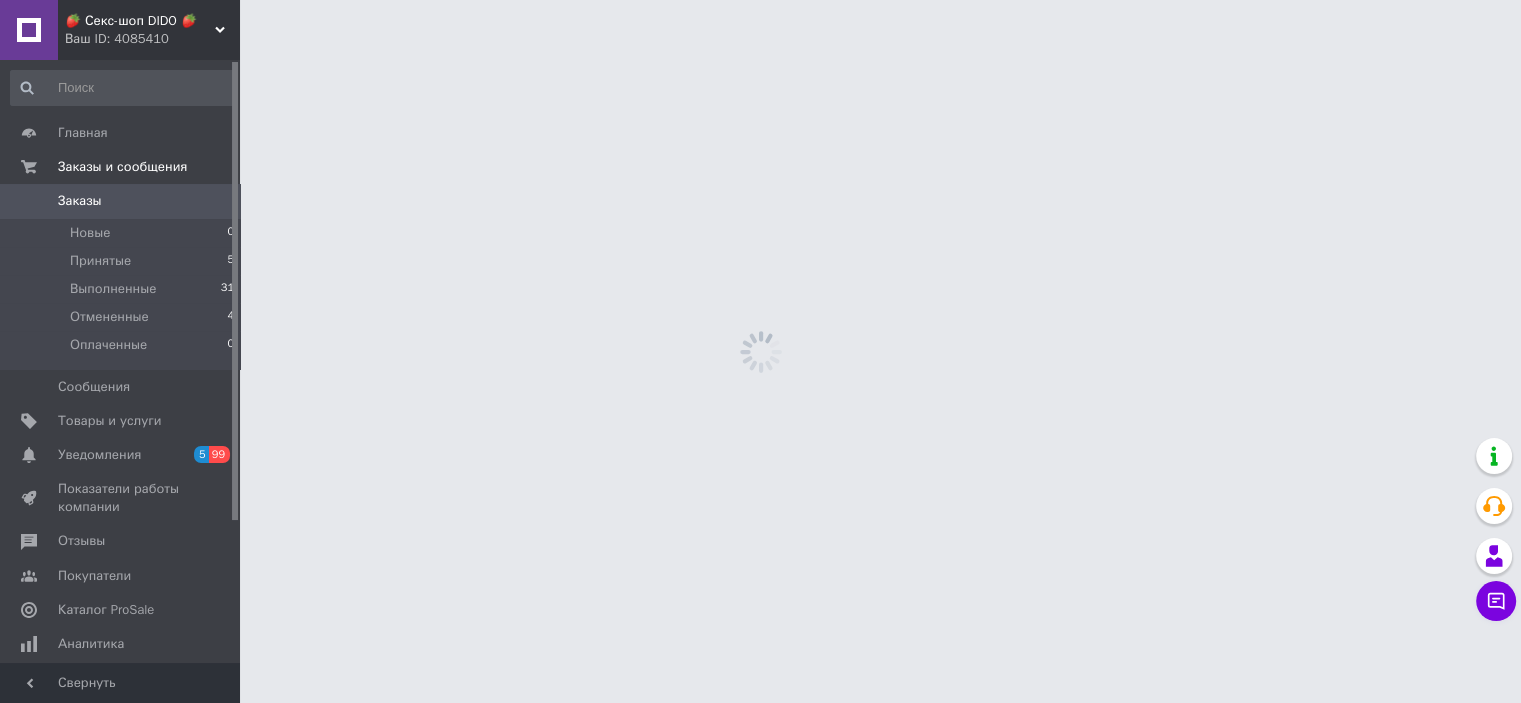 scroll, scrollTop: 0, scrollLeft: 0, axis: both 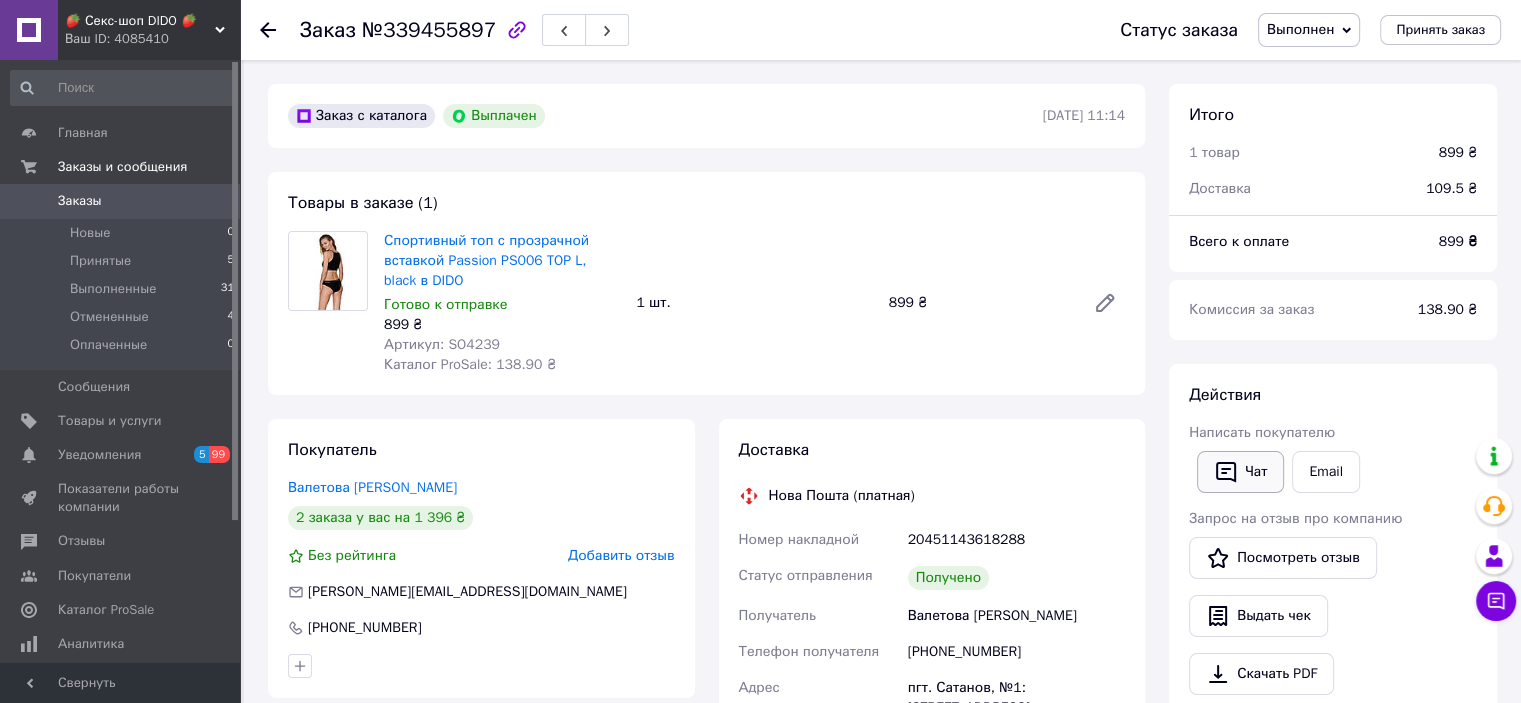 click on "Чат" at bounding box center (1240, 472) 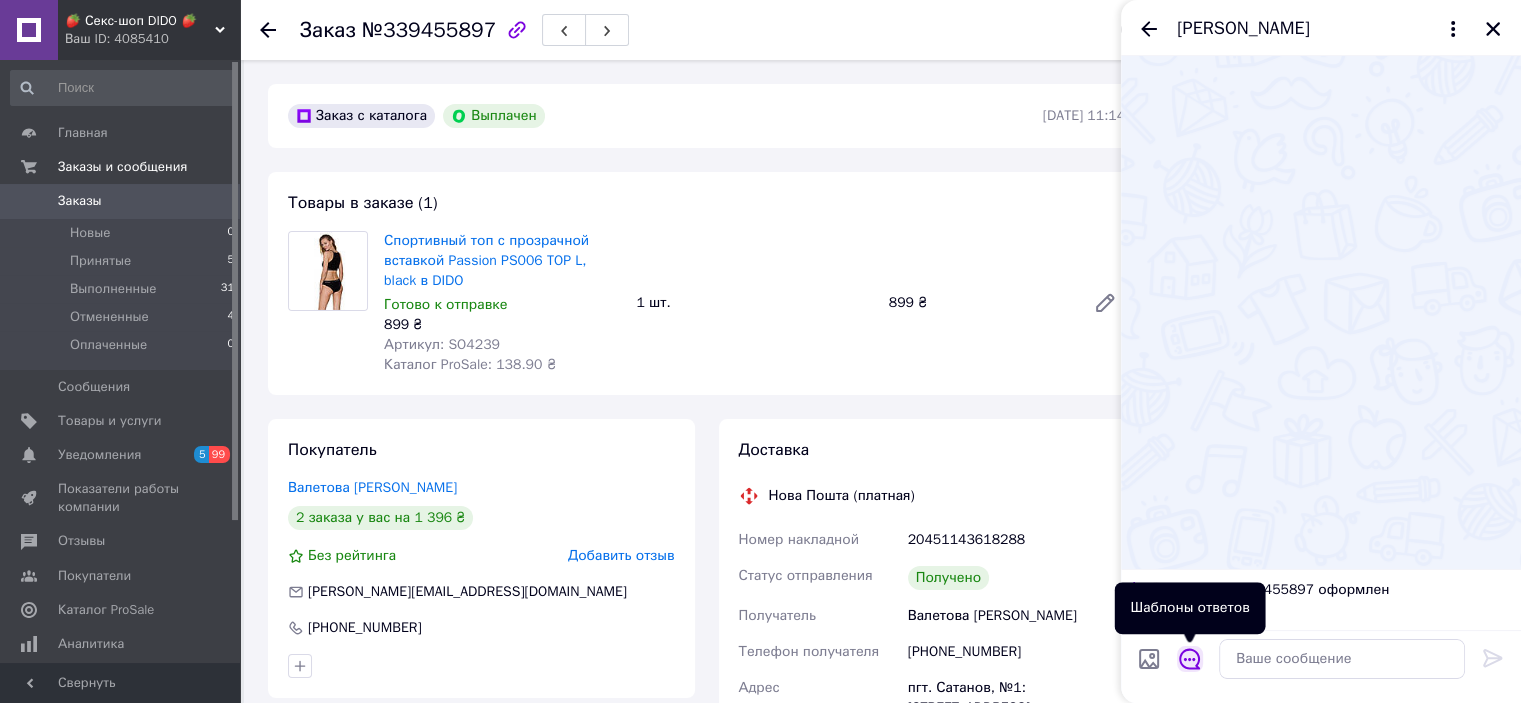 click 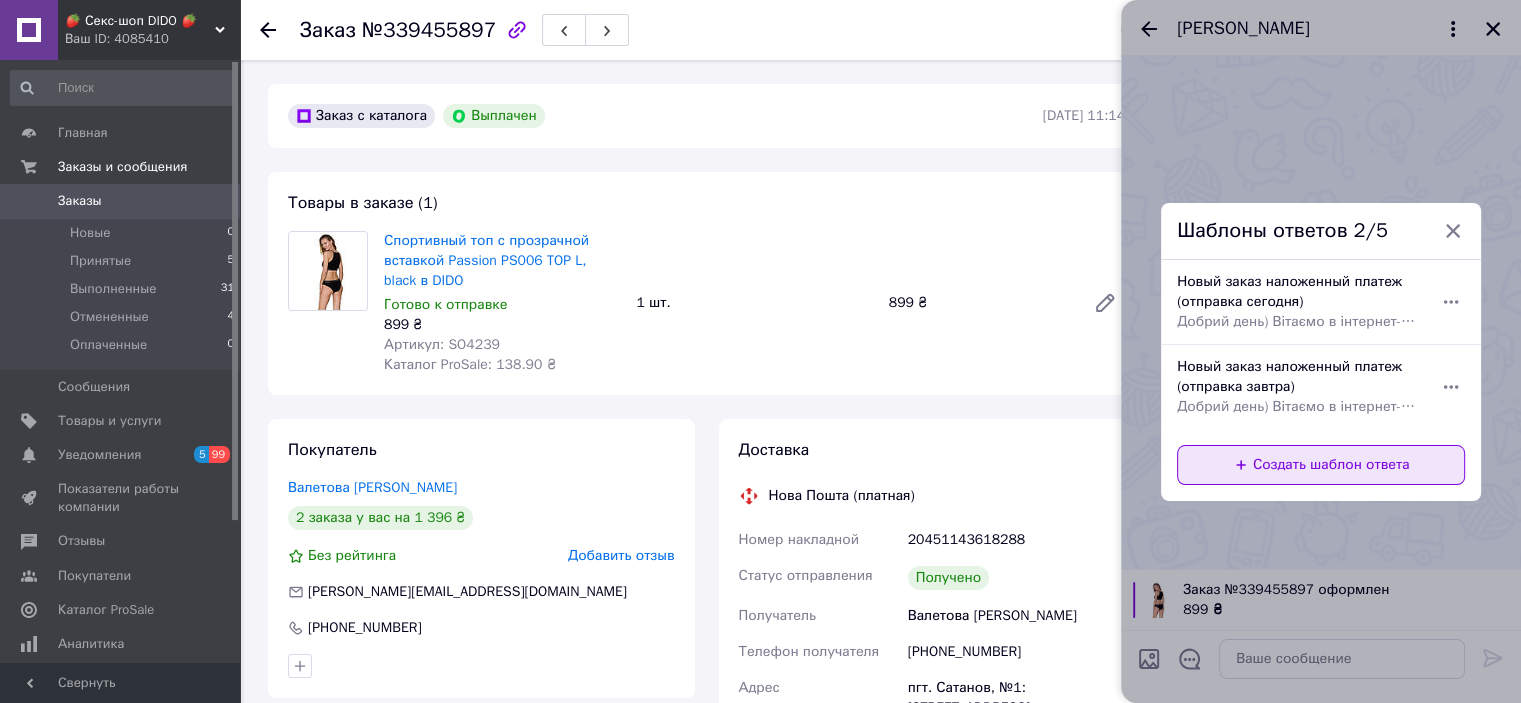 click on "Создать шаблон ответа" at bounding box center [1321, 465] 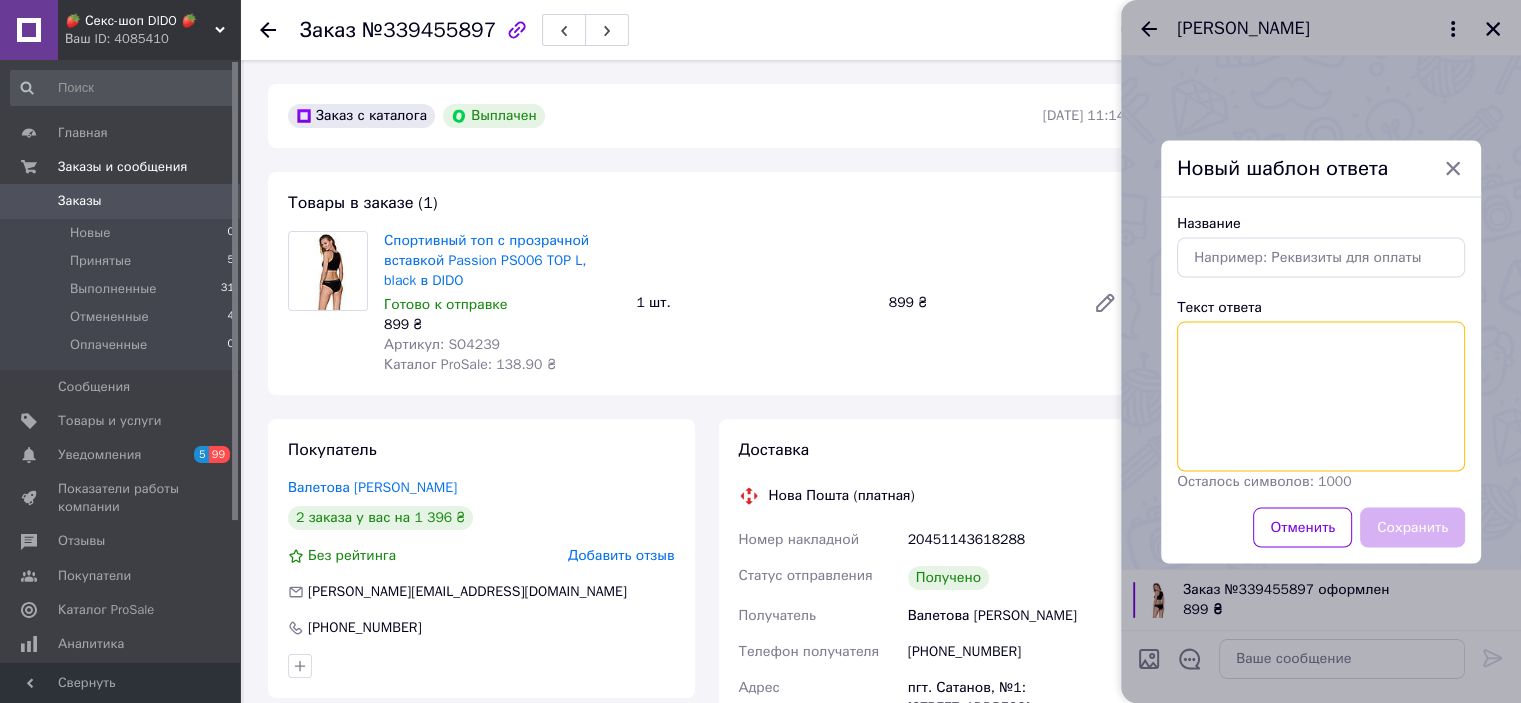 click on "Текст ответа" at bounding box center [1321, 396] 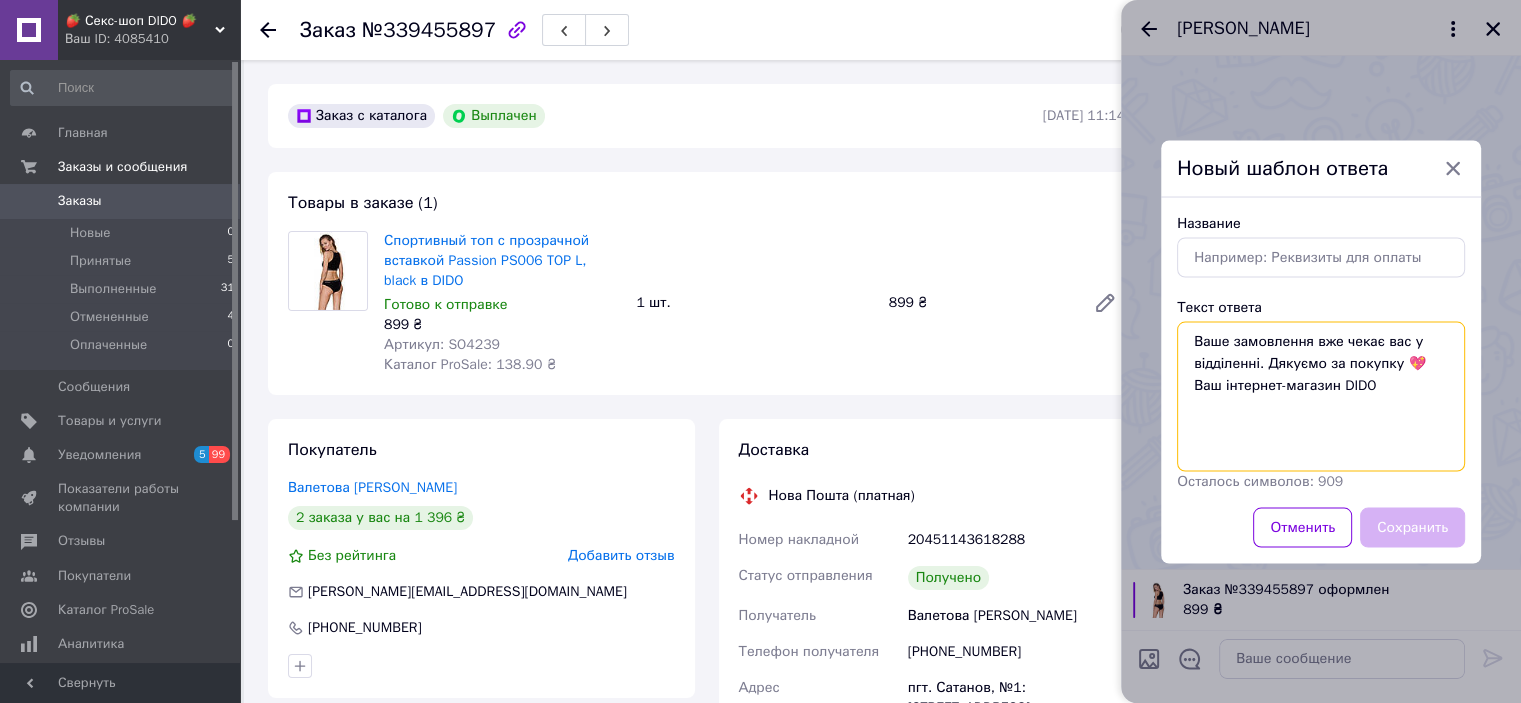 type on "Ваше замовлення вже чекає вас у відділенні. Дякуємо за покупку 💖 Ваш інтернет-магазин DIDO" 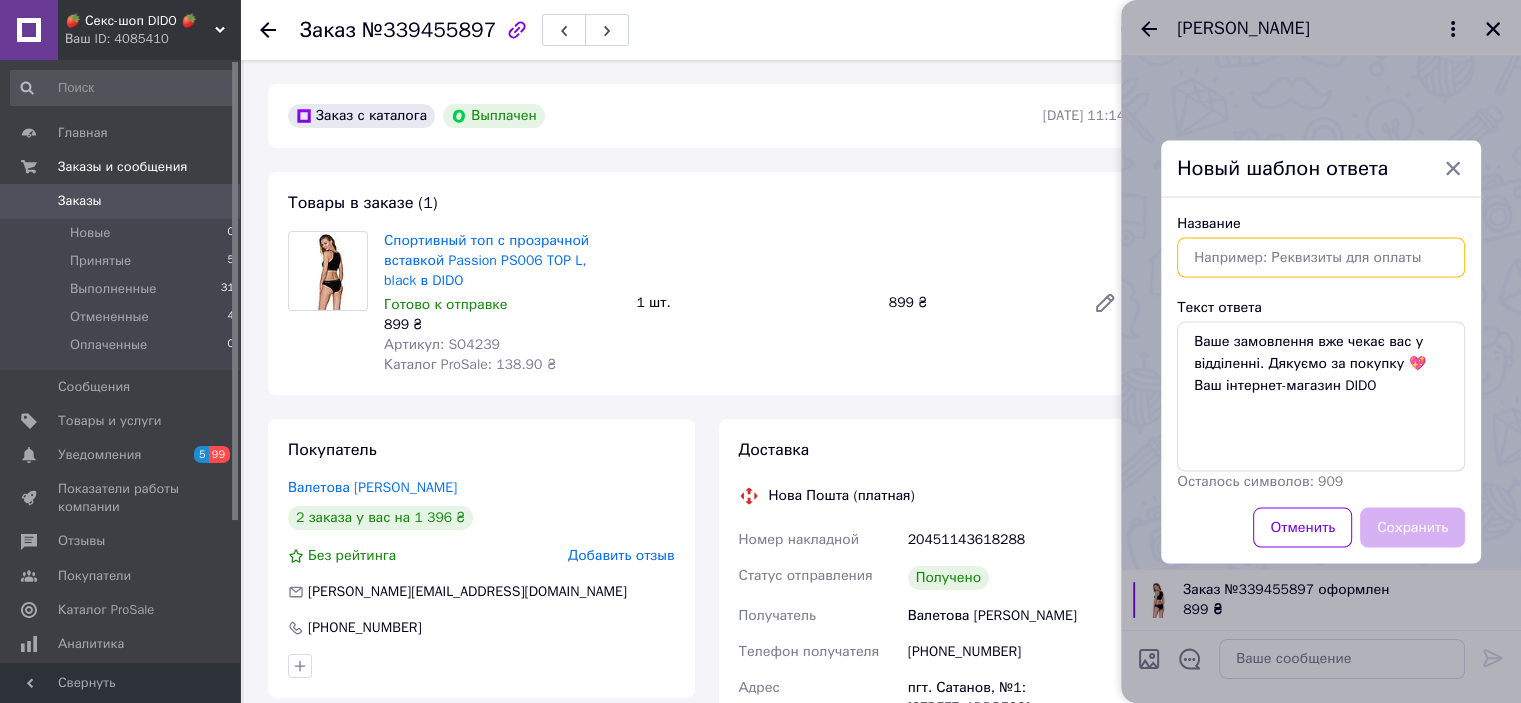 click on "Название" at bounding box center [1321, 257] 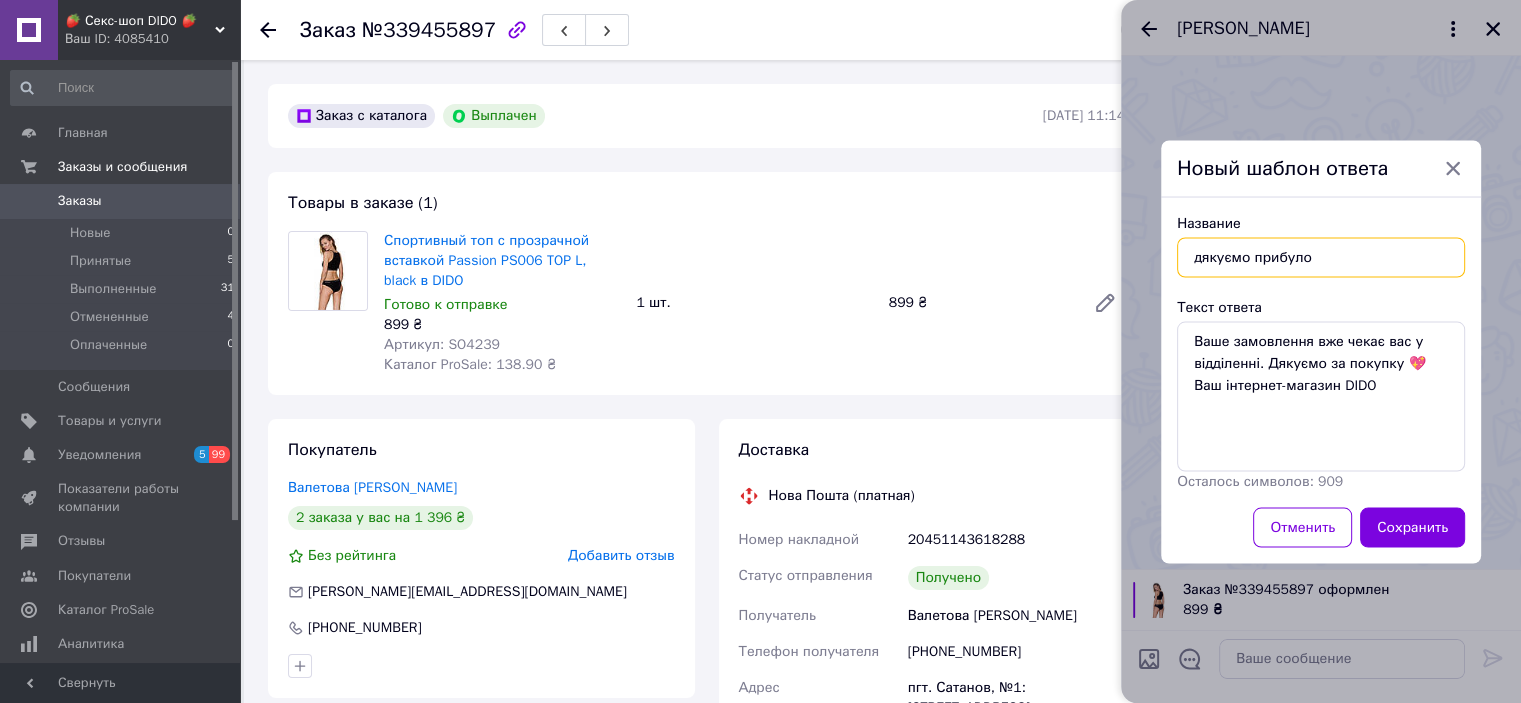 drag, startPoint x: 1252, startPoint y: 254, endPoint x: 1132, endPoint y: 254, distance: 120 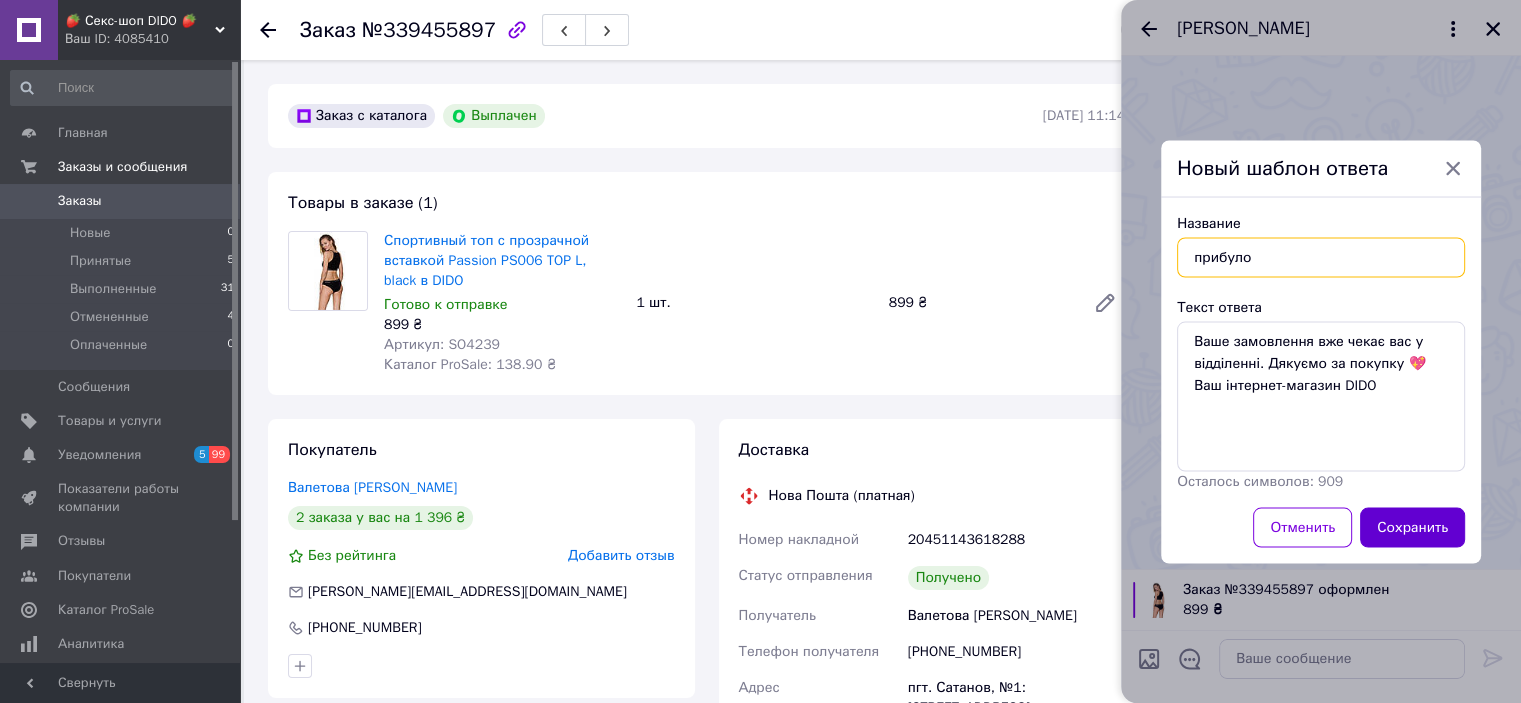 type on "прибуло" 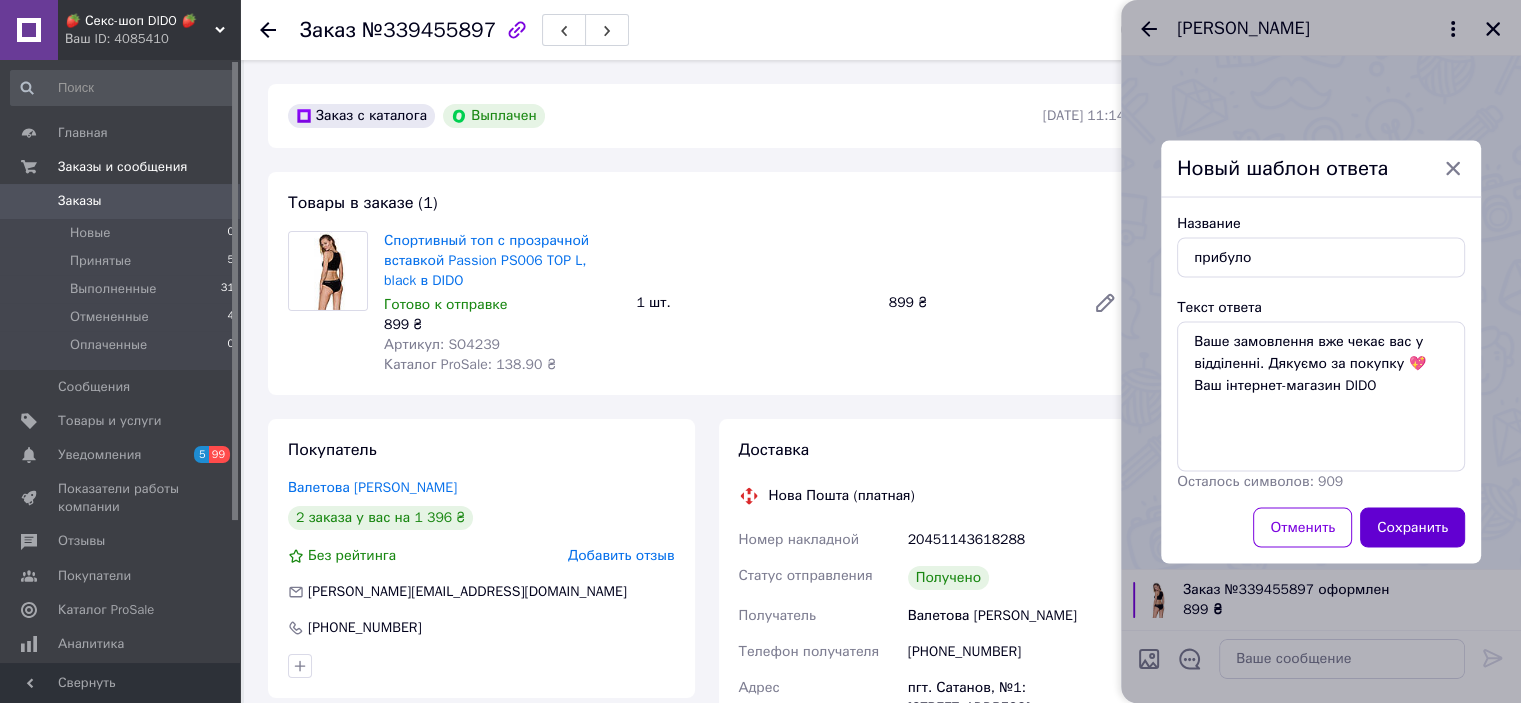 click on "Сохранить" at bounding box center (1412, 527) 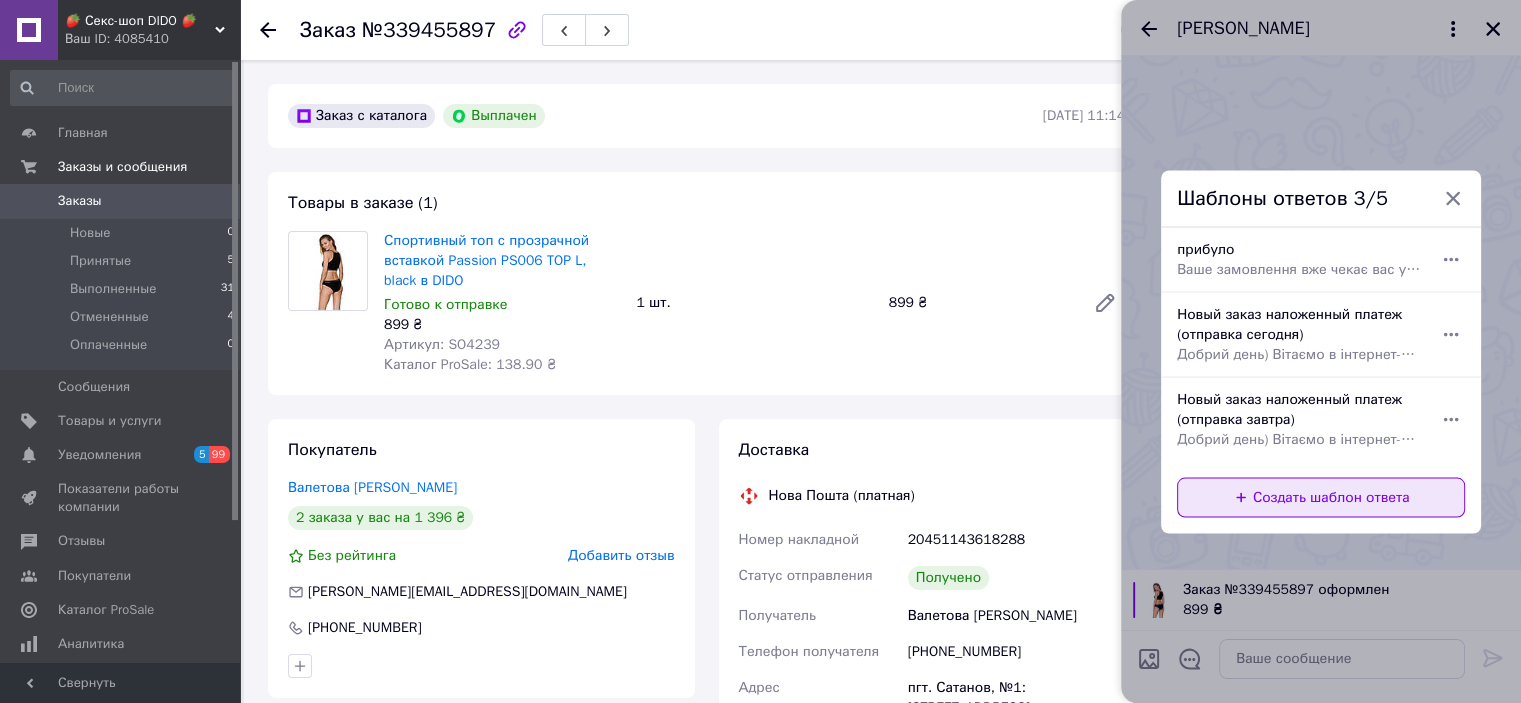 click on "Создать шаблон ответа" at bounding box center [1321, 497] 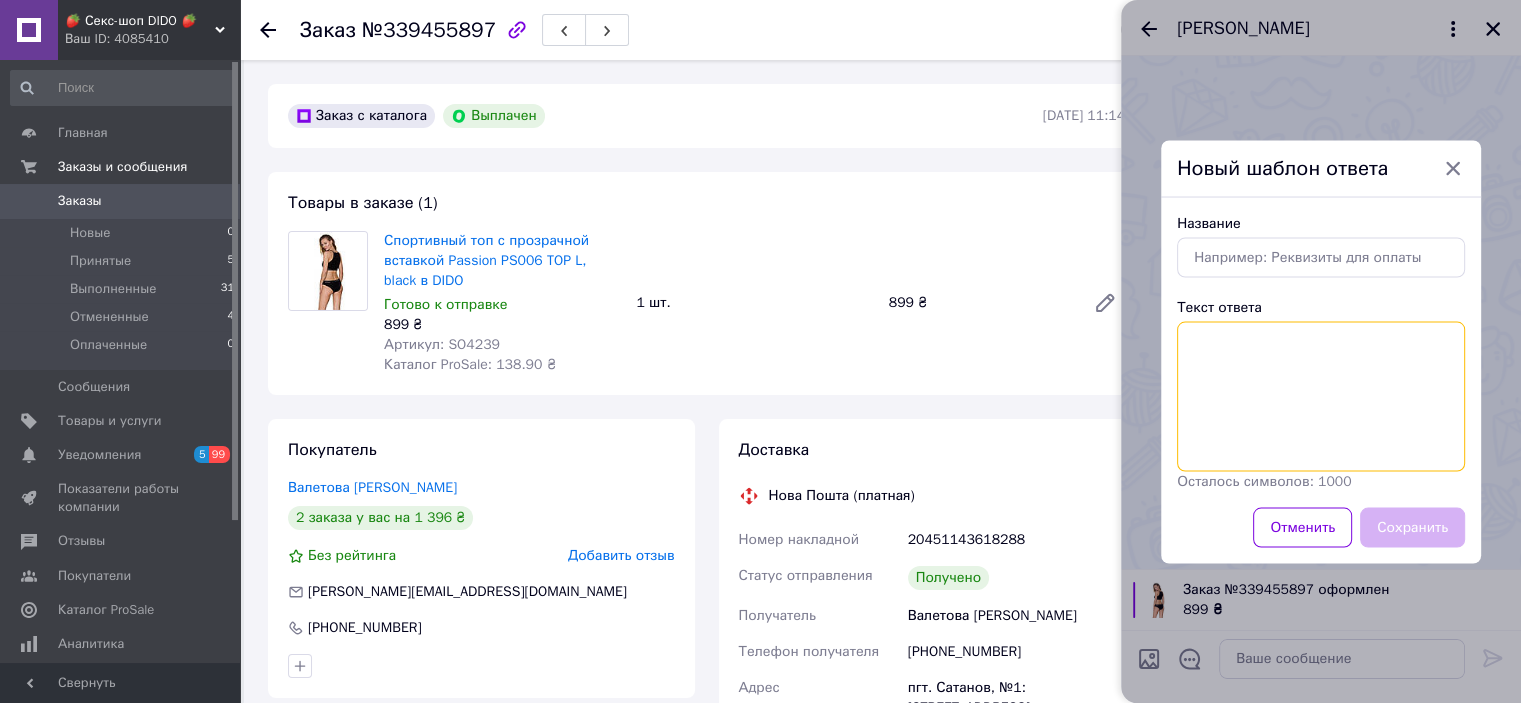 click on "Текст ответа" at bounding box center [1321, 396] 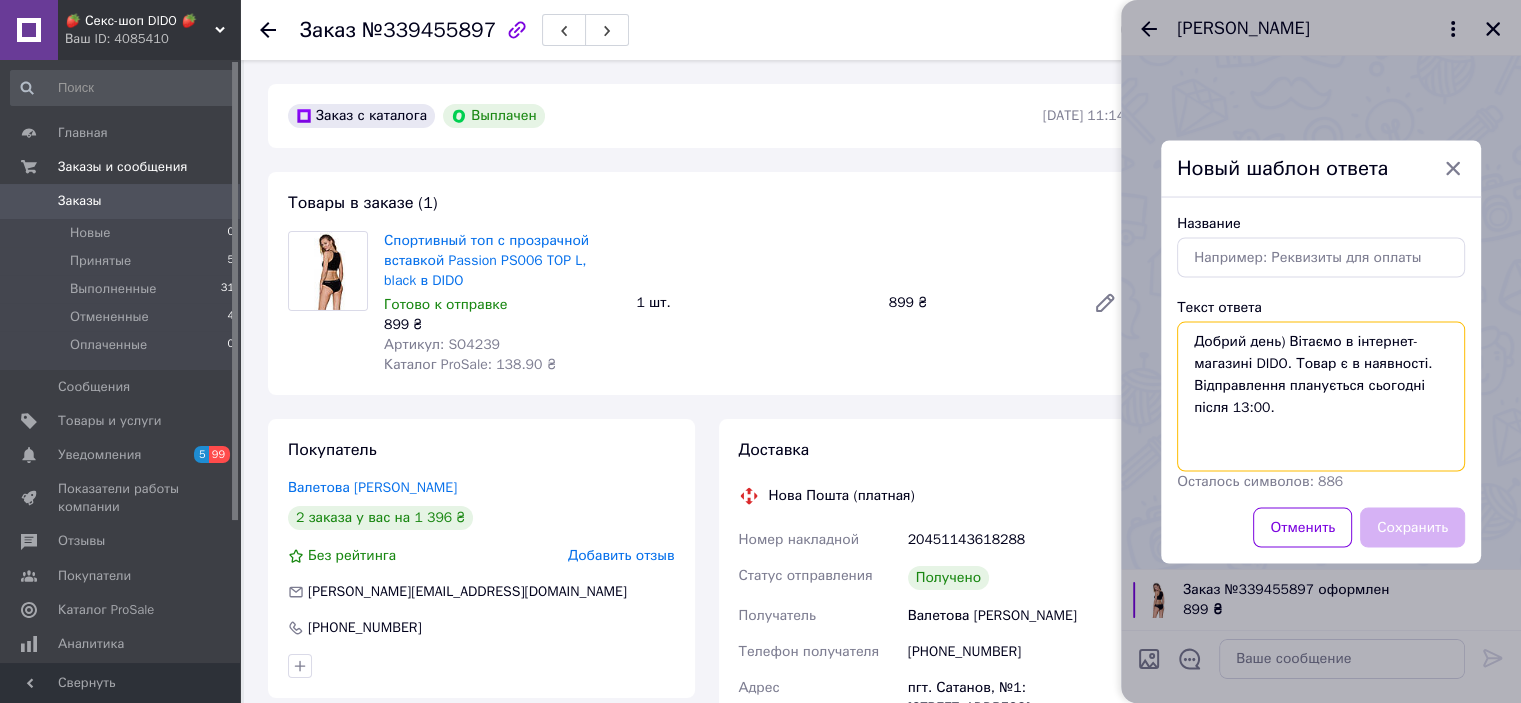type on "Добрий день) Вітаємо в інтернет-магазині DIDO. Товар є в наявності. Відправлення планується сьогодні після 13:00." 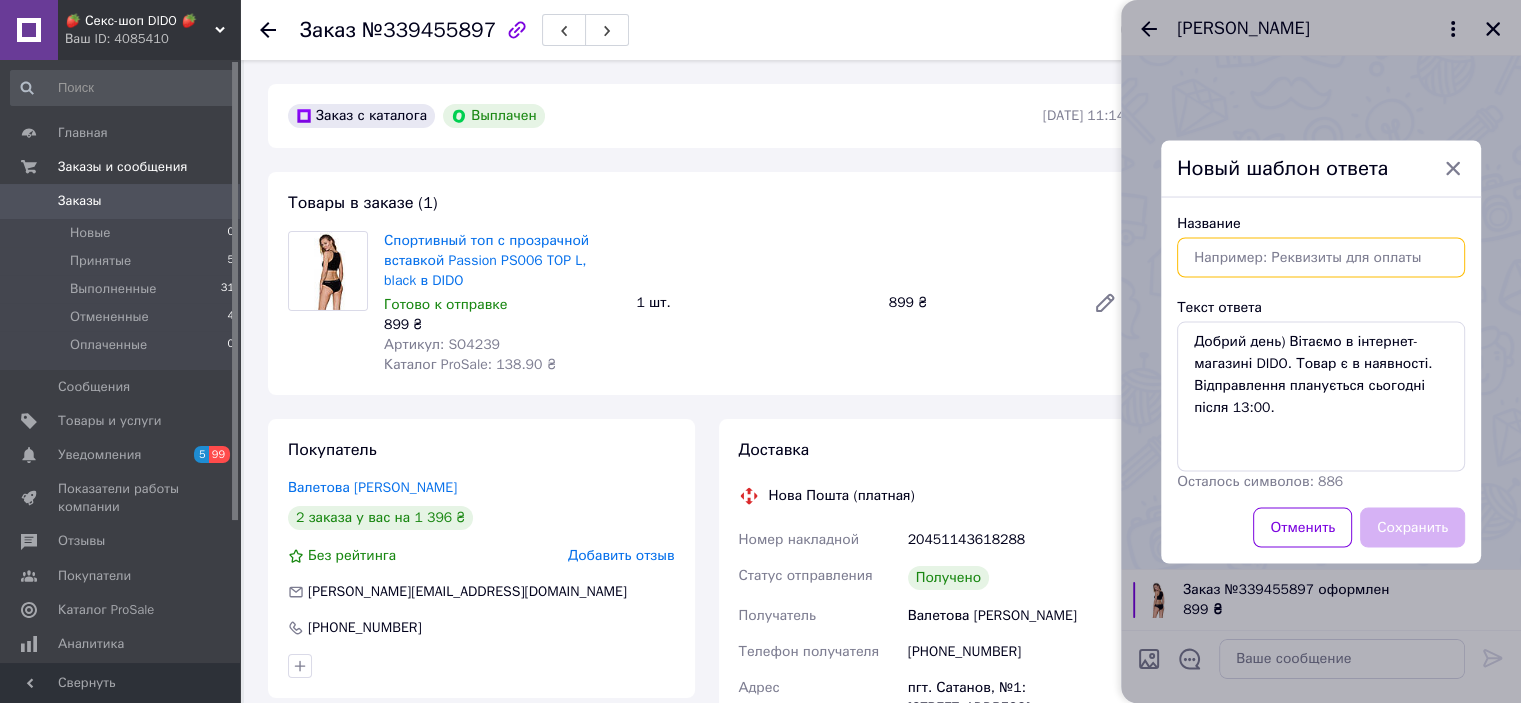 click on "Название" at bounding box center [1321, 257] 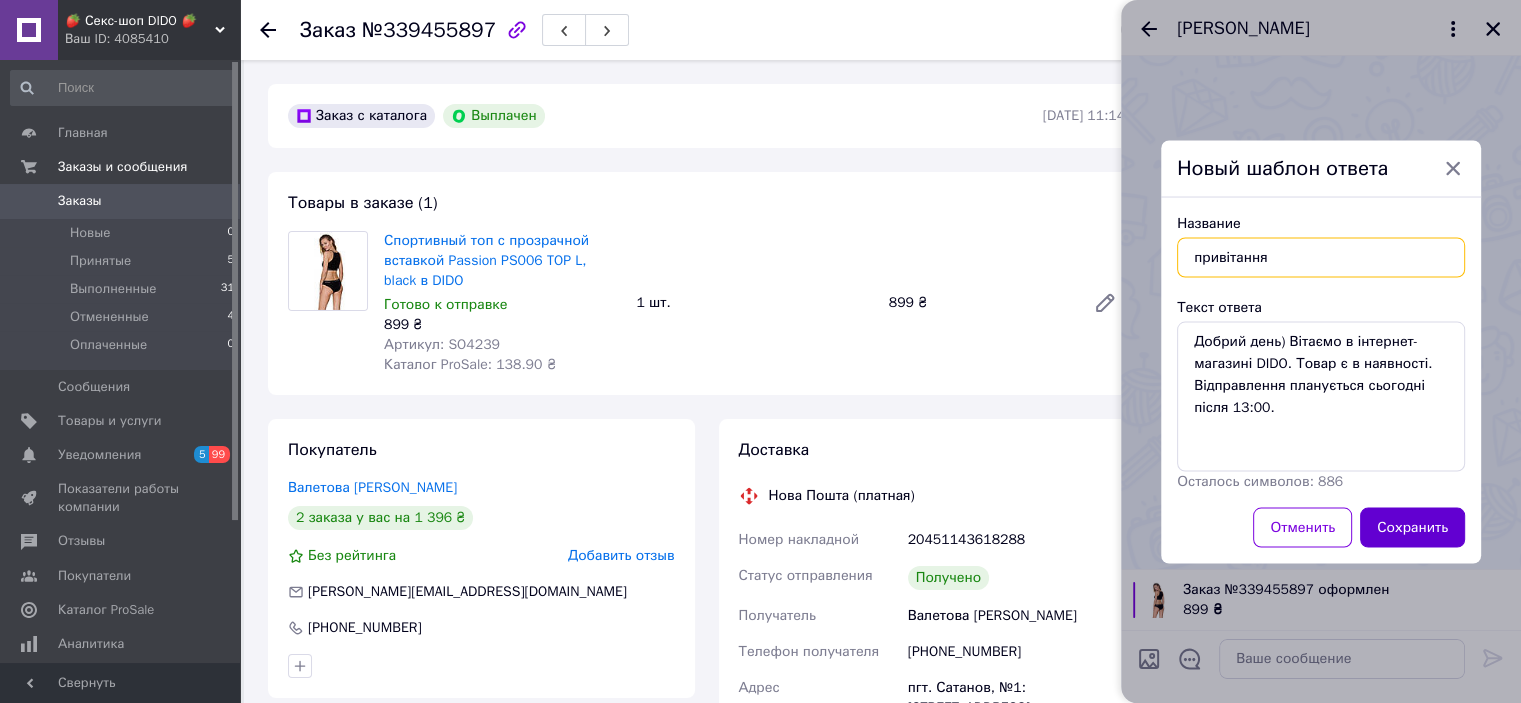 type on "привітання" 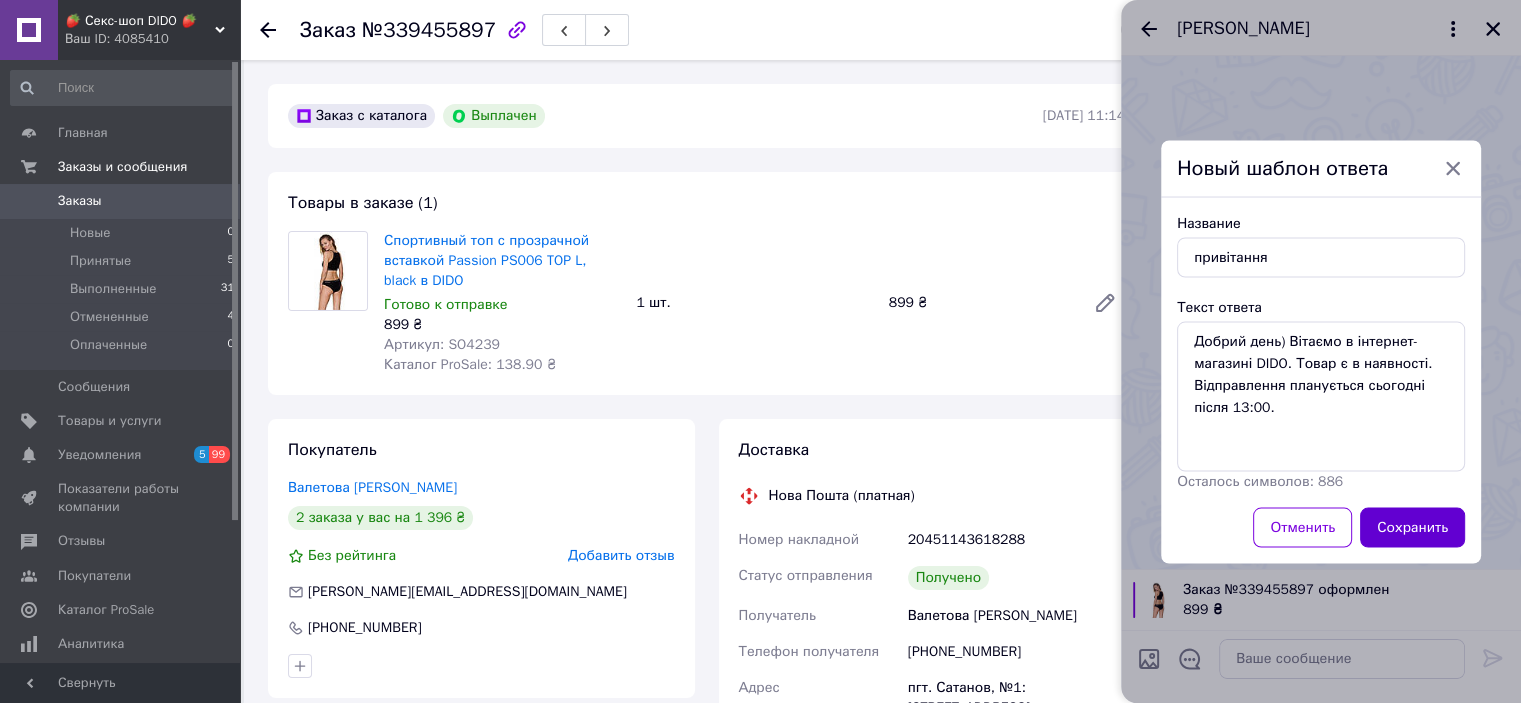 click on "Сохранить" at bounding box center [1412, 527] 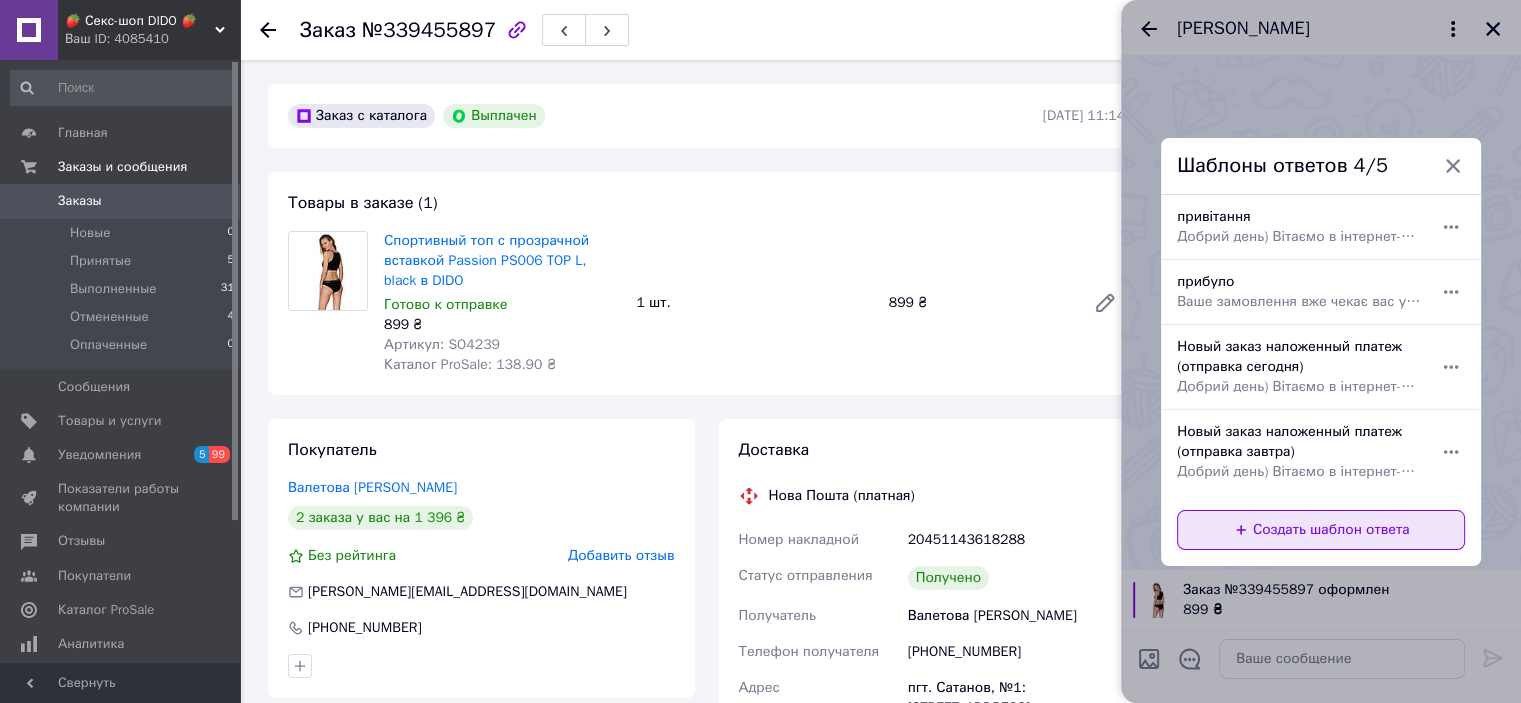 click on "Создать шаблон ответа" at bounding box center (1321, 530) 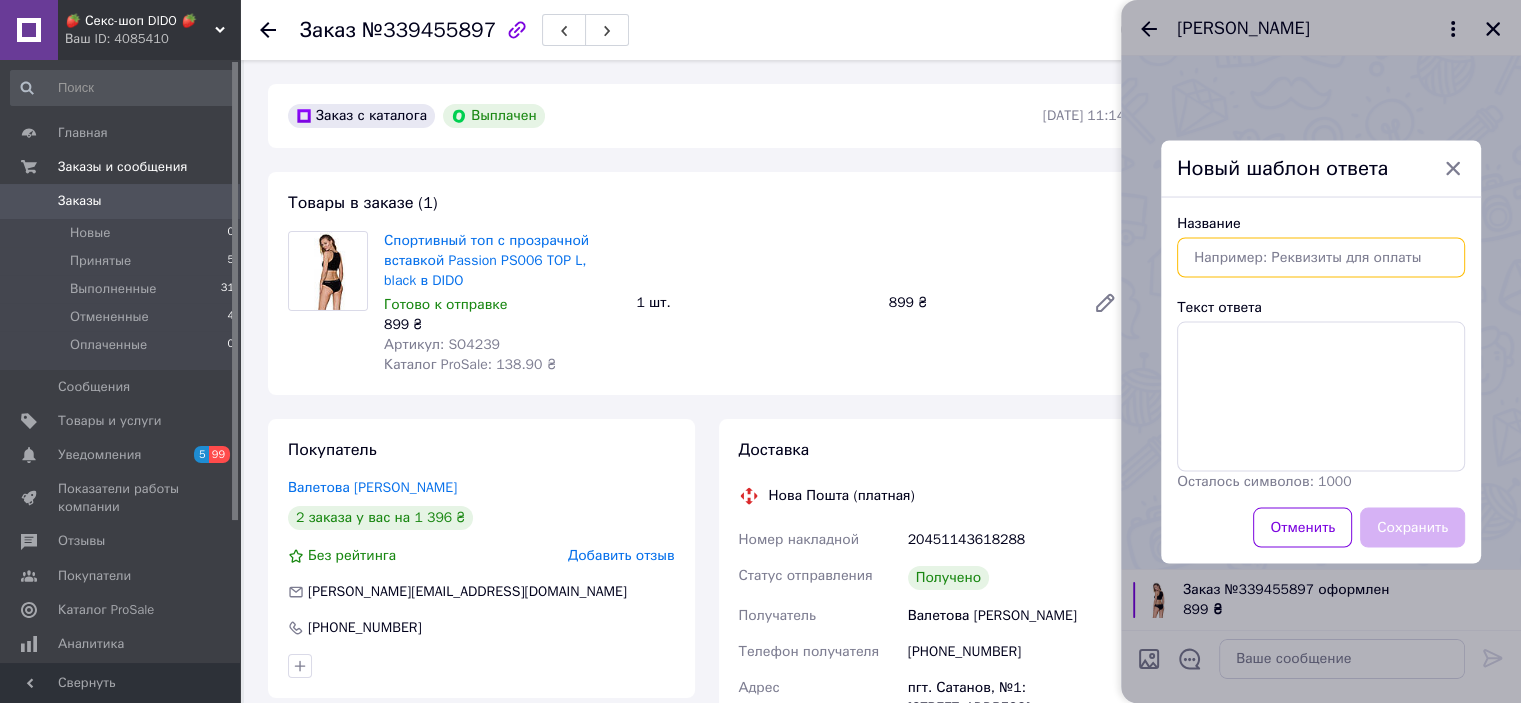 click on "Название" at bounding box center (1321, 257) 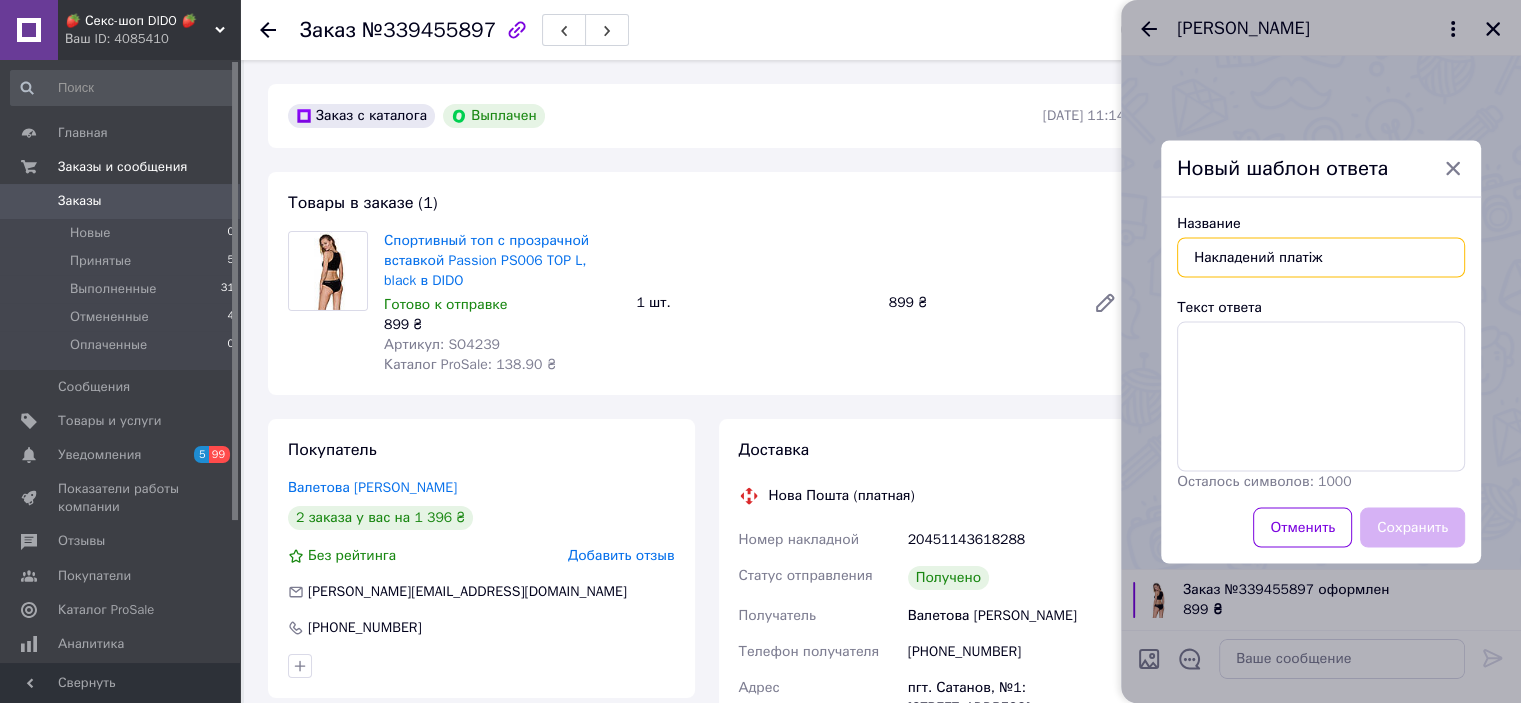 type on "Накладений платіж" 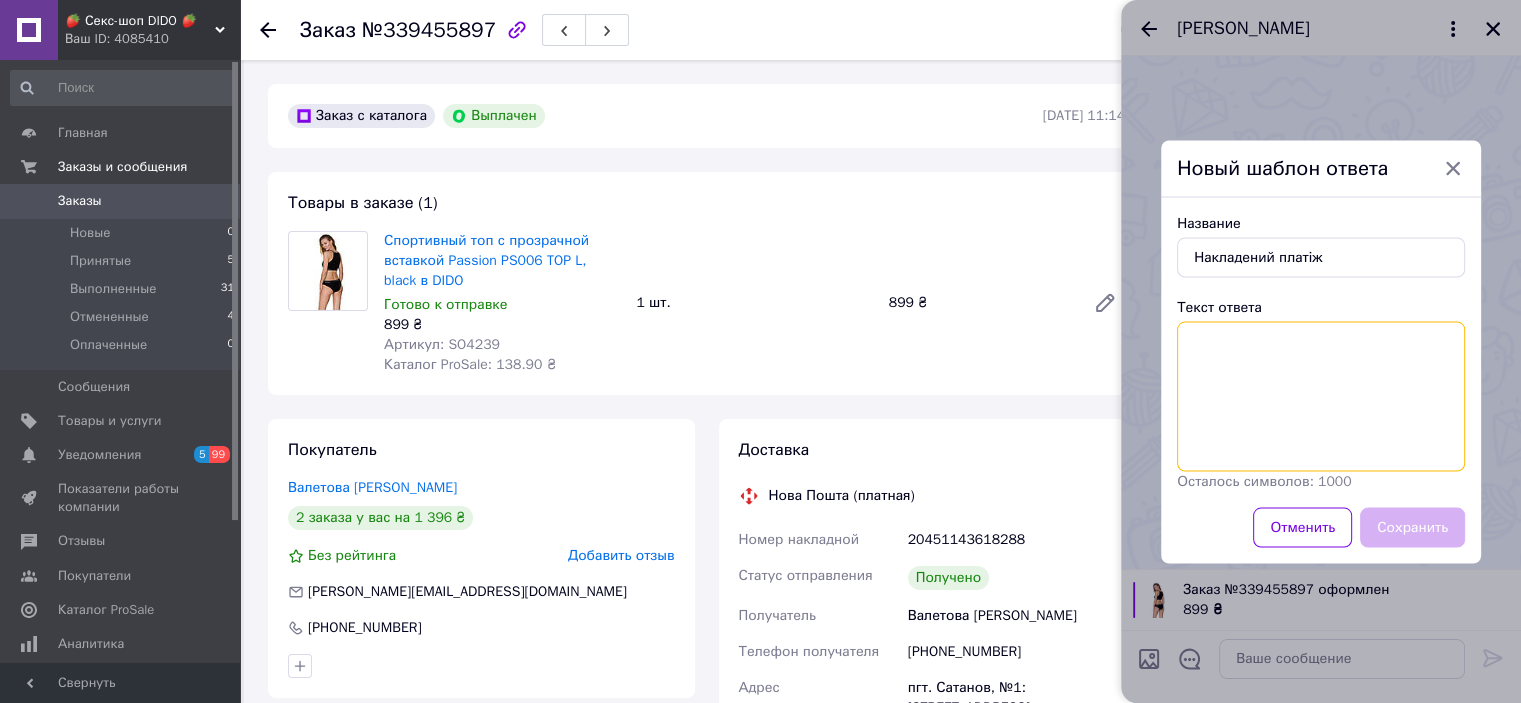 click on "Текст ответа" at bounding box center (1321, 396) 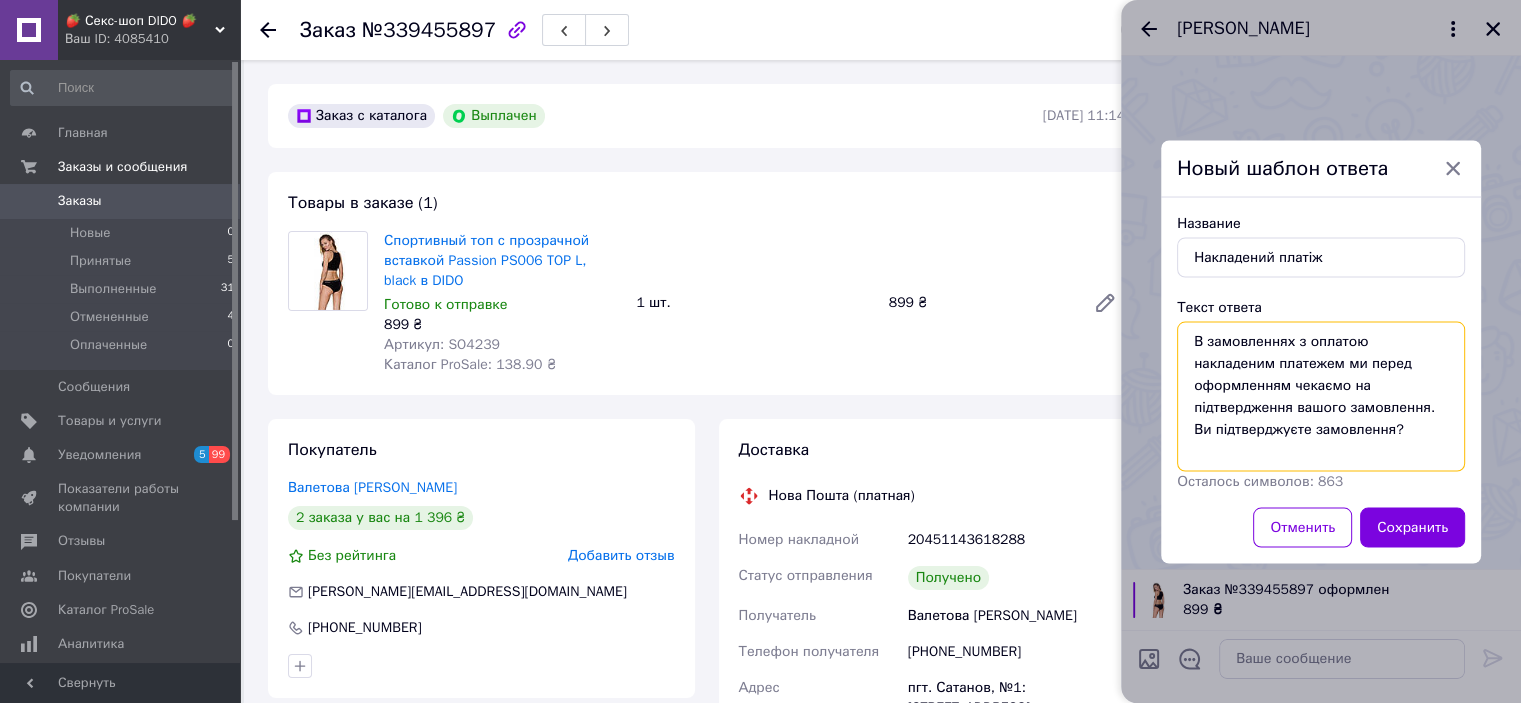 drag, startPoint x: 1192, startPoint y: 338, endPoint x: 1364, endPoint y: 340, distance: 172.01163 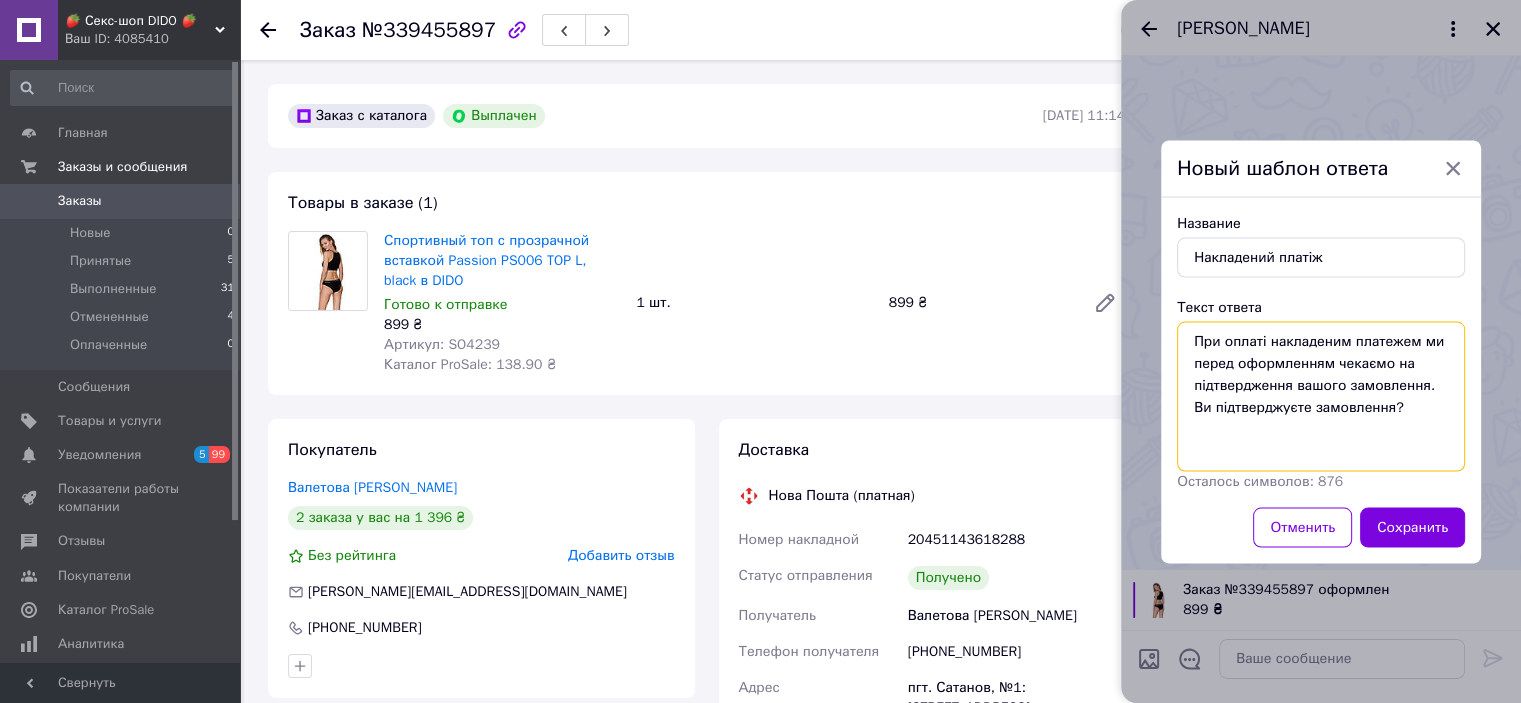 click on "При оплаті накладеним платежем ми перед оформленням чекаємо на підтвердження вашого замовлення. Ви підтверджуєте замовлення?" at bounding box center [1321, 396] 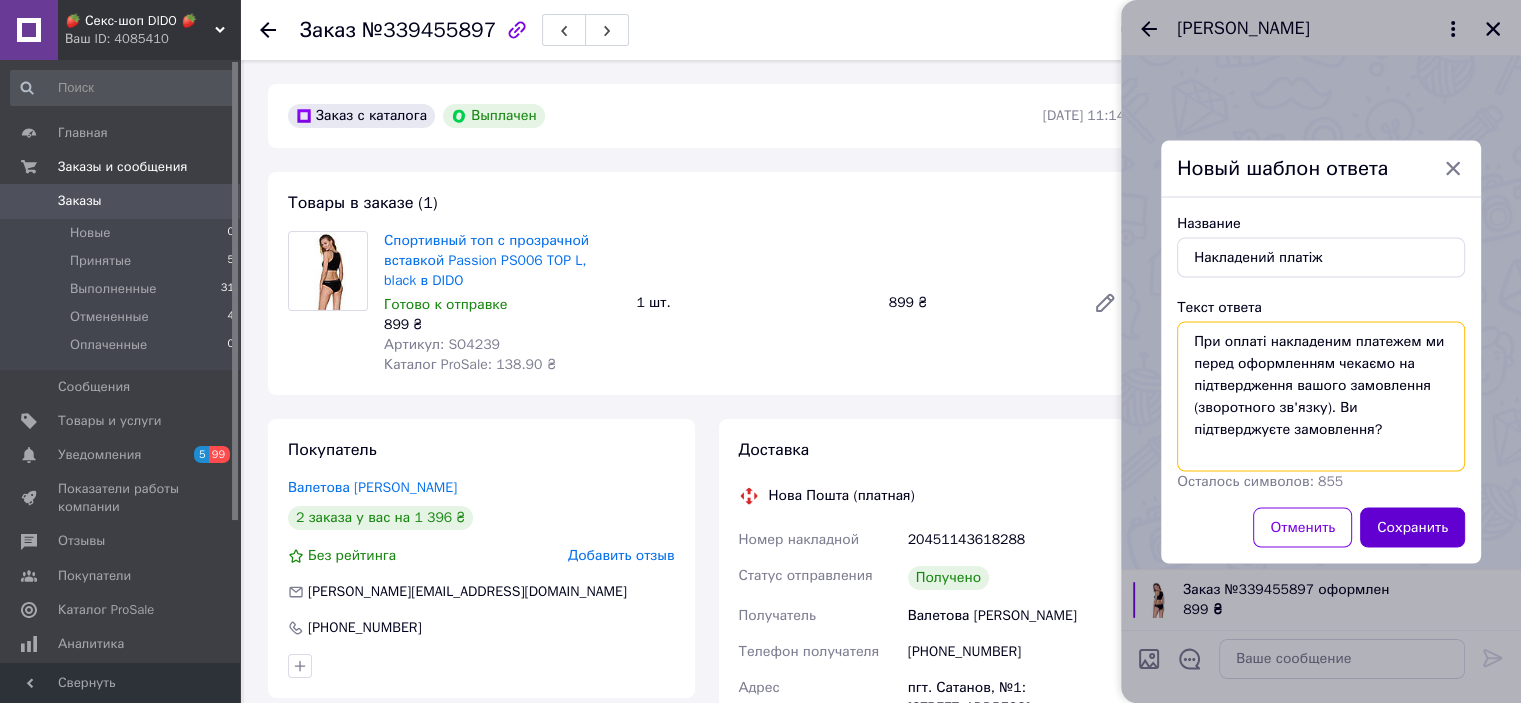 type on "При оплаті накладеним платежем ми перед оформленням чекаємо на підтвердження вашого замовлення (зворотного зв'язку). Ви підтверджуєте замовлення?" 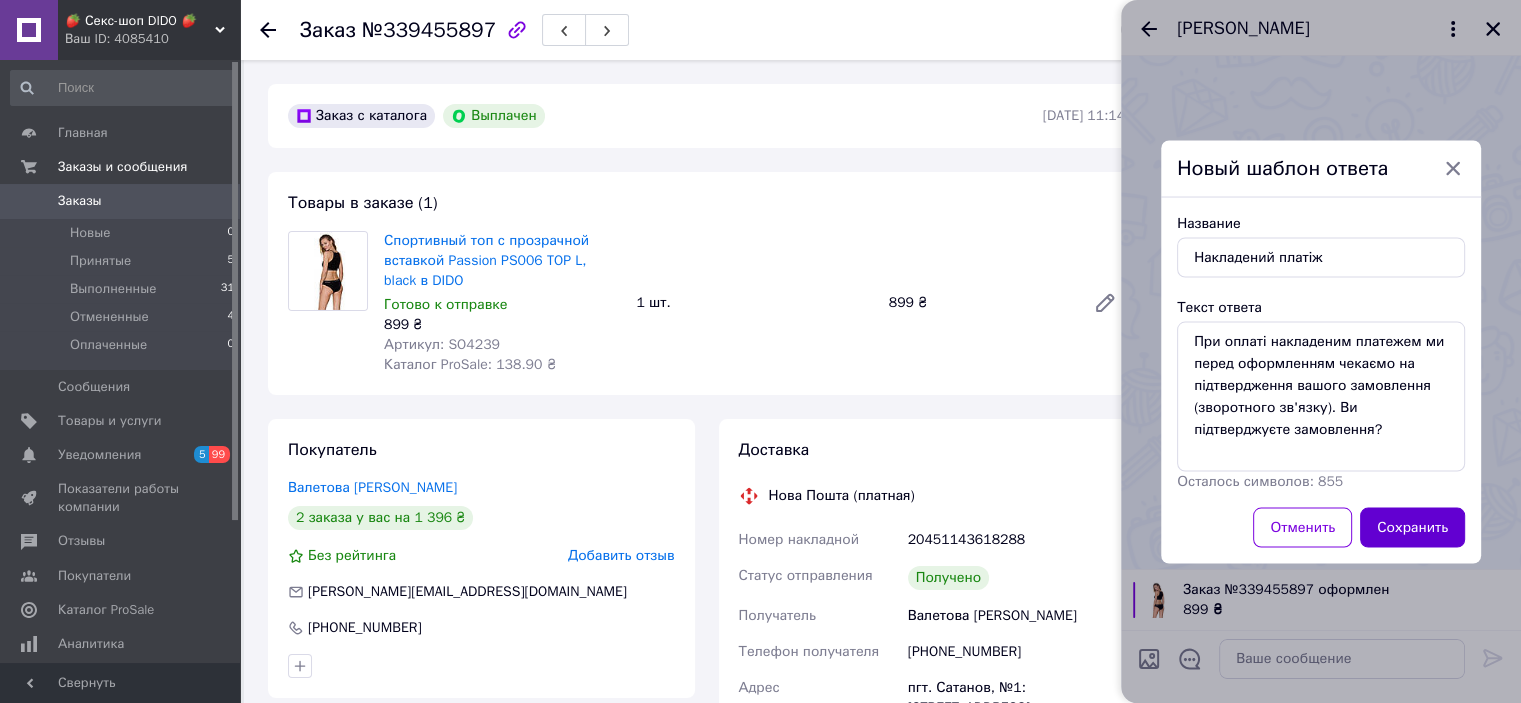 click on "Сохранить" at bounding box center [1412, 527] 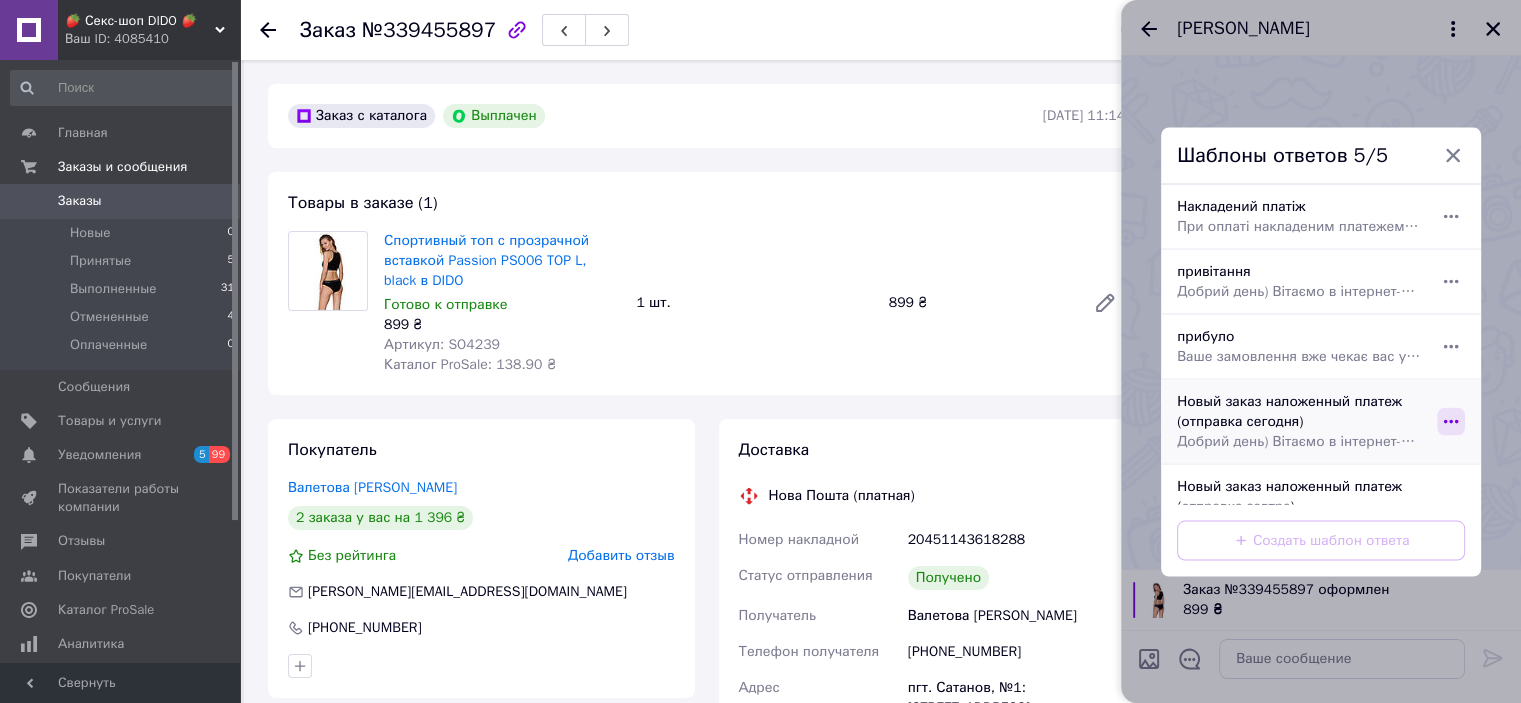 click 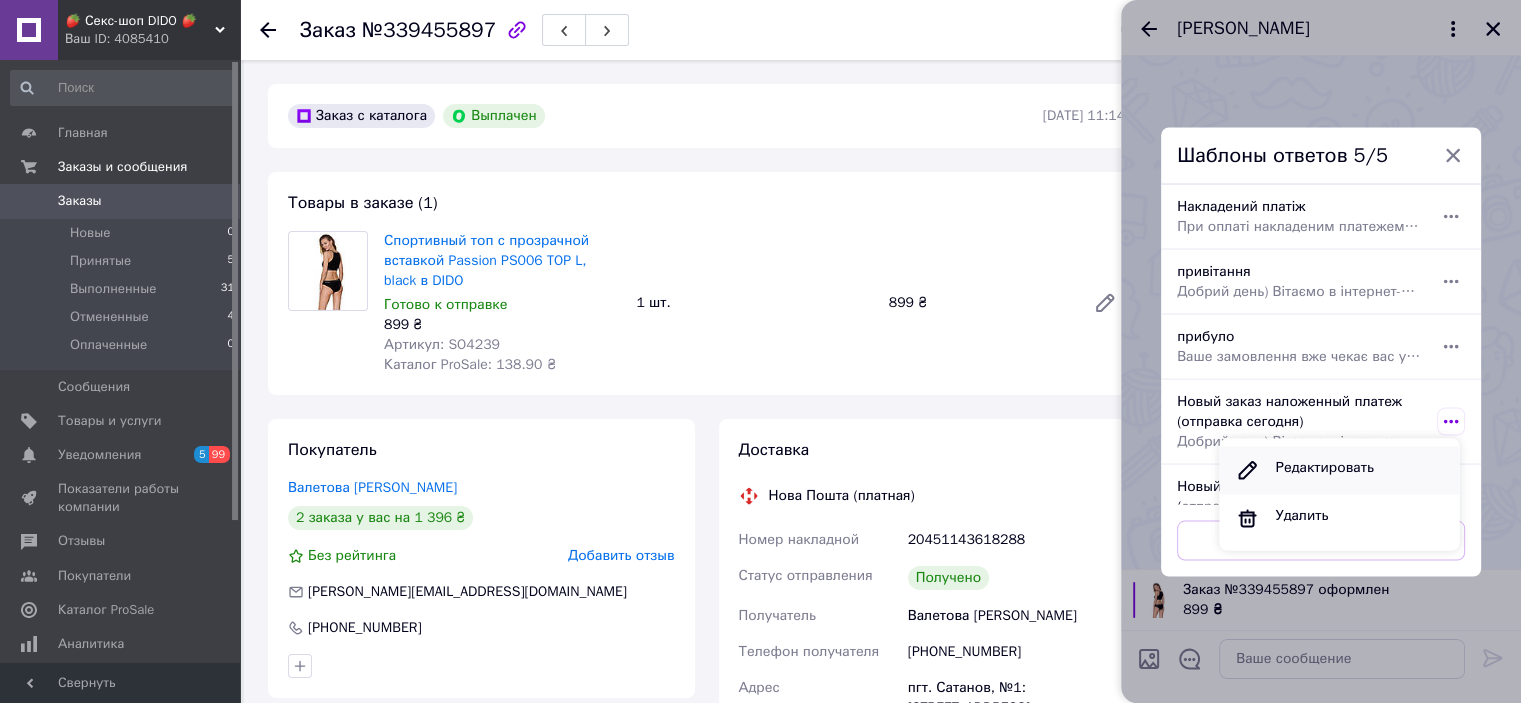 click on "Редактировать" at bounding box center (1324, 470) 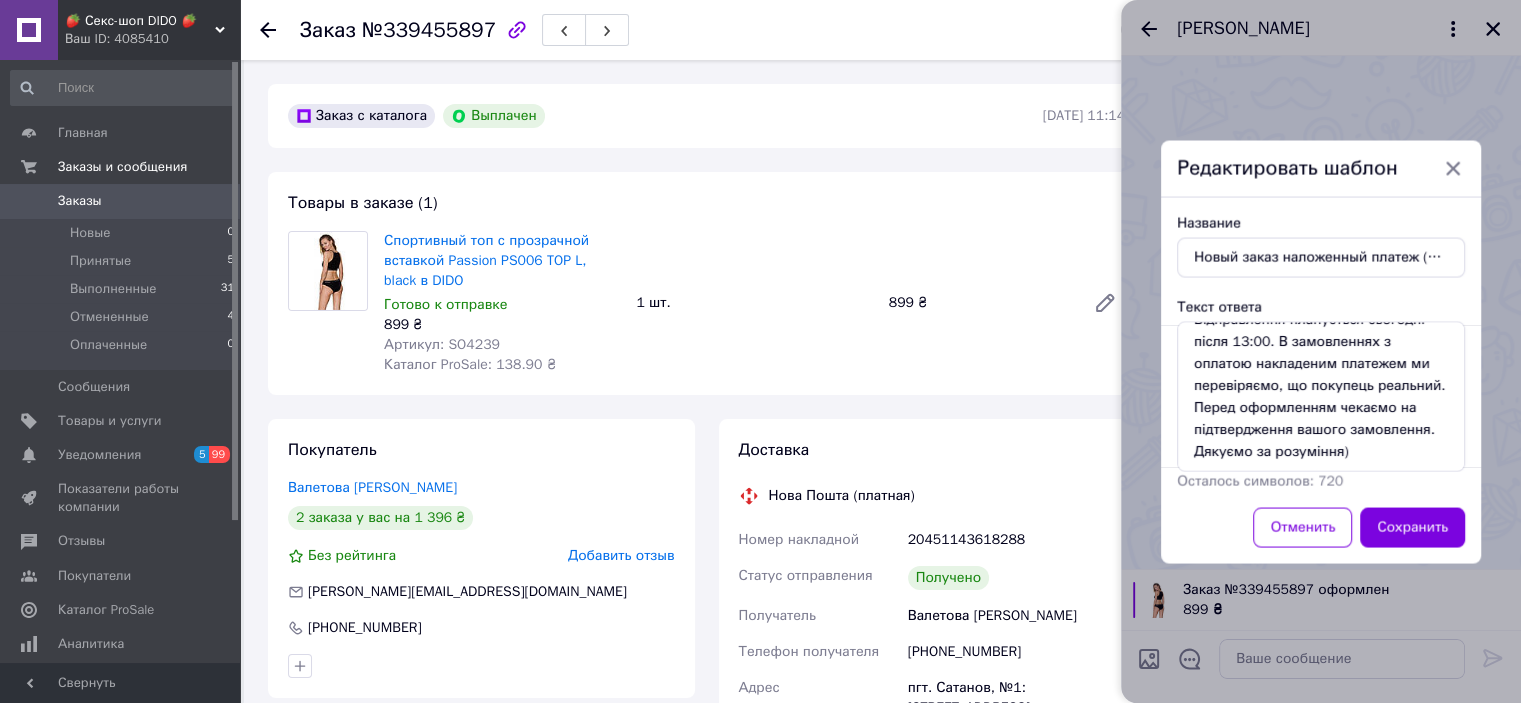 scroll, scrollTop: 0, scrollLeft: 0, axis: both 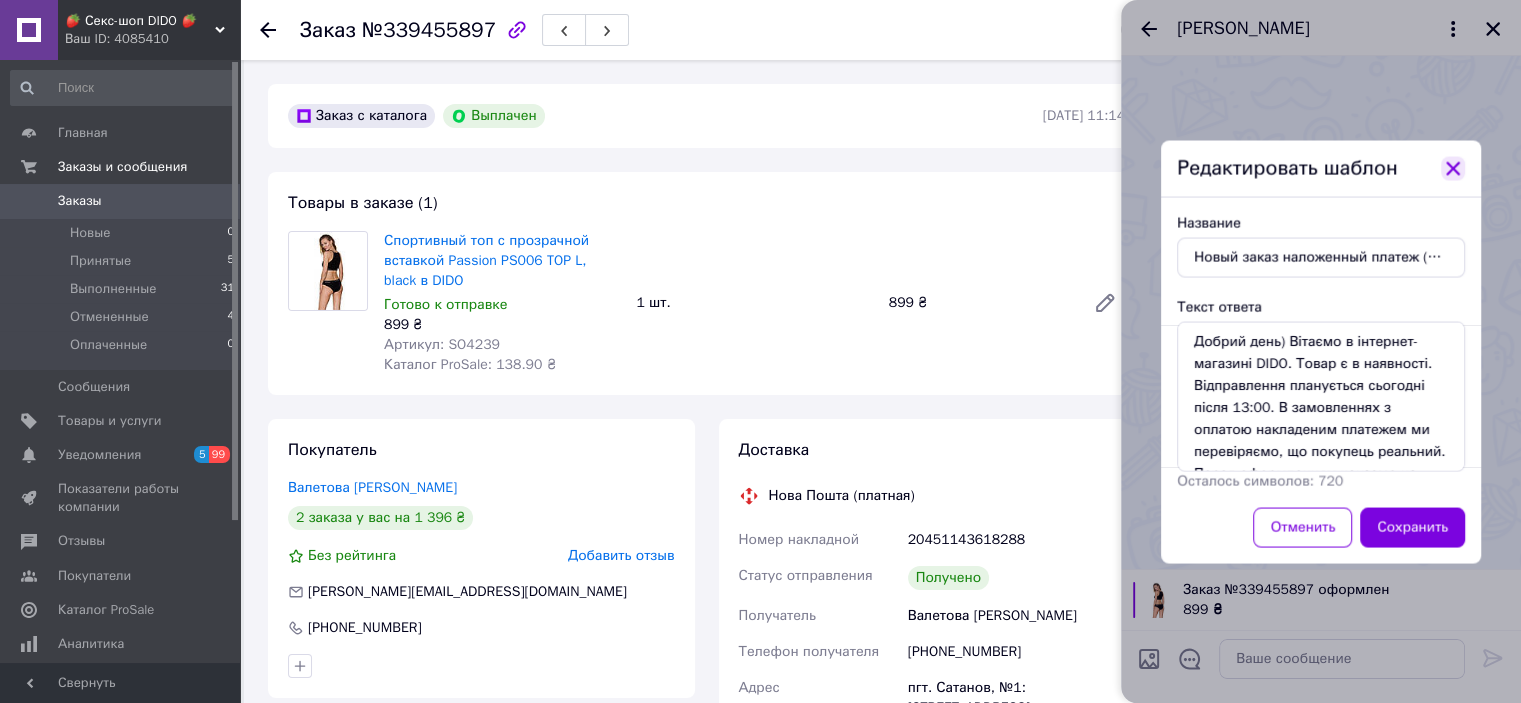 click 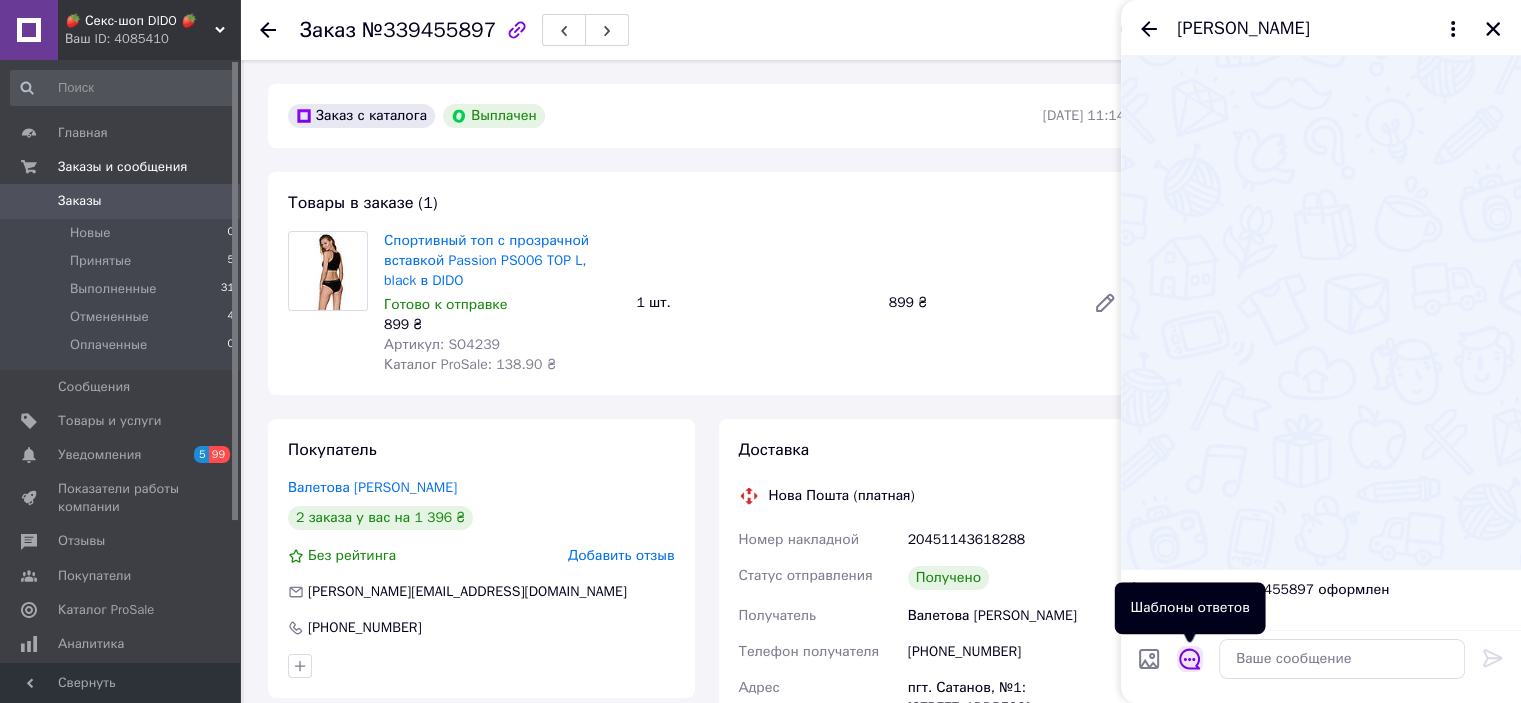 click 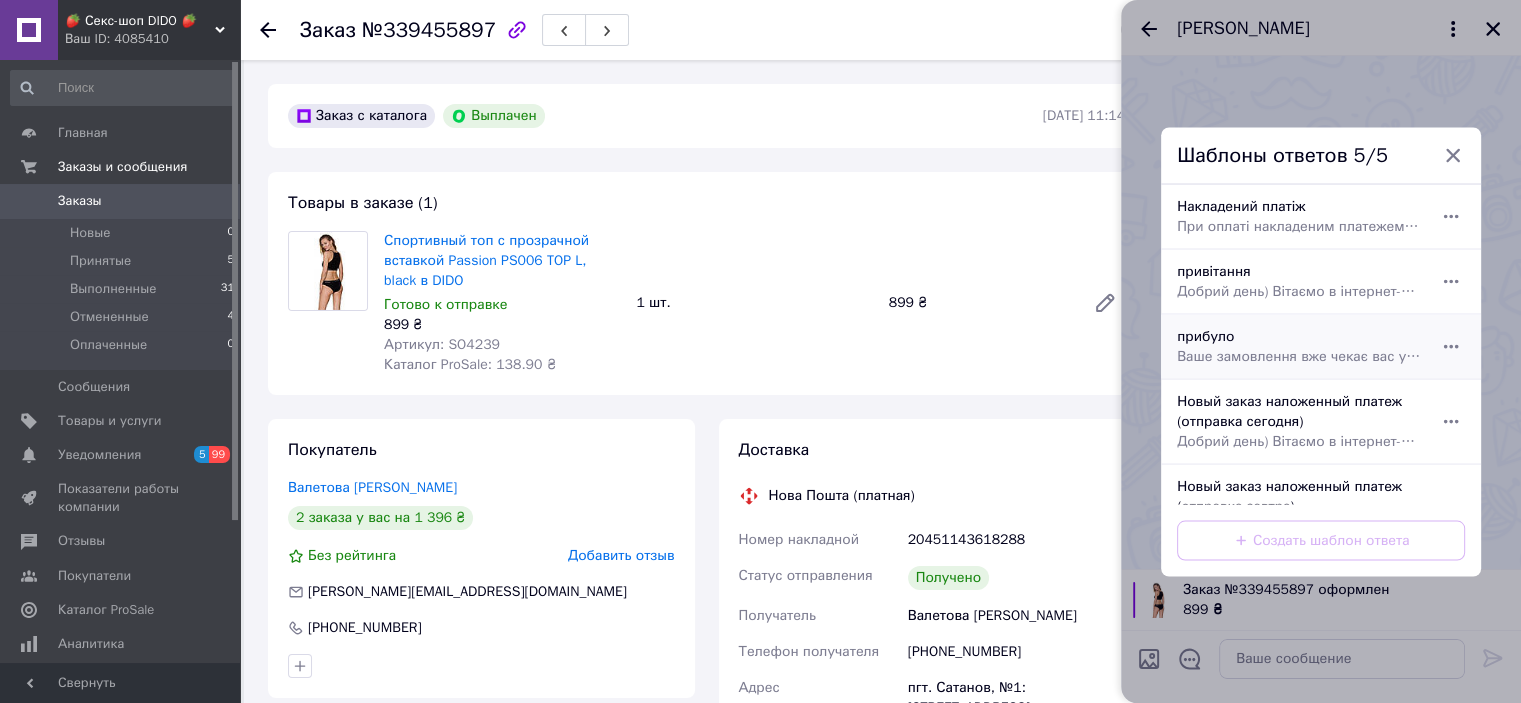 scroll, scrollTop: 43, scrollLeft: 0, axis: vertical 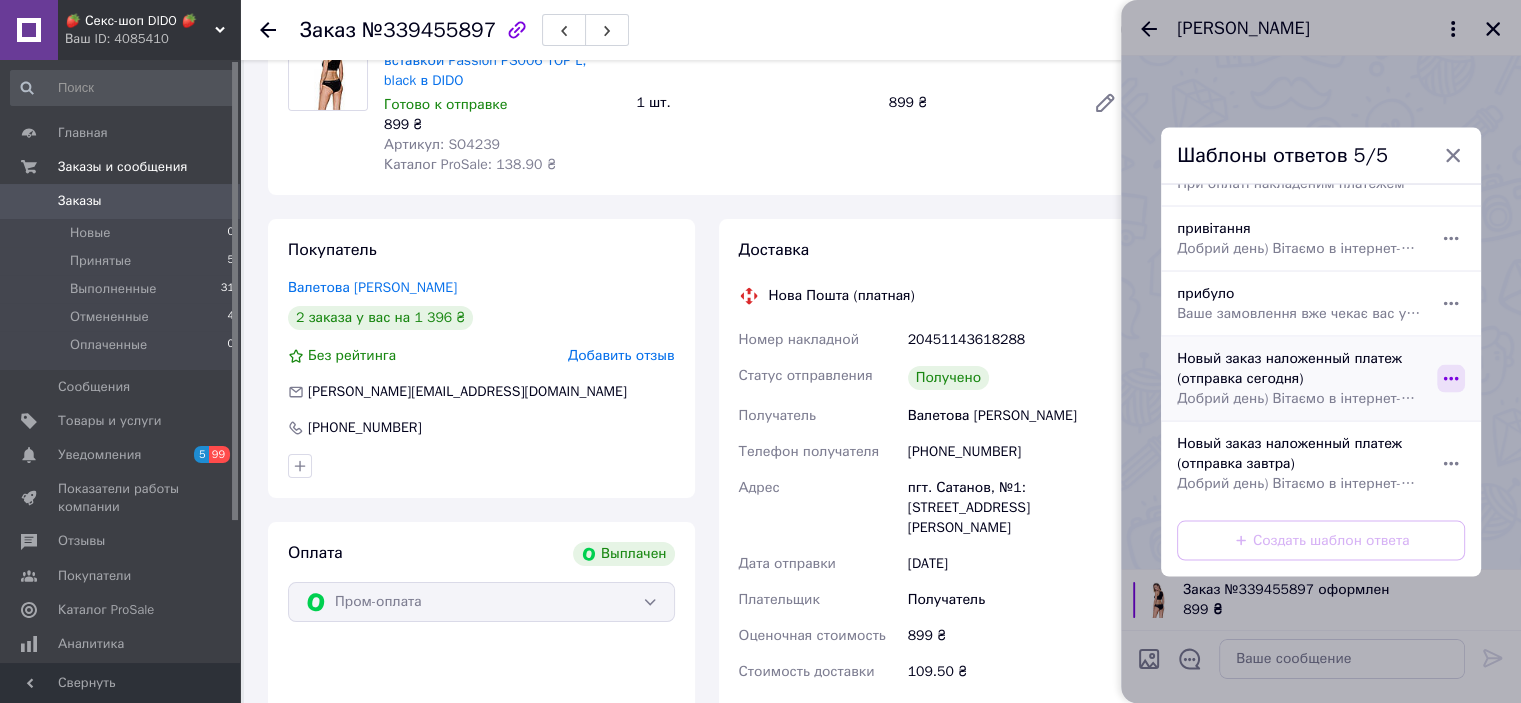 click 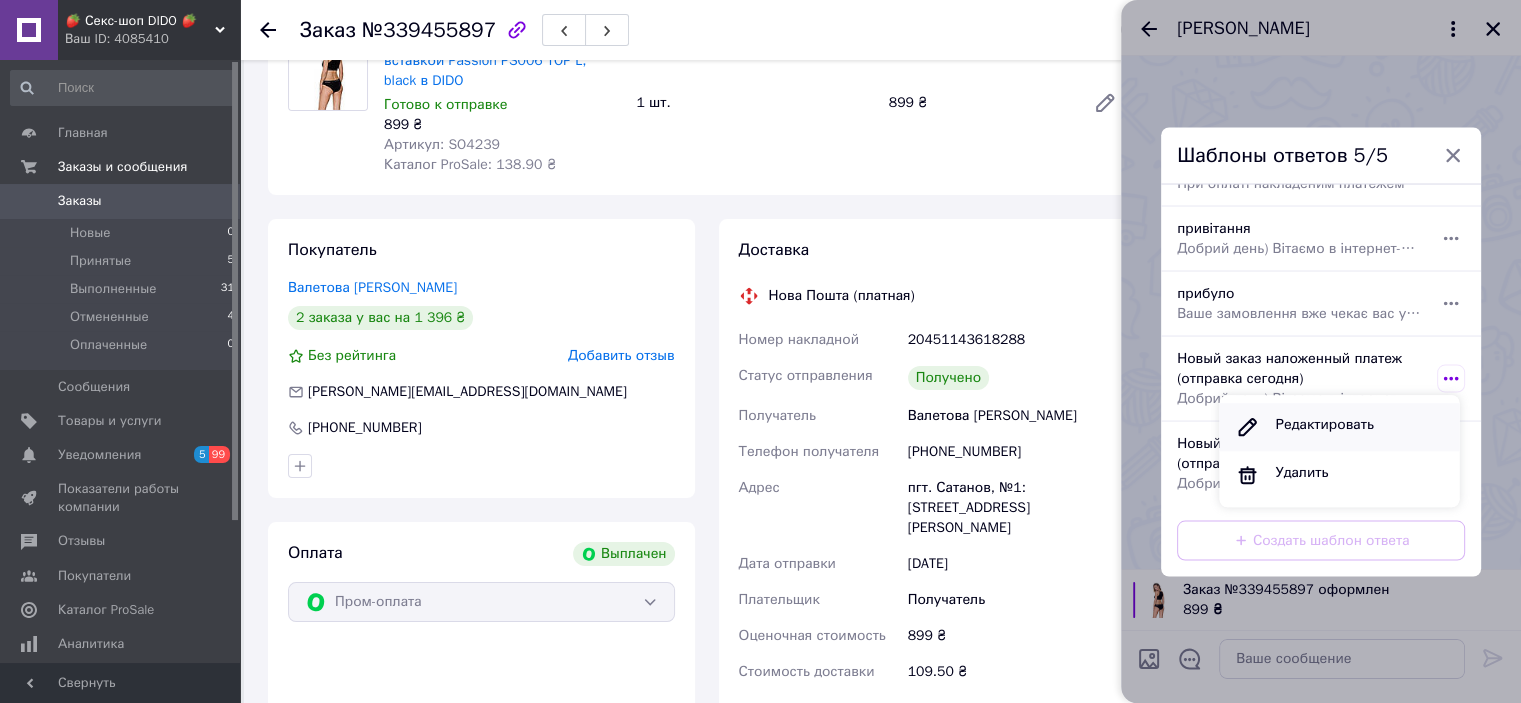 click on "Редактировать" at bounding box center [1324, 427] 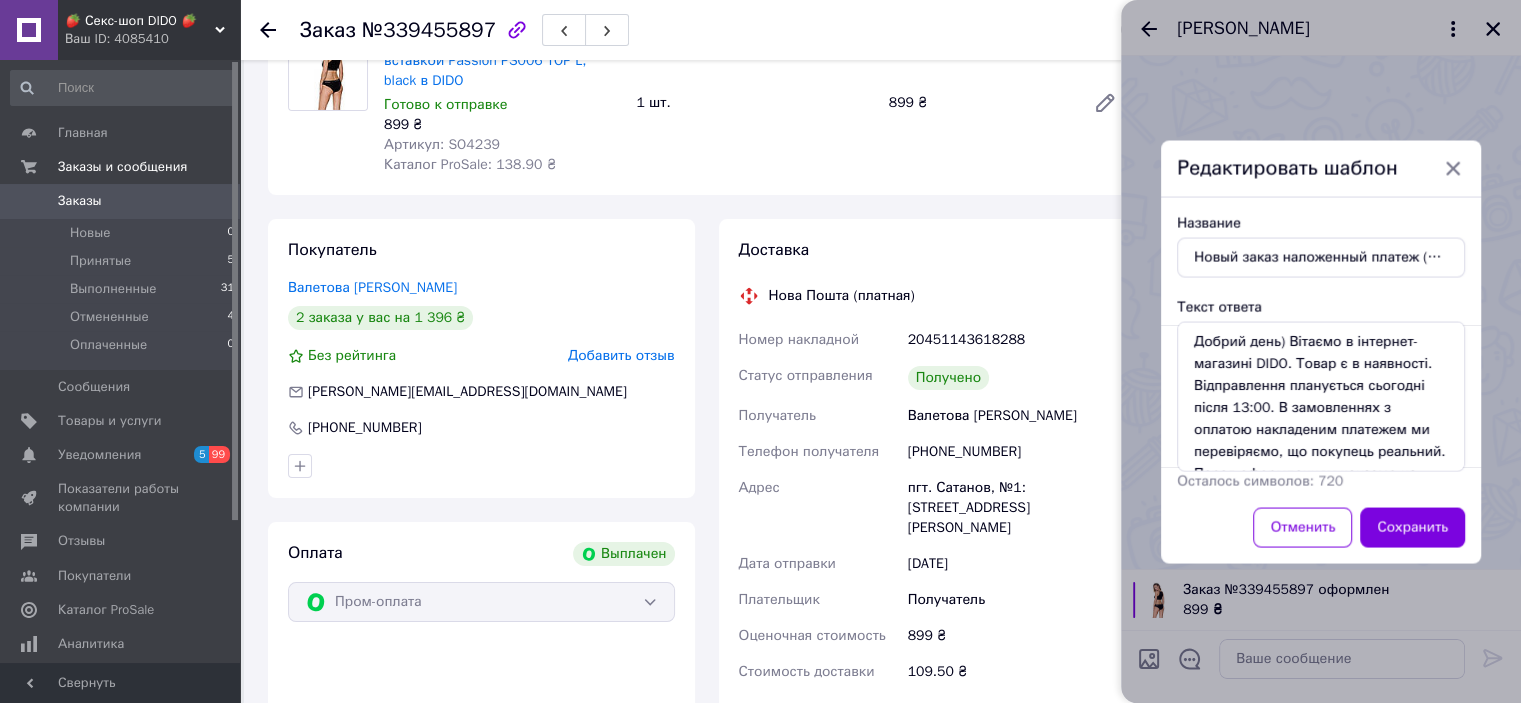 scroll, scrollTop: 88, scrollLeft: 0, axis: vertical 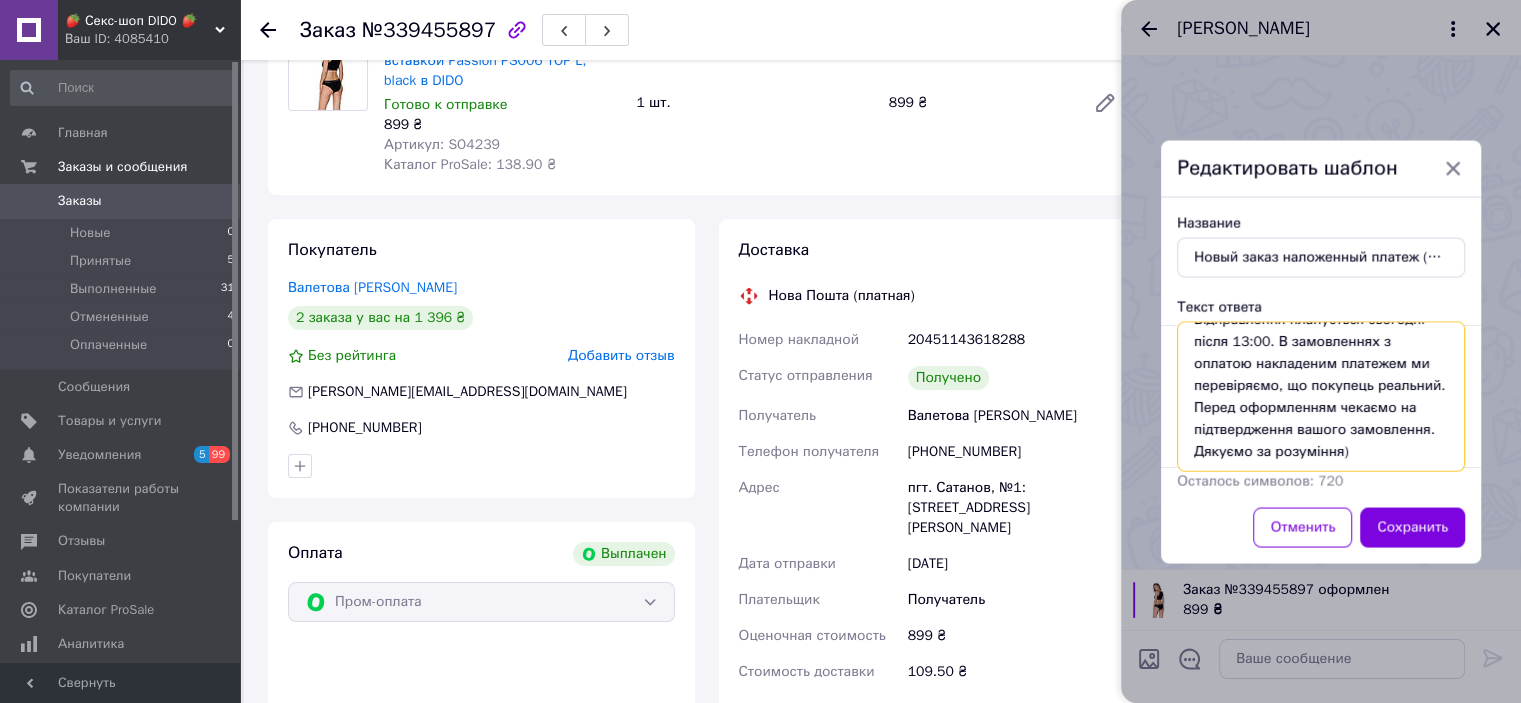 drag, startPoint x: 1196, startPoint y: 367, endPoint x: 1271, endPoint y: 387, distance: 77.62087 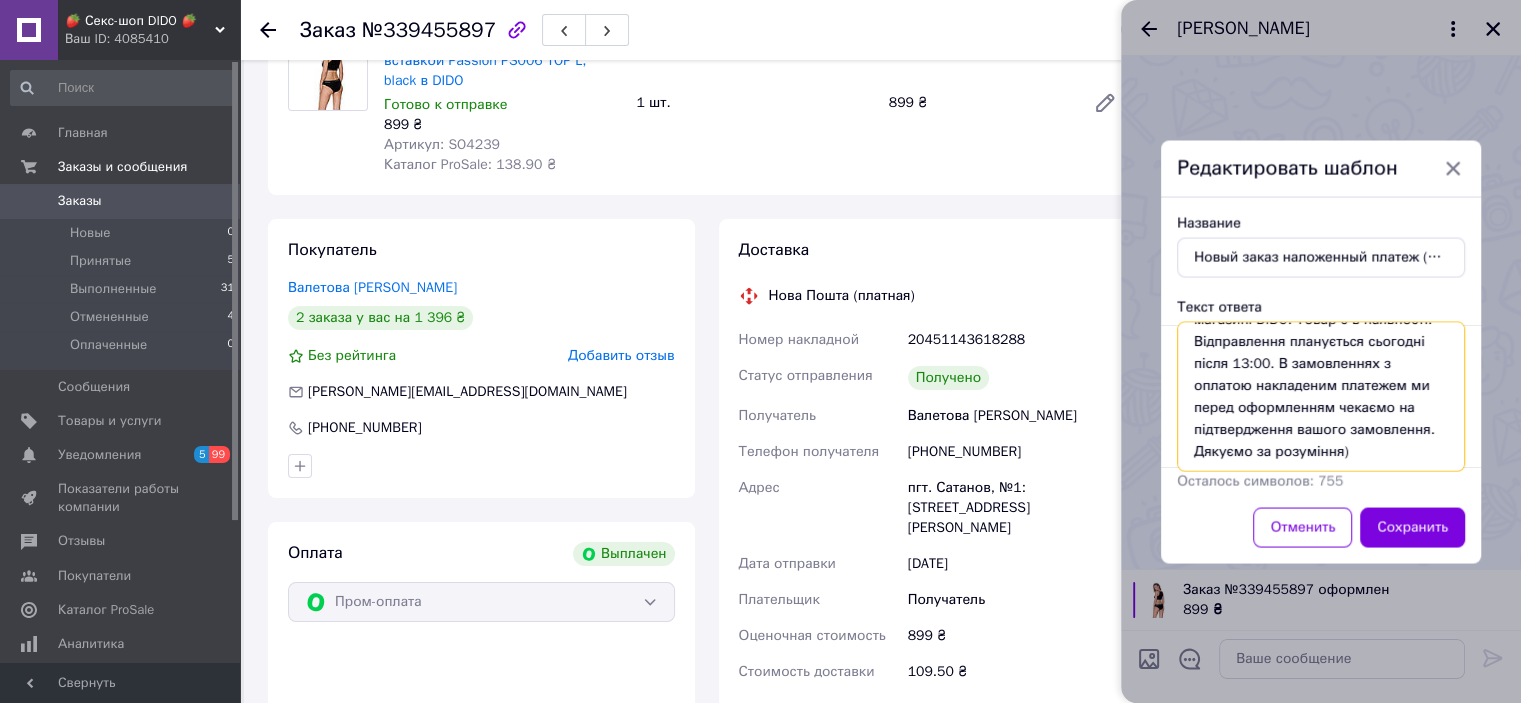 scroll, scrollTop: 66, scrollLeft: 0, axis: vertical 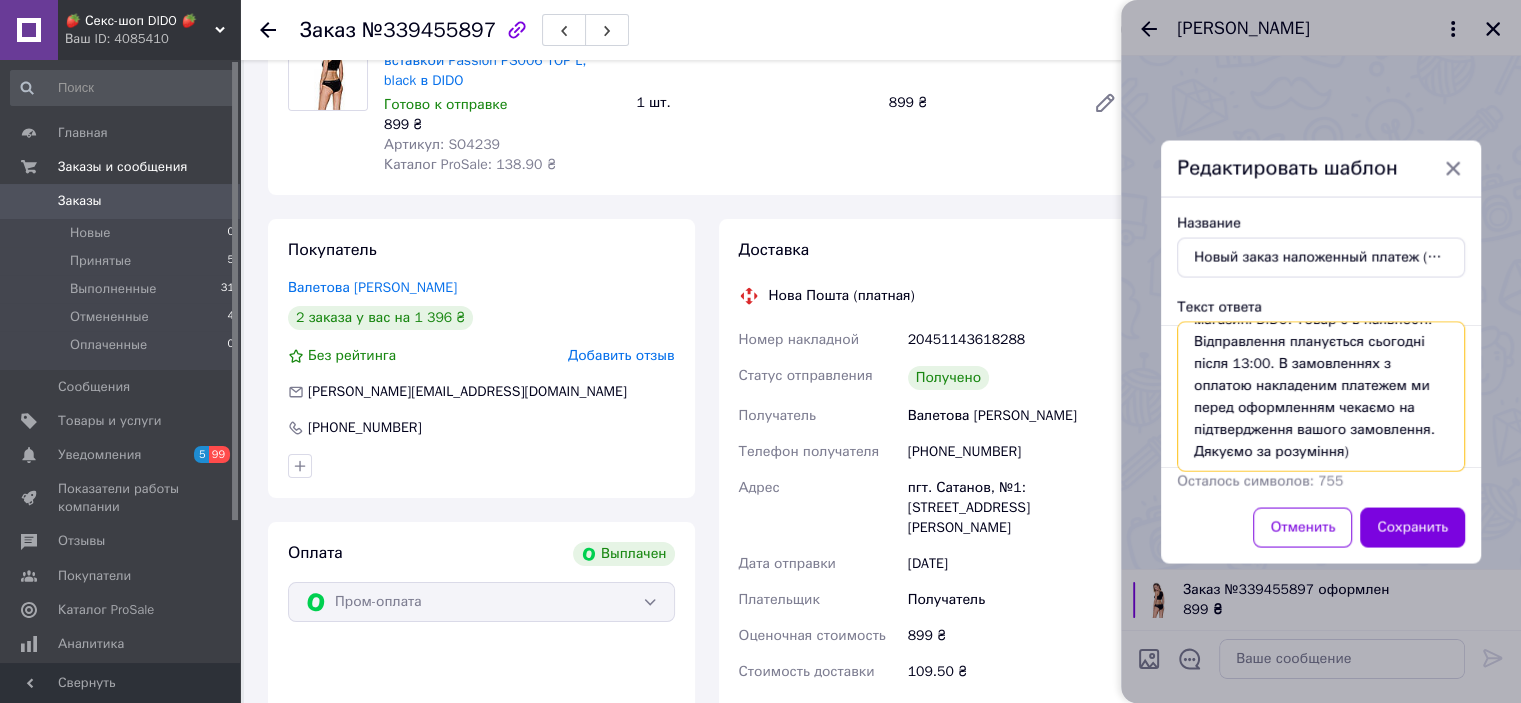drag, startPoint x: 1274, startPoint y: 339, endPoint x: 1384, endPoint y: 349, distance: 110.45361 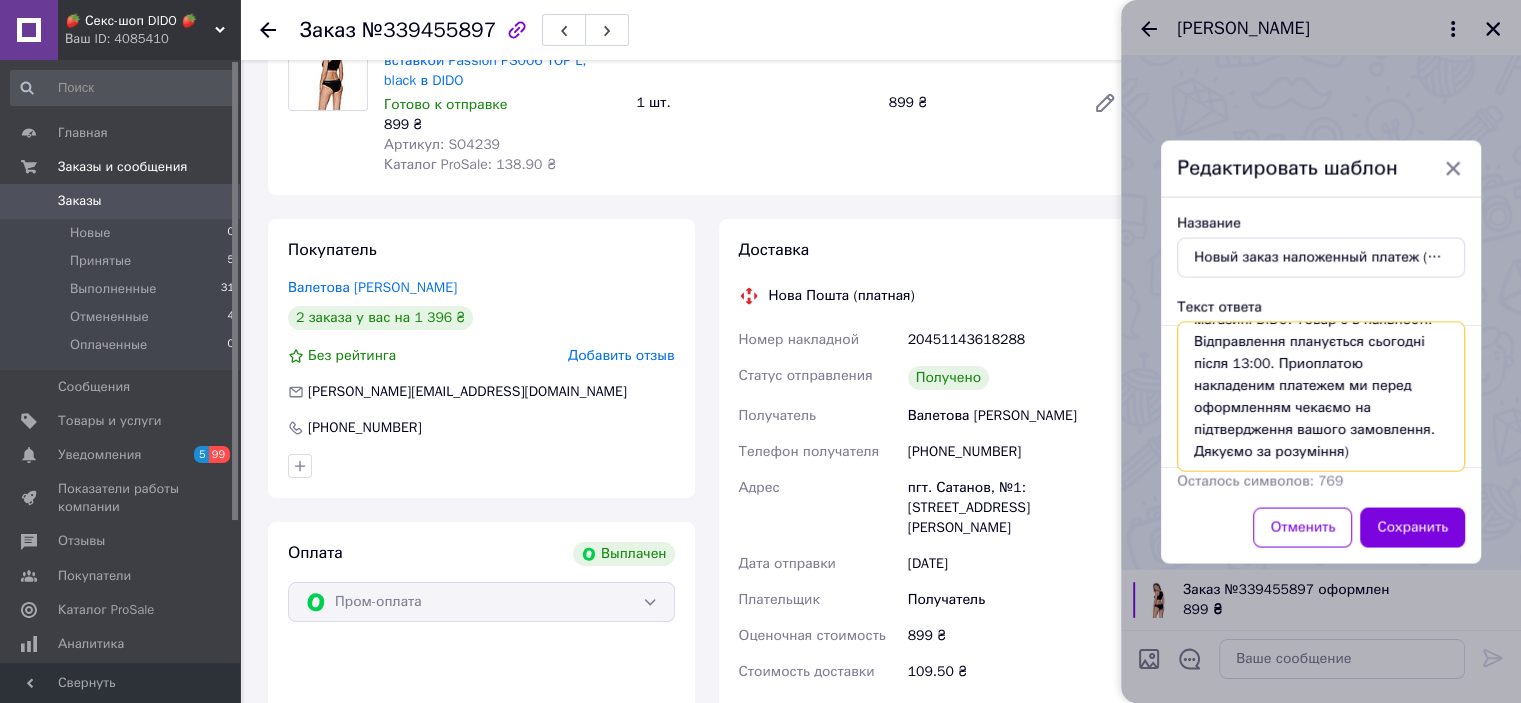 scroll, scrollTop: 66, scrollLeft: 0, axis: vertical 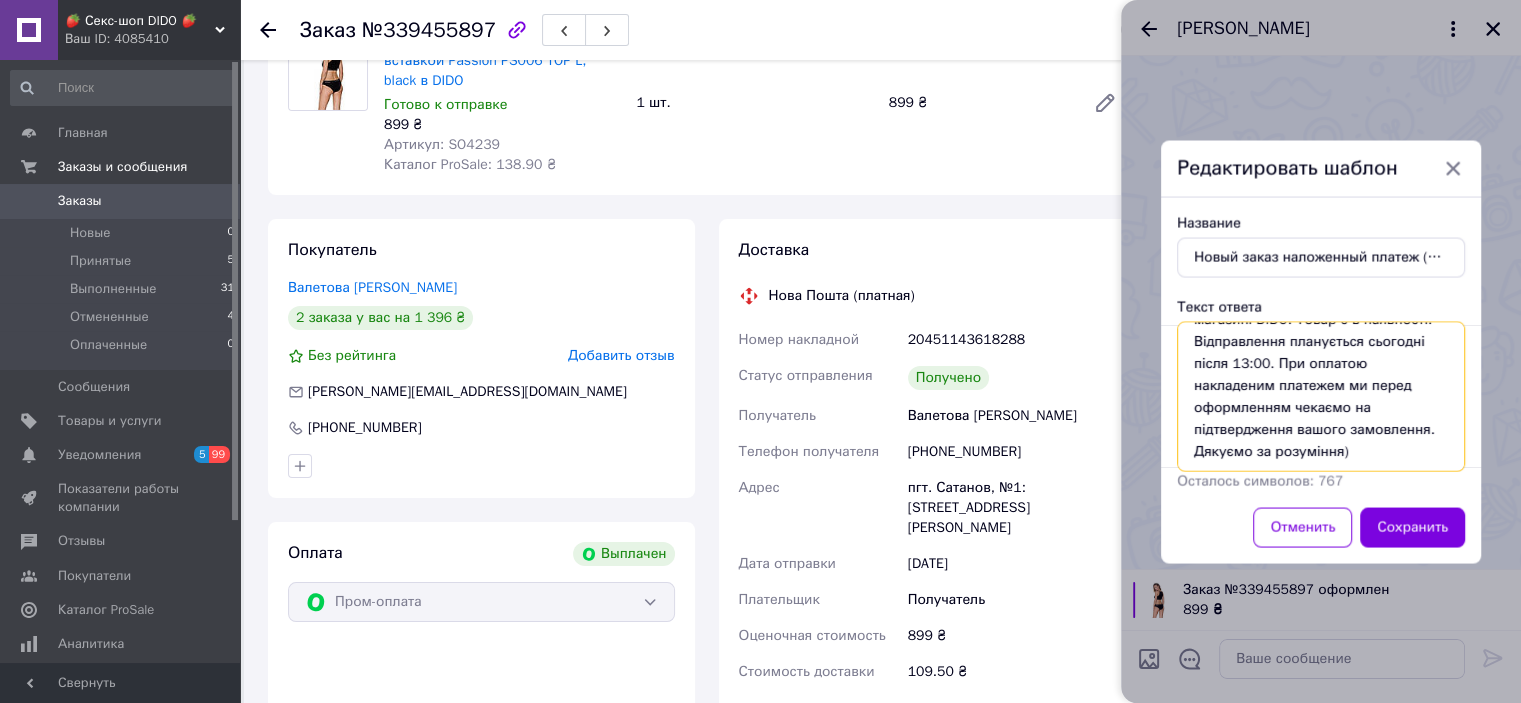 click on "Добрий день) Вітаємо в інтернет-магазині DIDO. Товар є в наявності. Відправлення планується сьогодні після 13:00. При оплатою накладеним платежем ми перед оформленням чекаємо на підтвердження вашого замовлення. Дякуємо за розуміння)" at bounding box center [1321, 396] 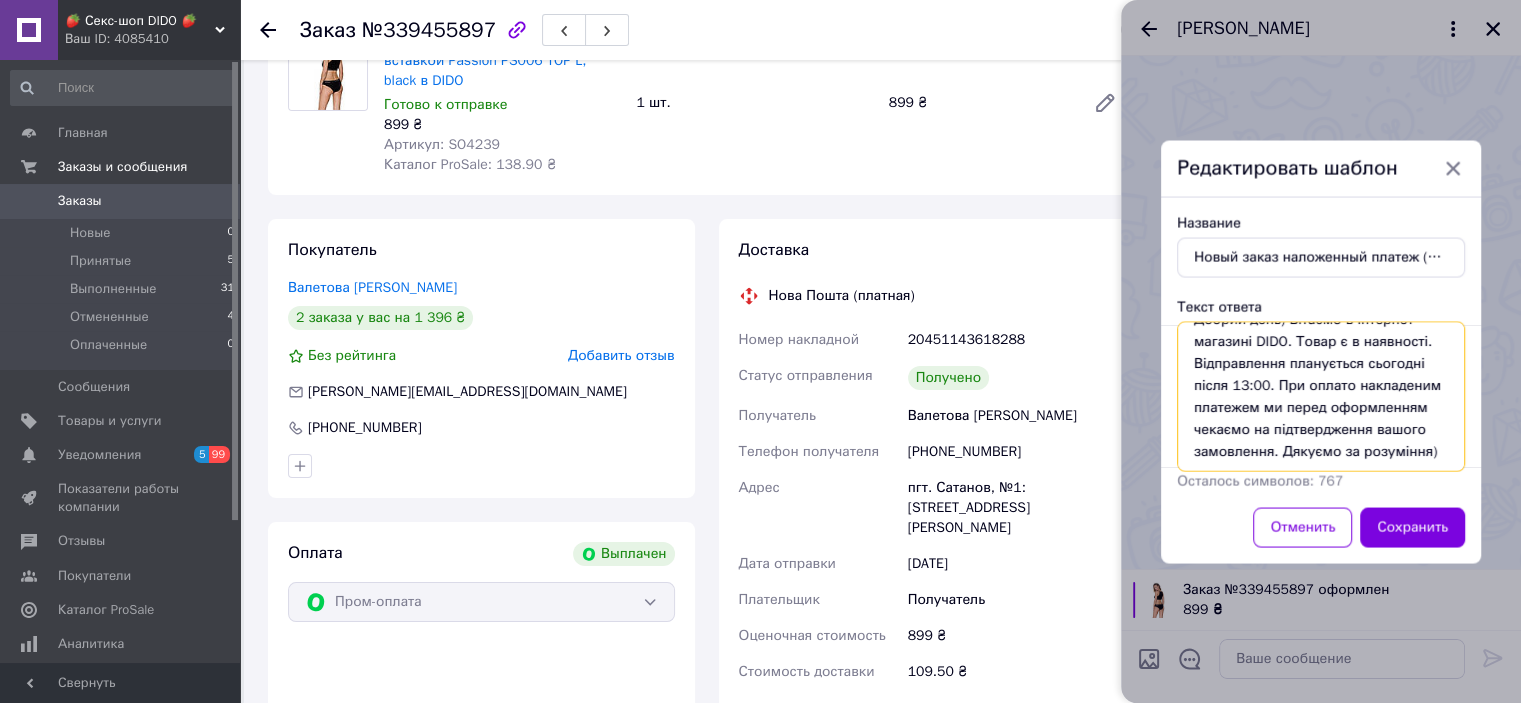 scroll, scrollTop: 44, scrollLeft: 0, axis: vertical 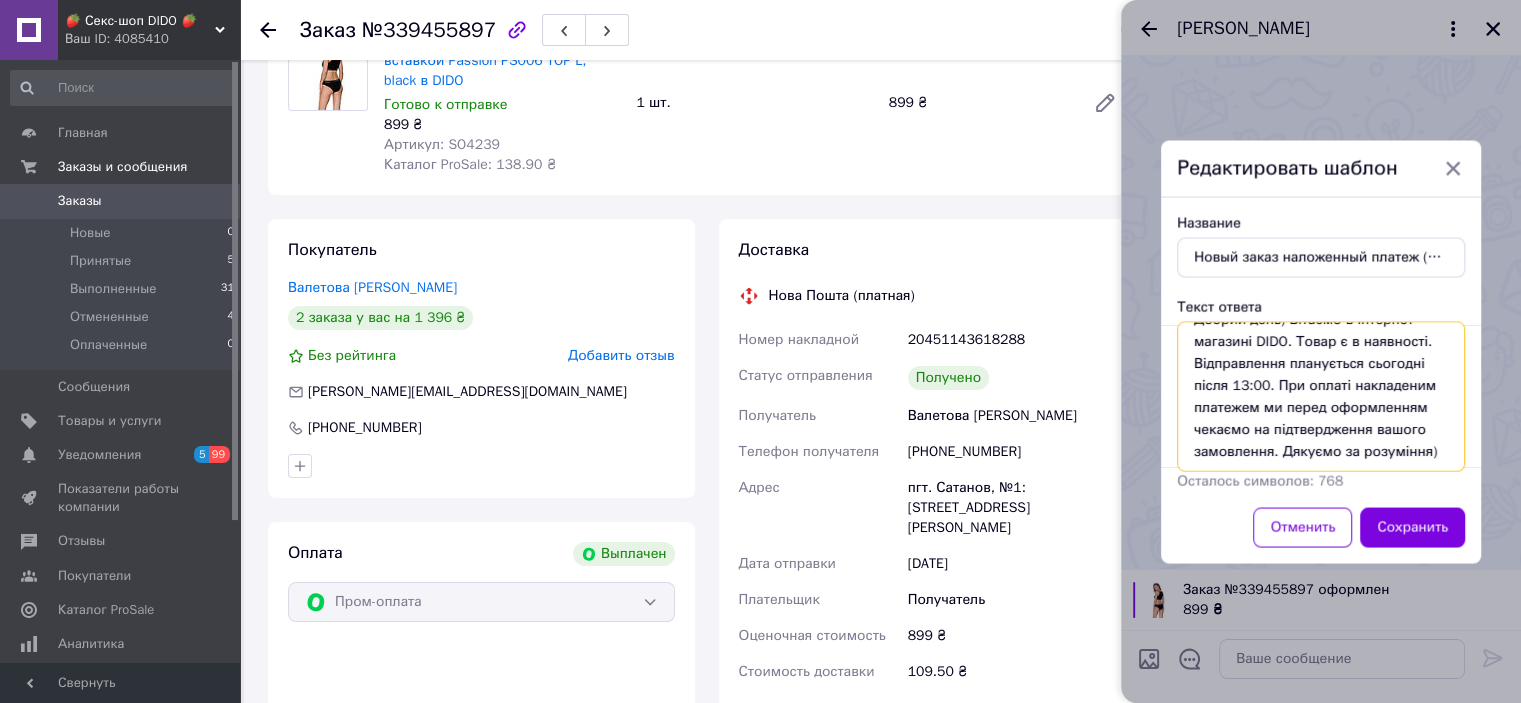 drag, startPoint x: 1282, startPoint y: 426, endPoint x: 1399, endPoint y: 422, distance: 117.06836 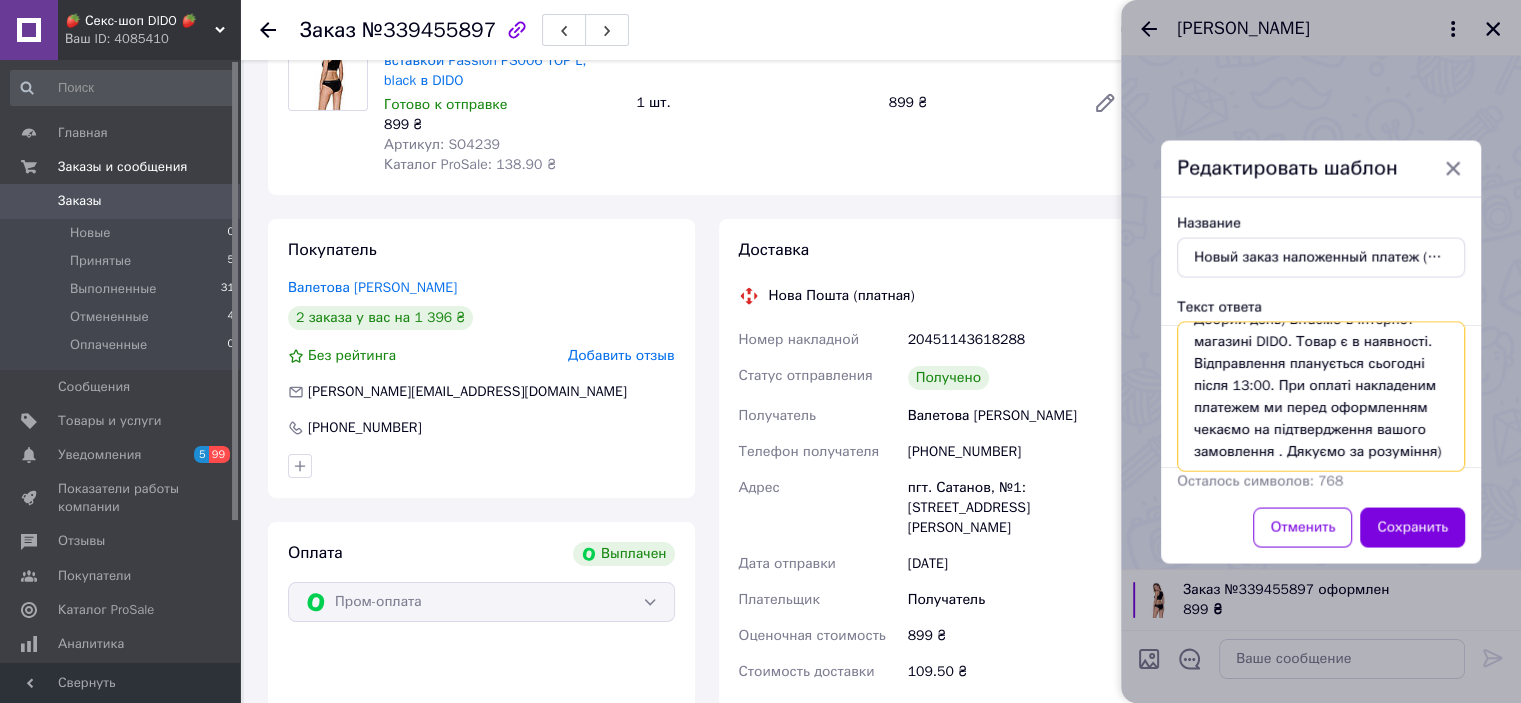 scroll, scrollTop: 66, scrollLeft: 0, axis: vertical 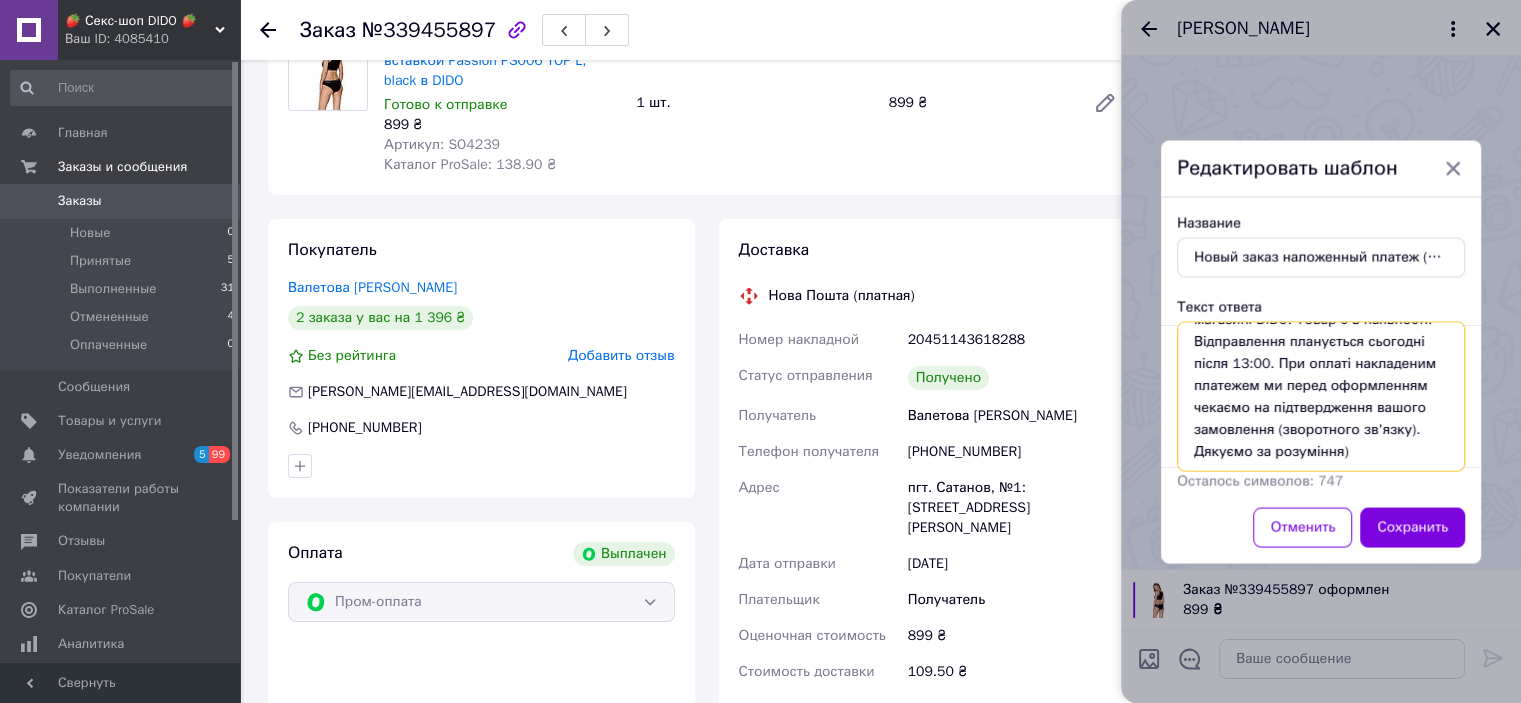 drag, startPoint x: 1357, startPoint y: 437, endPoint x: 1192, endPoint y: 435, distance: 165.01212 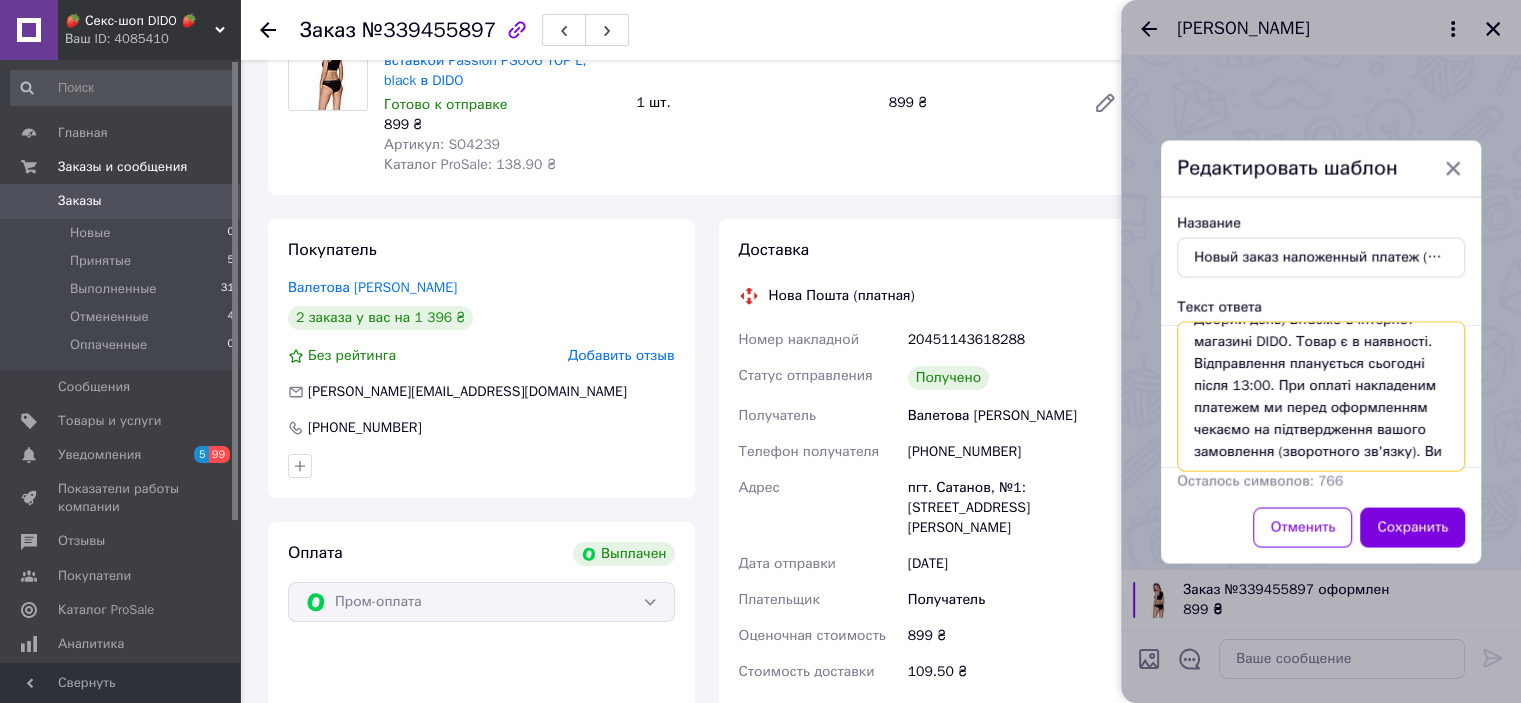 scroll, scrollTop: 66, scrollLeft: 0, axis: vertical 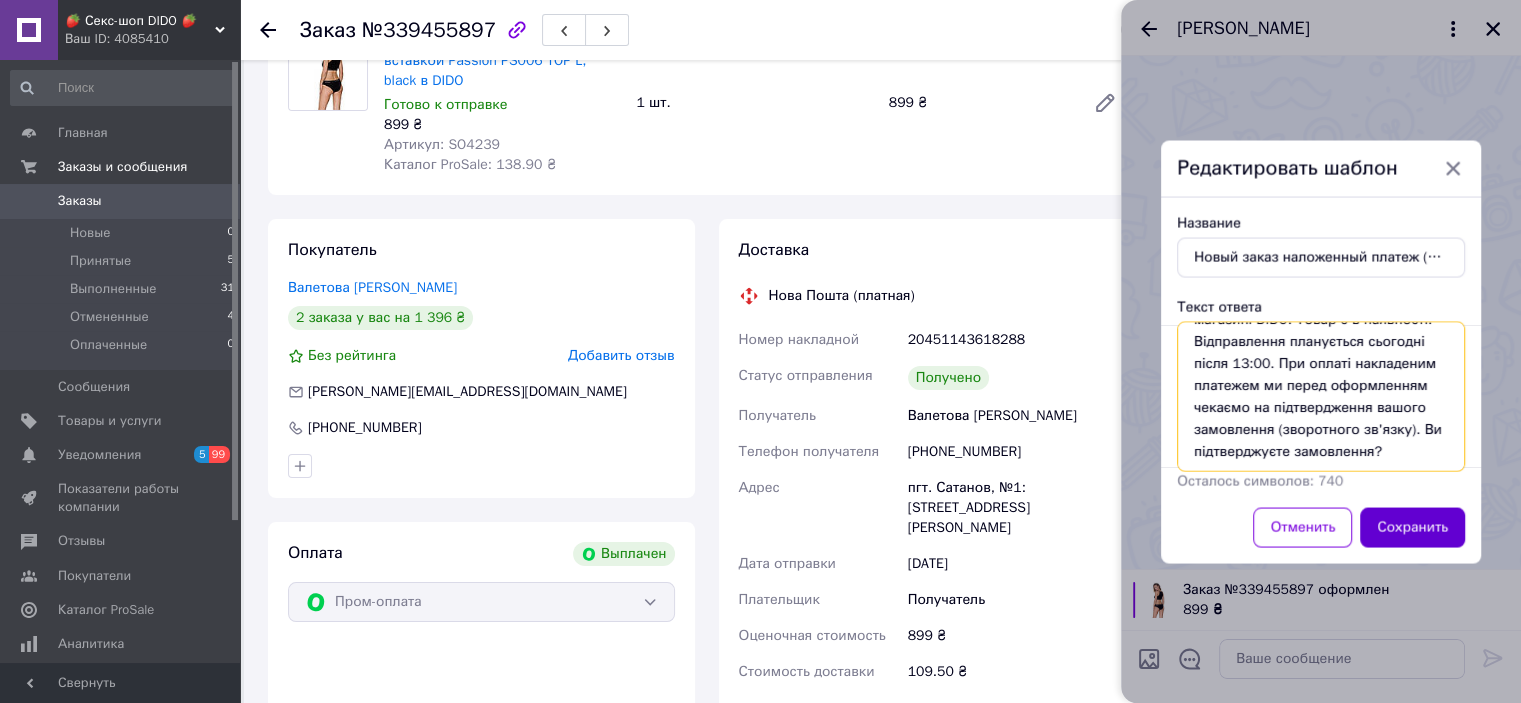 type on "Добрий день) Вітаємо в інтернет-магазині DIDO. Товар є в наявності. Відправлення планується сьогодні після 13:00. При оплаті накладеним платежем ми перед оформленням чекаємо на підтвердження вашого замовлення (зворотного зв'язку). Ви підтверджуєте замовлення?" 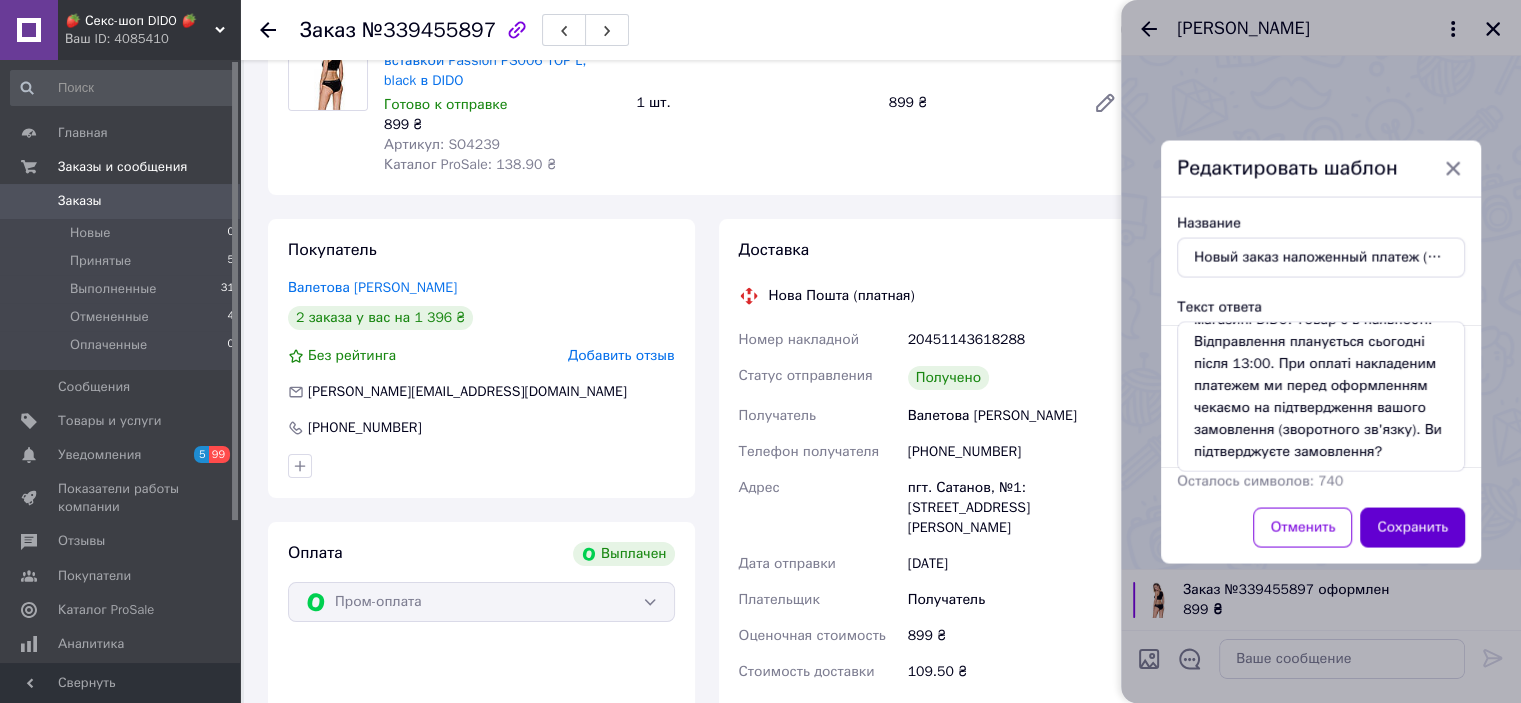 click on "Сохранить" at bounding box center [1412, 527] 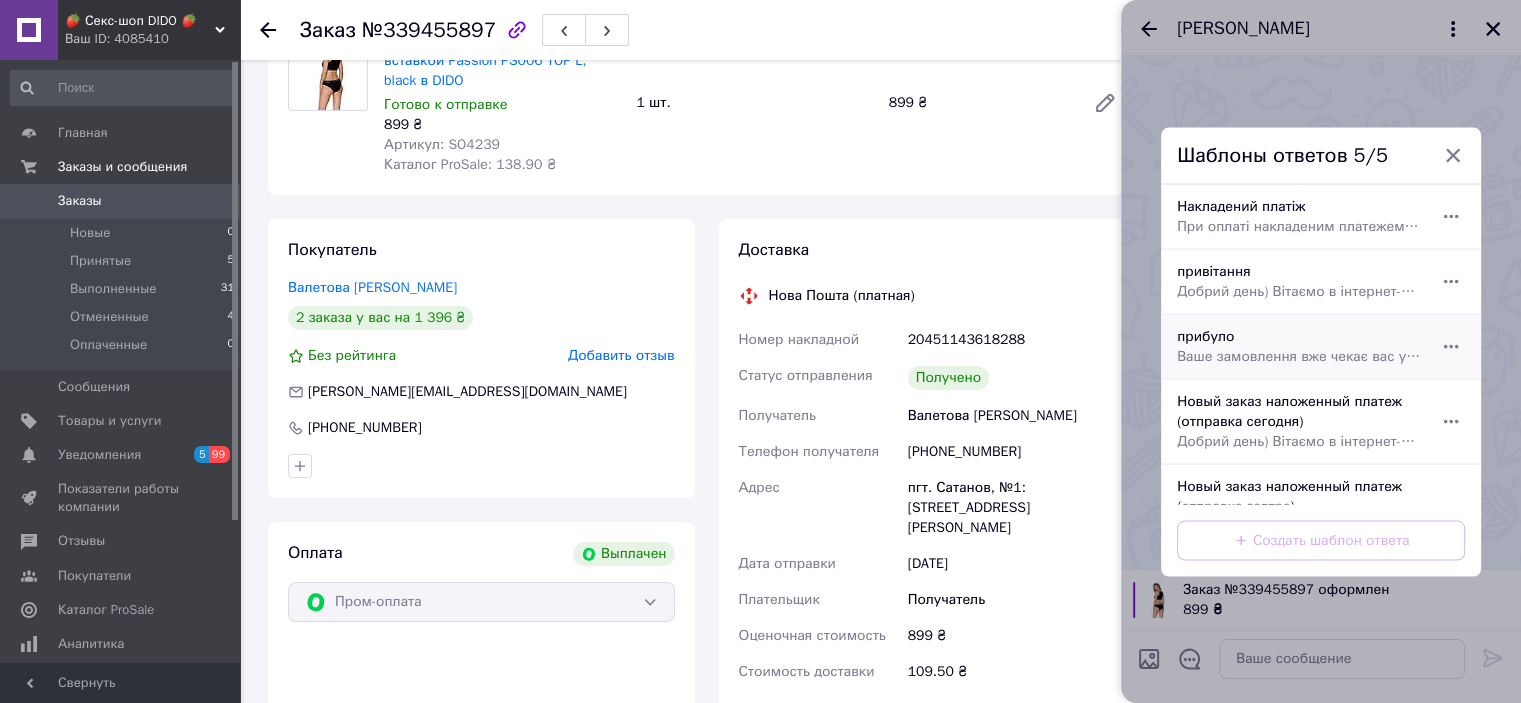 scroll, scrollTop: 43, scrollLeft: 0, axis: vertical 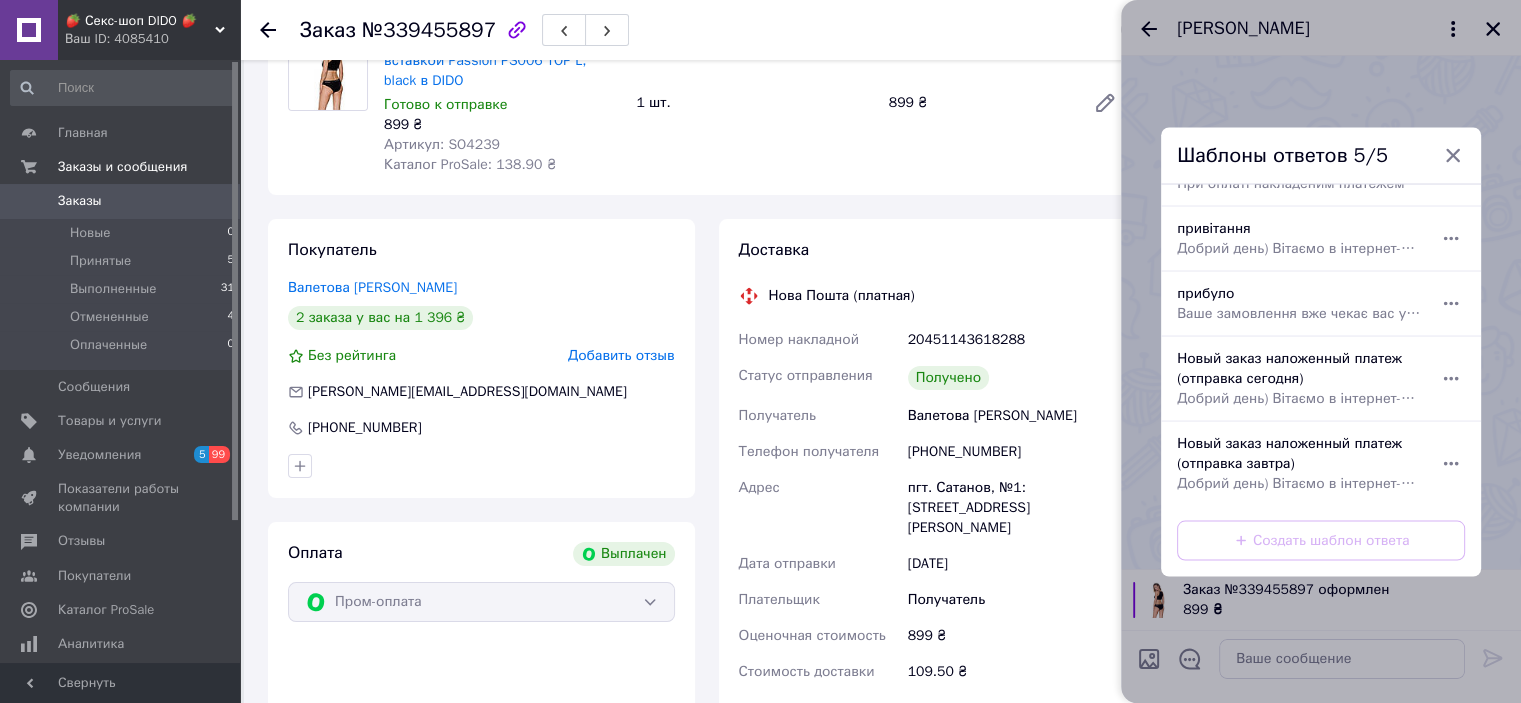 click on "Добрий день) Вітаємо в інтернет-магазині DIDO. Товар є в наявності. Відправлення планується завтра після 13:00. В замовленнях з оплатою накладеним платежем ми перевіряємо, що покупець реальний. Перед оформленням чекаємо на підтвердження вашого замовлення. Дякуємо за розуміння)" at bounding box center [1299, 483] 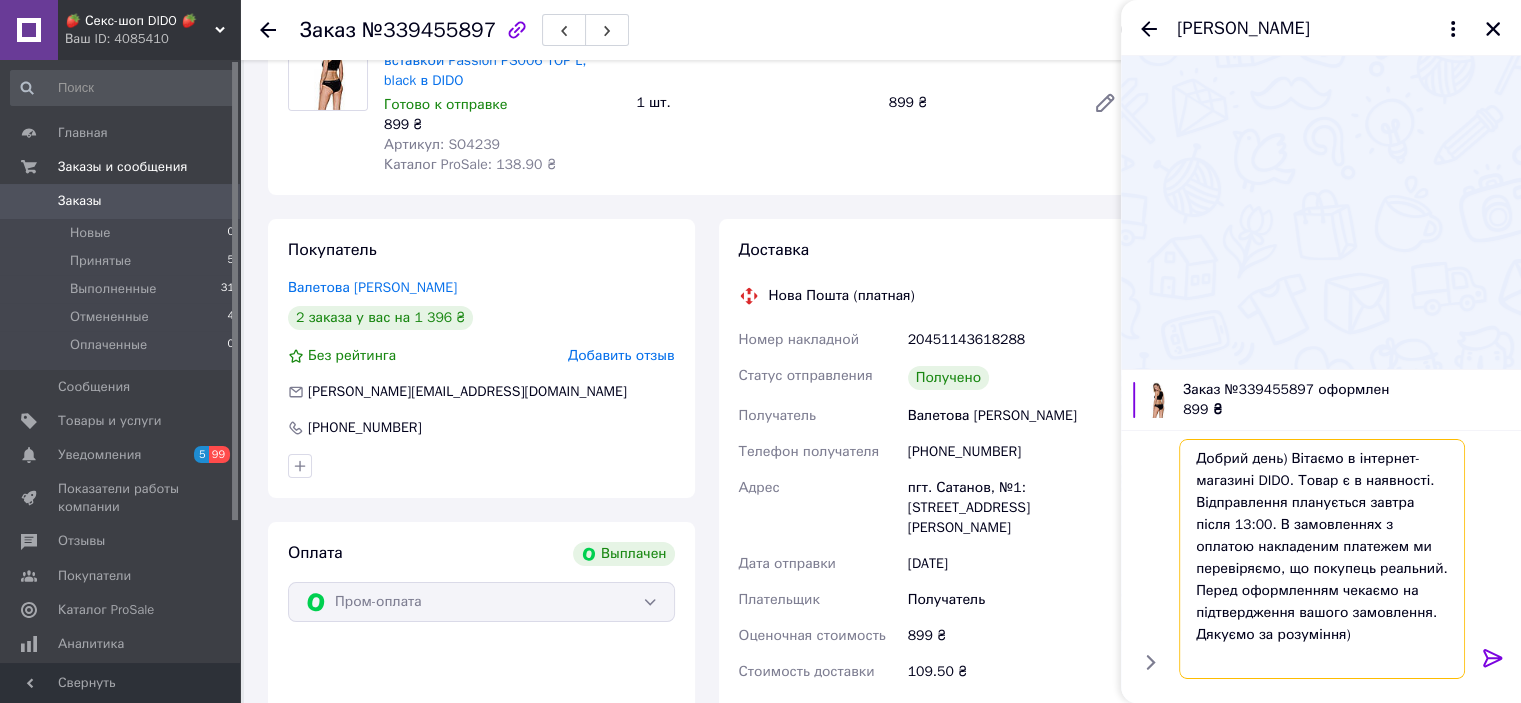 drag, startPoint x: 1239, startPoint y: 527, endPoint x: 1352, endPoint y: 635, distance: 156.3106 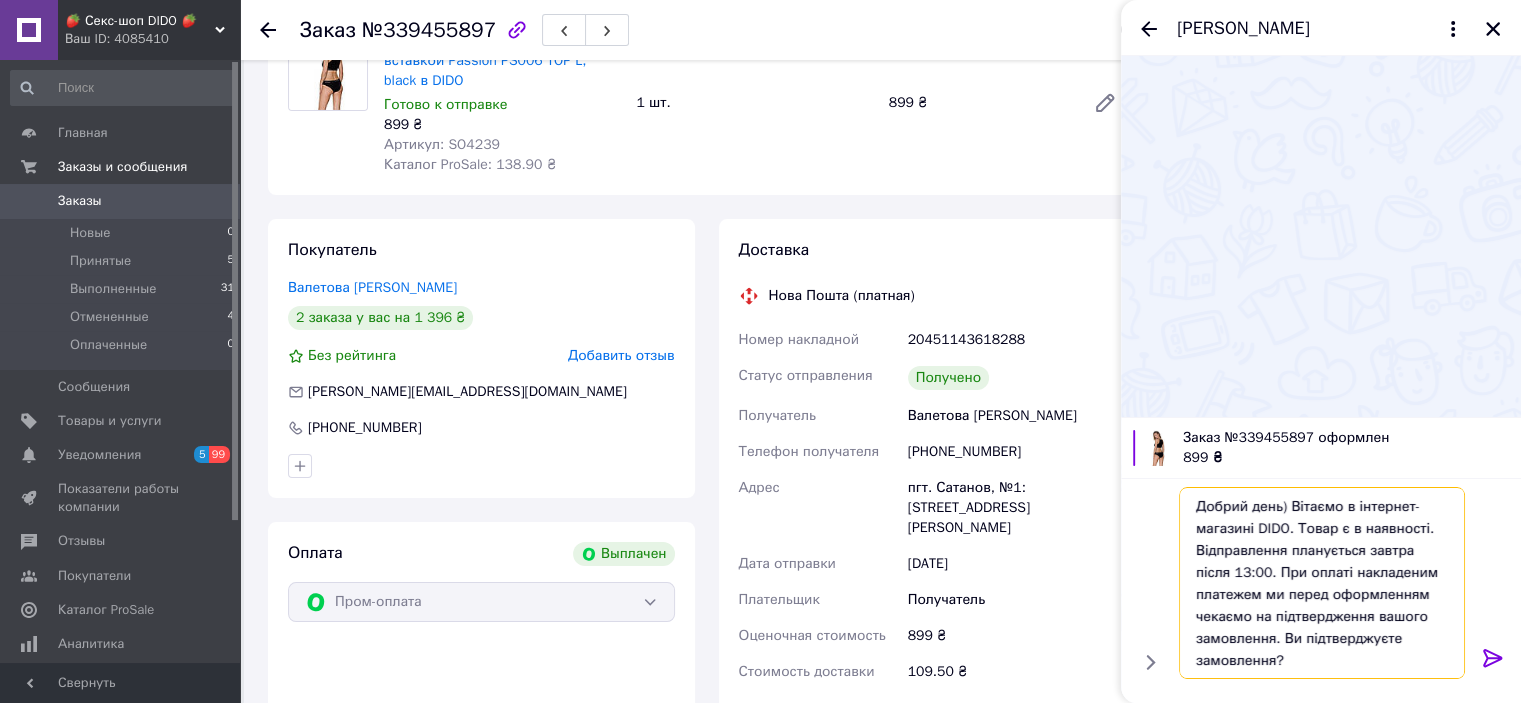 type on "Добрий день) Вітаємо в інтернет-магазині DIDO. Товар є в наявності. Відправлення планується завтра після 13:00. При оплаті накладеним платежем ми перед оформленням чекаємо на підтвердження вашого замовлення. Ви підтверджуєте замовлення?" 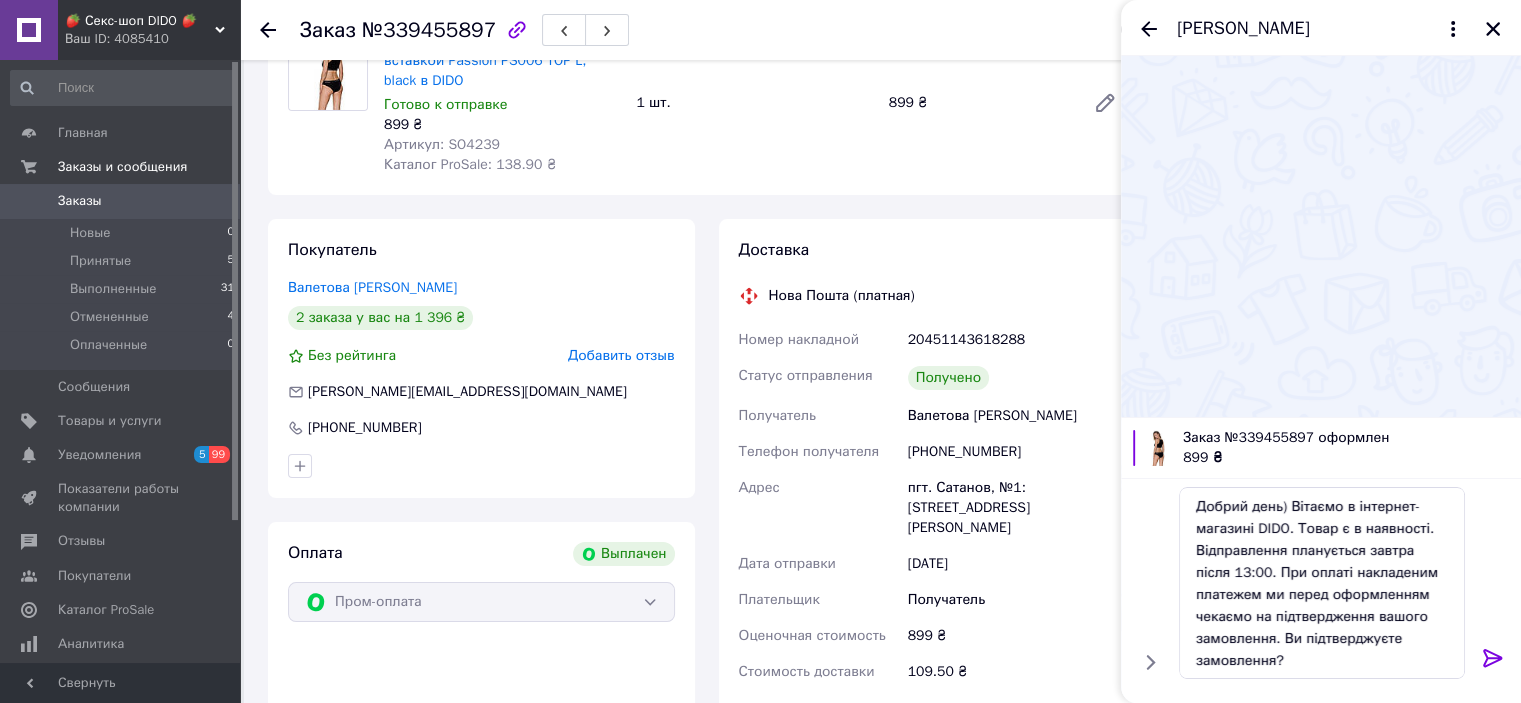 click 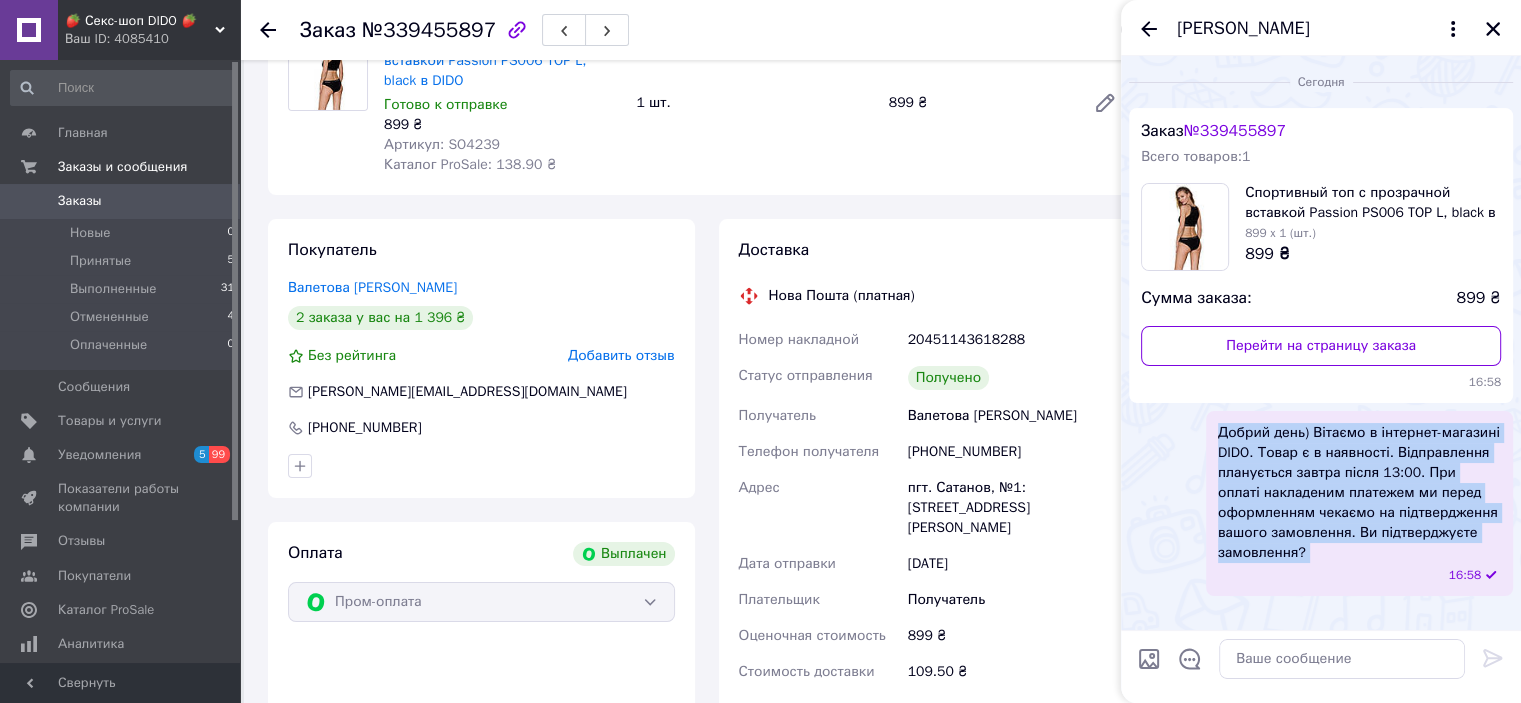 drag, startPoint x: 1219, startPoint y: 433, endPoint x: 1399, endPoint y: 587, distance: 236.88815 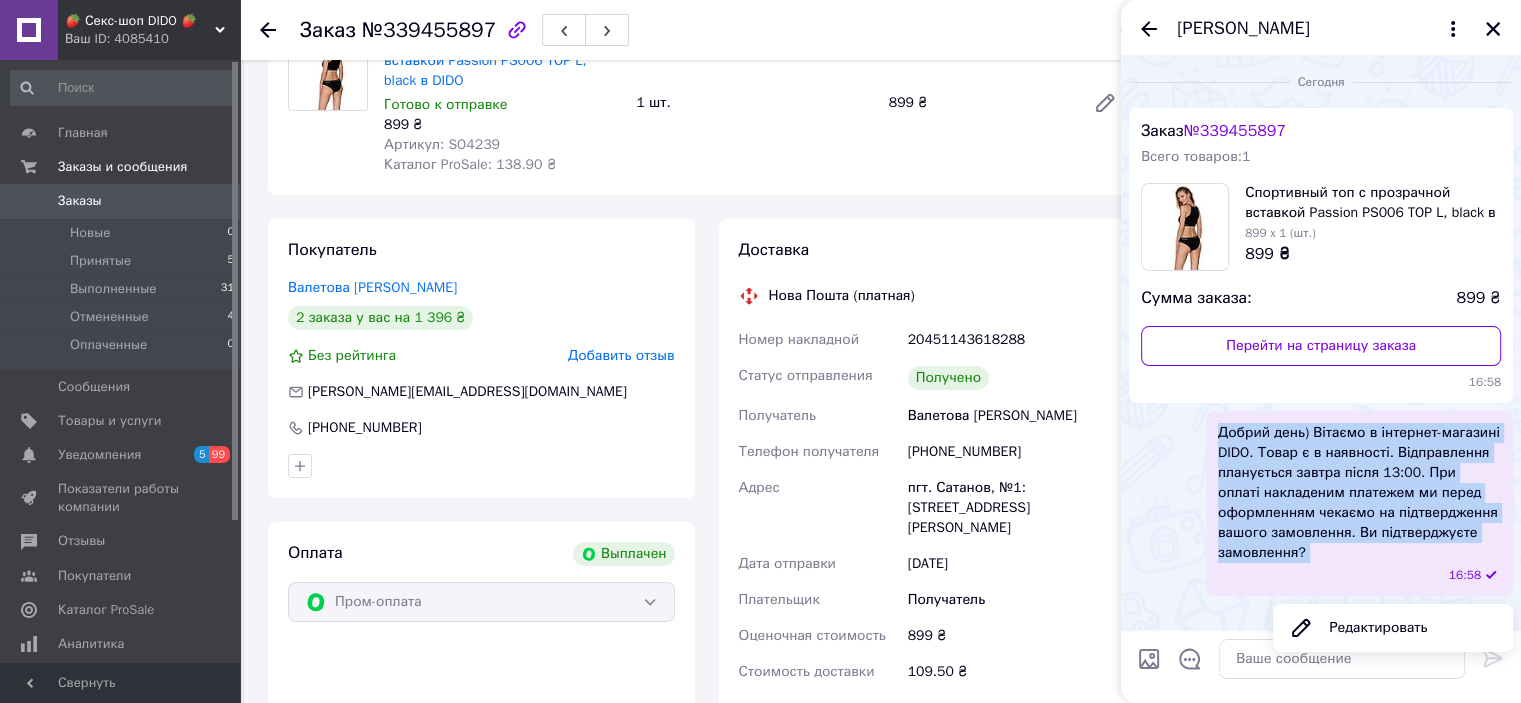 copy on "Добрий день) Вітаємо в інтернет-магазині DIDO. Товар є в наявності. Відправлення планується завтра після 13:00. При оплаті накладеним платежем ми перед оформленням чекаємо на підтвердження вашого замовлення. Ви підтверджуєте замовлення?" 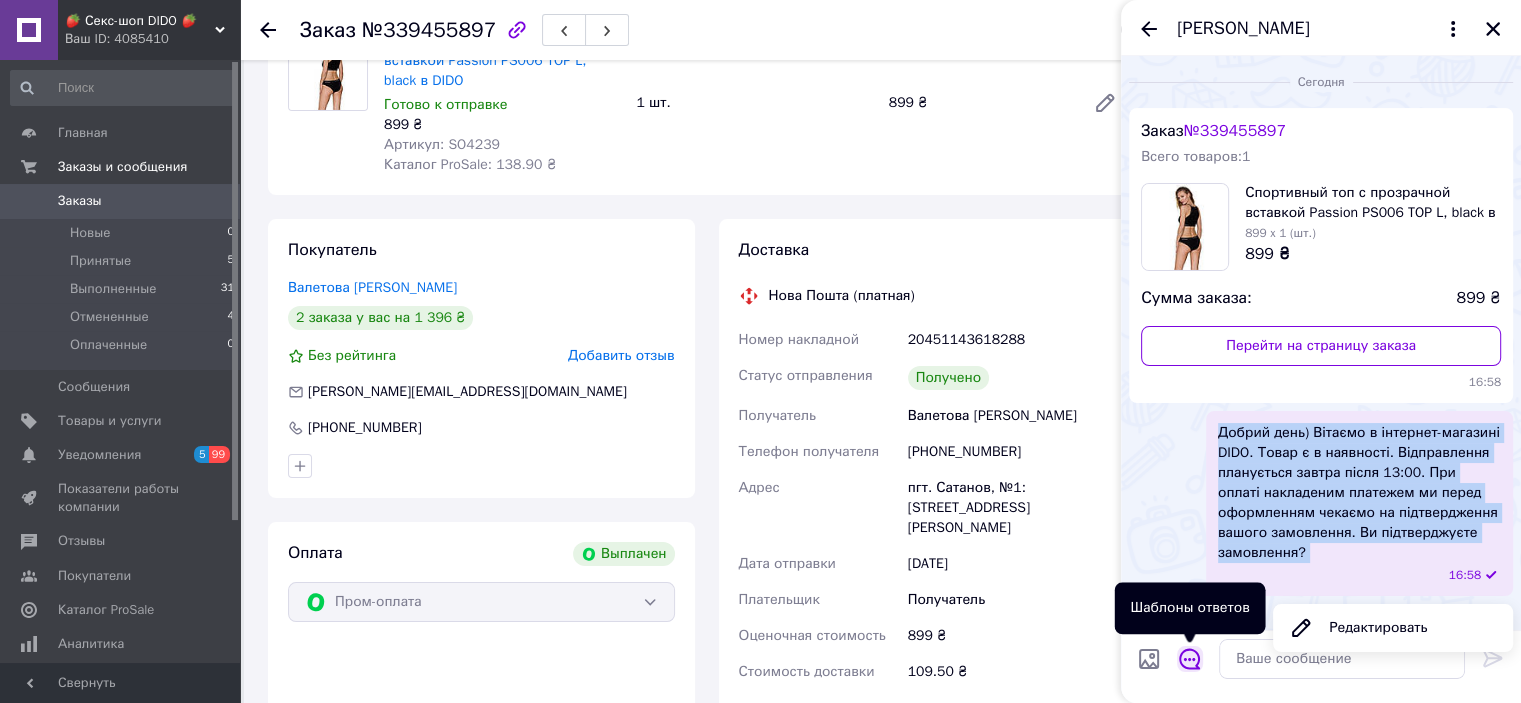click 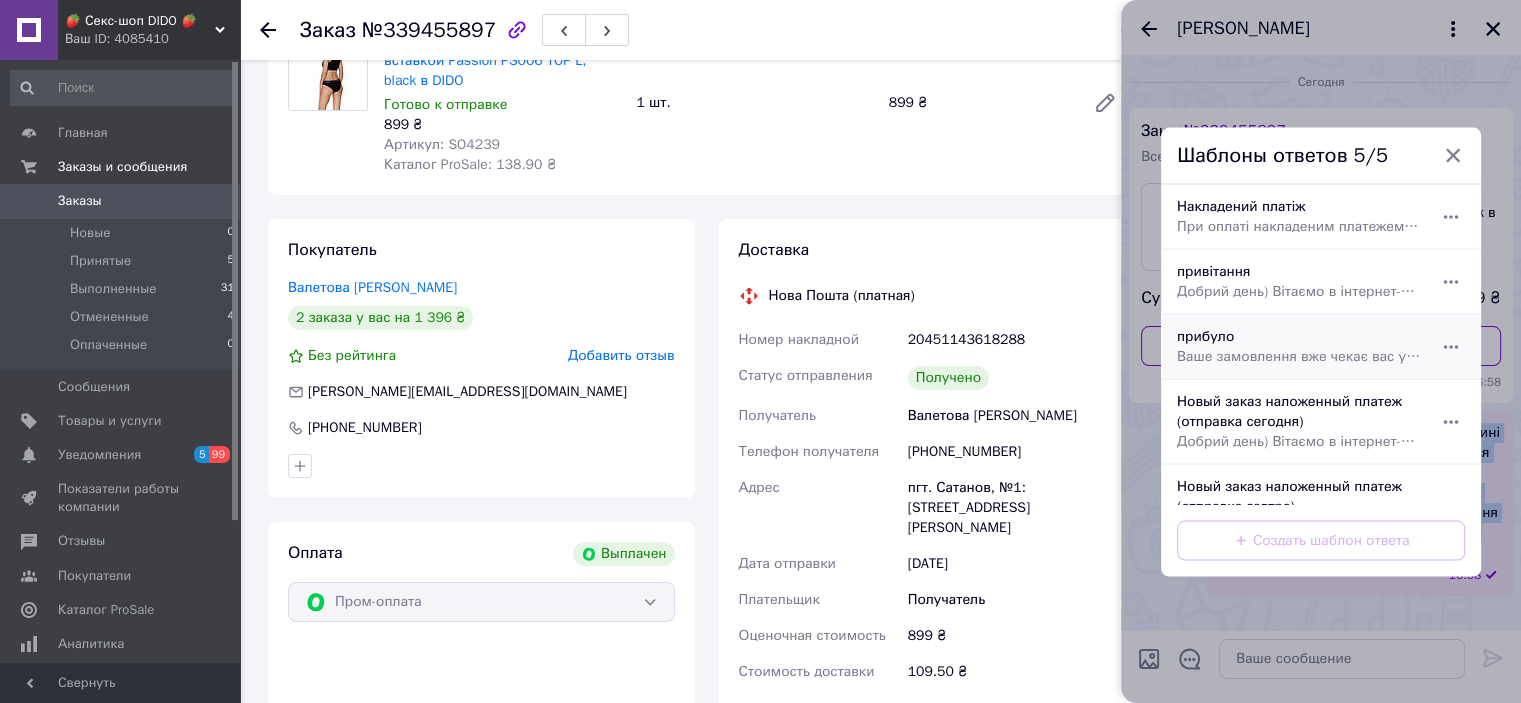 scroll, scrollTop: 43, scrollLeft: 0, axis: vertical 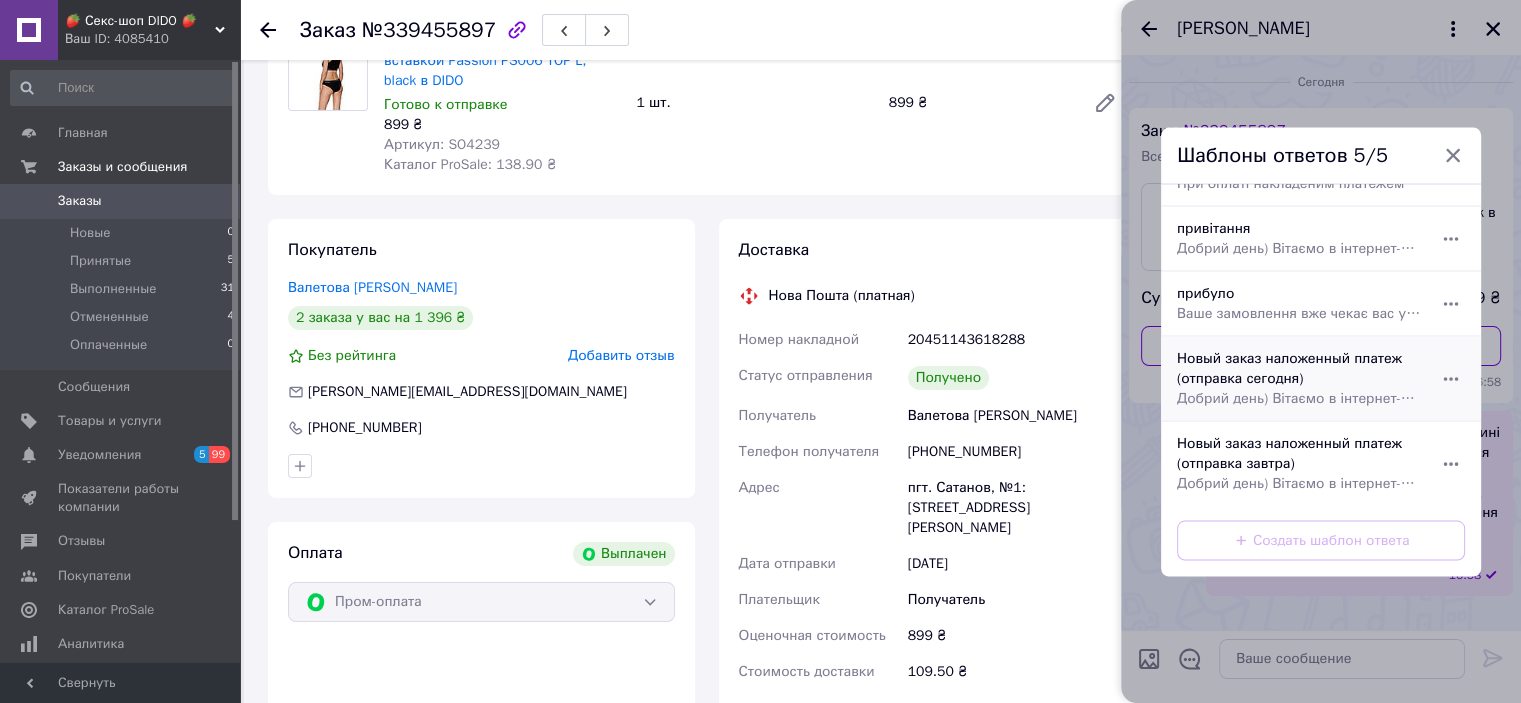 click on "Добрий день) Вітаємо в інтернет-магазині DIDO. Товар є в наявності. Відправлення планується сьогодні після 13:00. При оплаті накладеним платежем ми перед оформленням чекаємо на підтвердження вашого замовлення (зворотного зв'язку). Ви підтверджуєте замовлення?" at bounding box center (1299, 398) 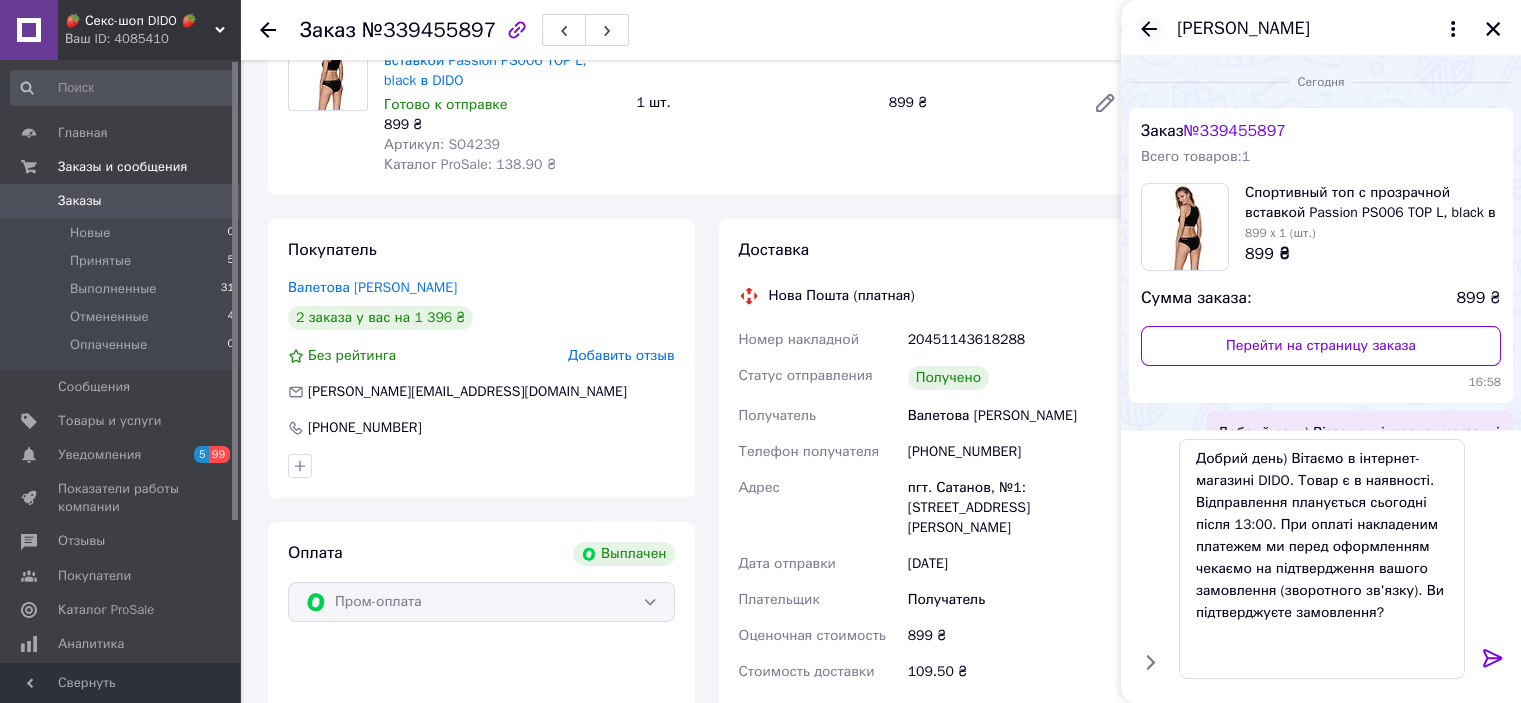 click 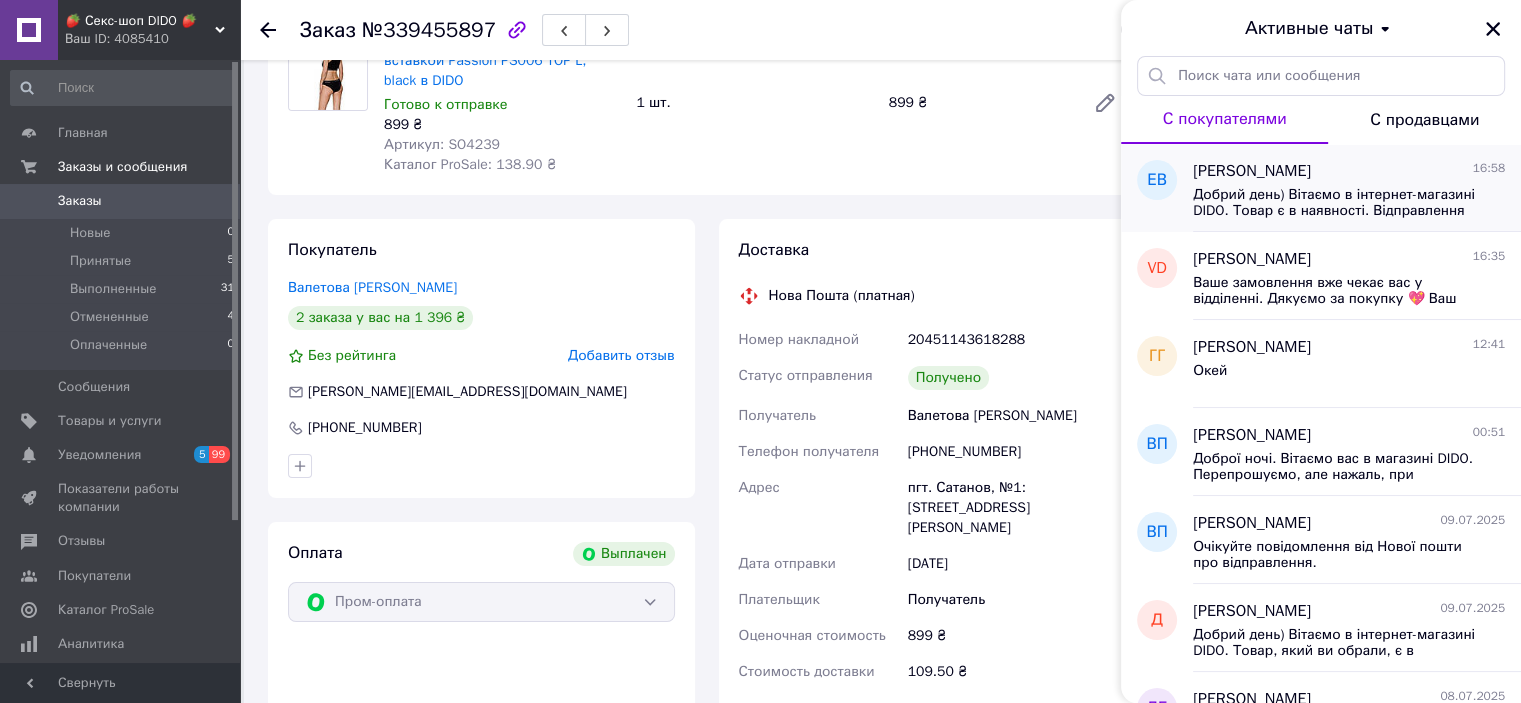 click on "Добрий день) Вітаємо в інтернет-магазині DIDO. Товар є в наявності. Відправлення планується завтра після 13:00. При оплаті накладеним платежем ми перед оформленням чекаємо на підтвердження вашого замовлення. Ви підтверджуєте замовлення?" at bounding box center [1335, 203] 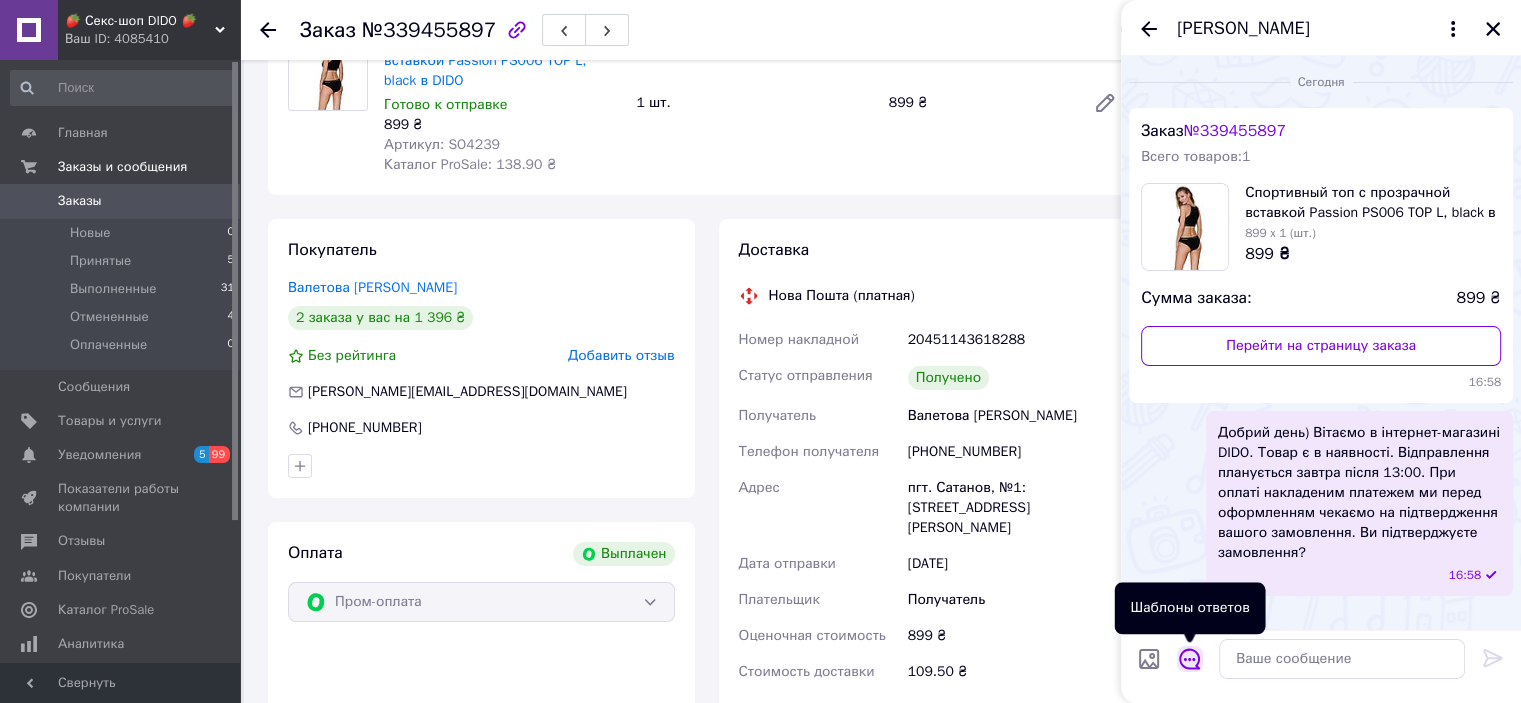 click 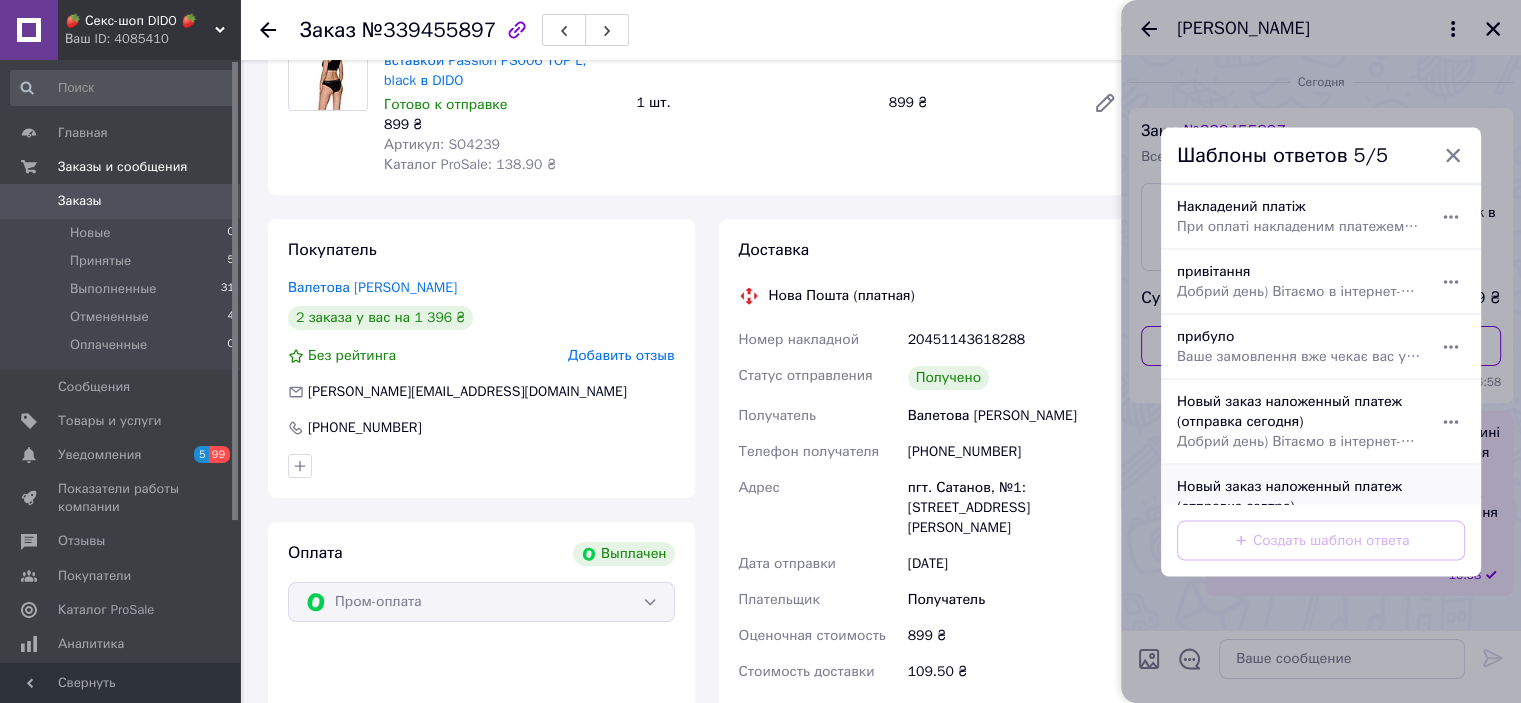 click on "Новый заказ наложенный платеж  (отправка завтра) Добрий день) Вітаємо в інтернет-магазині DIDO. Товар є в наявності. Відправлення планується завтра після 13:00. В замовленнях з оплатою накладеним платежем ми перевіряємо, що покупець реальний. Перед оформленням чекаємо на підтвердження вашого замовлення. Дякуємо за розуміння)" at bounding box center (1299, 506) 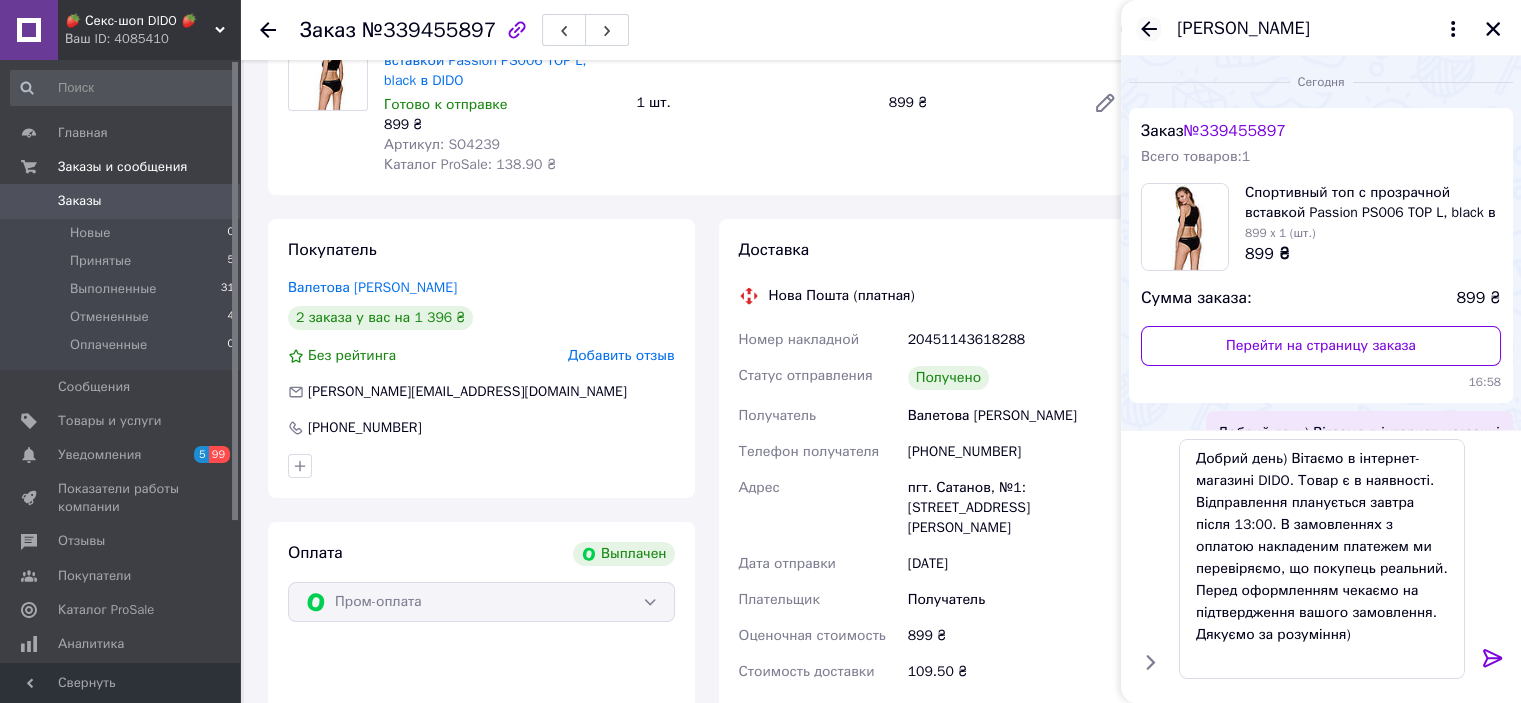 click 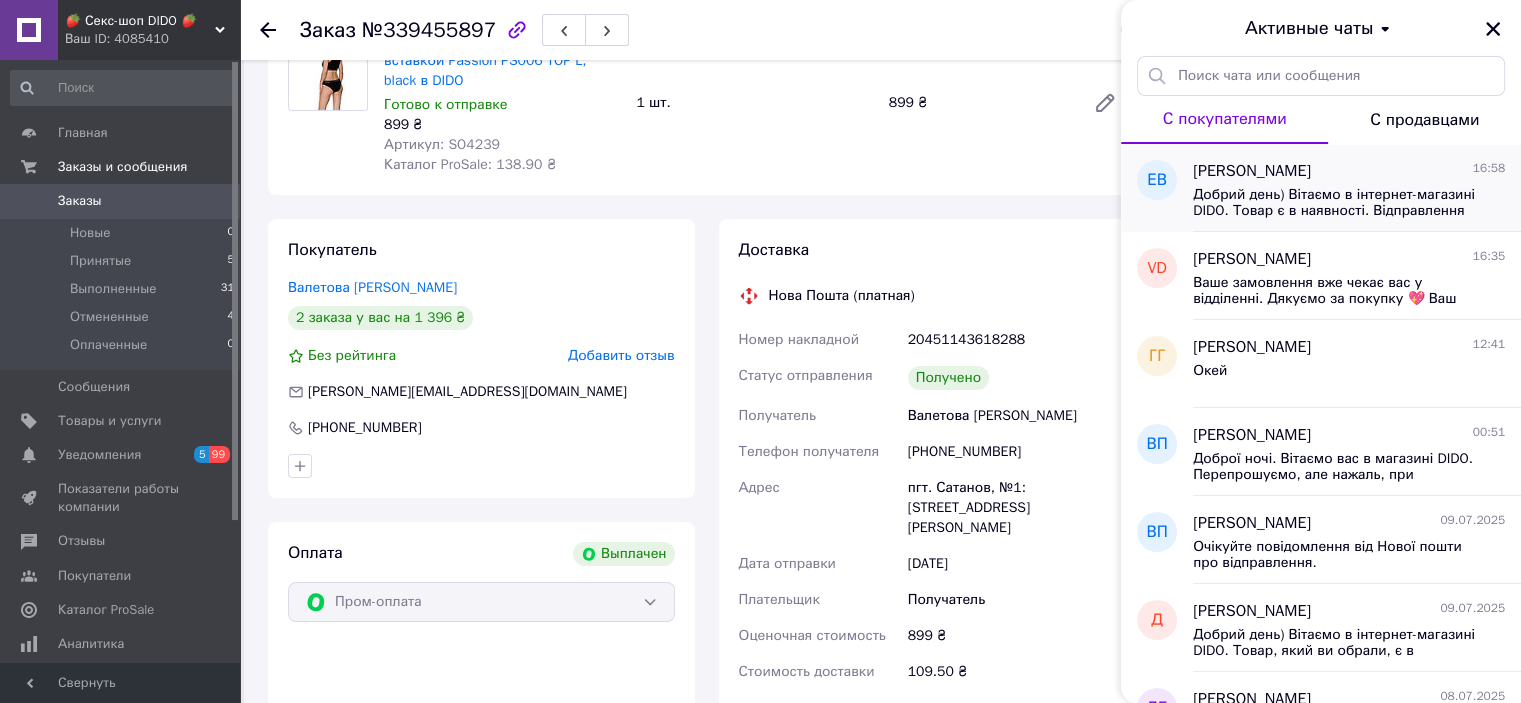 click on "Добрий день) Вітаємо в інтернет-магазині DIDO. Товар є в наявності. Відправлення планується завтра після 13:00. При оплаті накладеним платежем ми перед оформленням чекаємо на підтвердження вашого замовлення. Ви підтверджуєте замовлення?" at bounding box center [1335, 203] 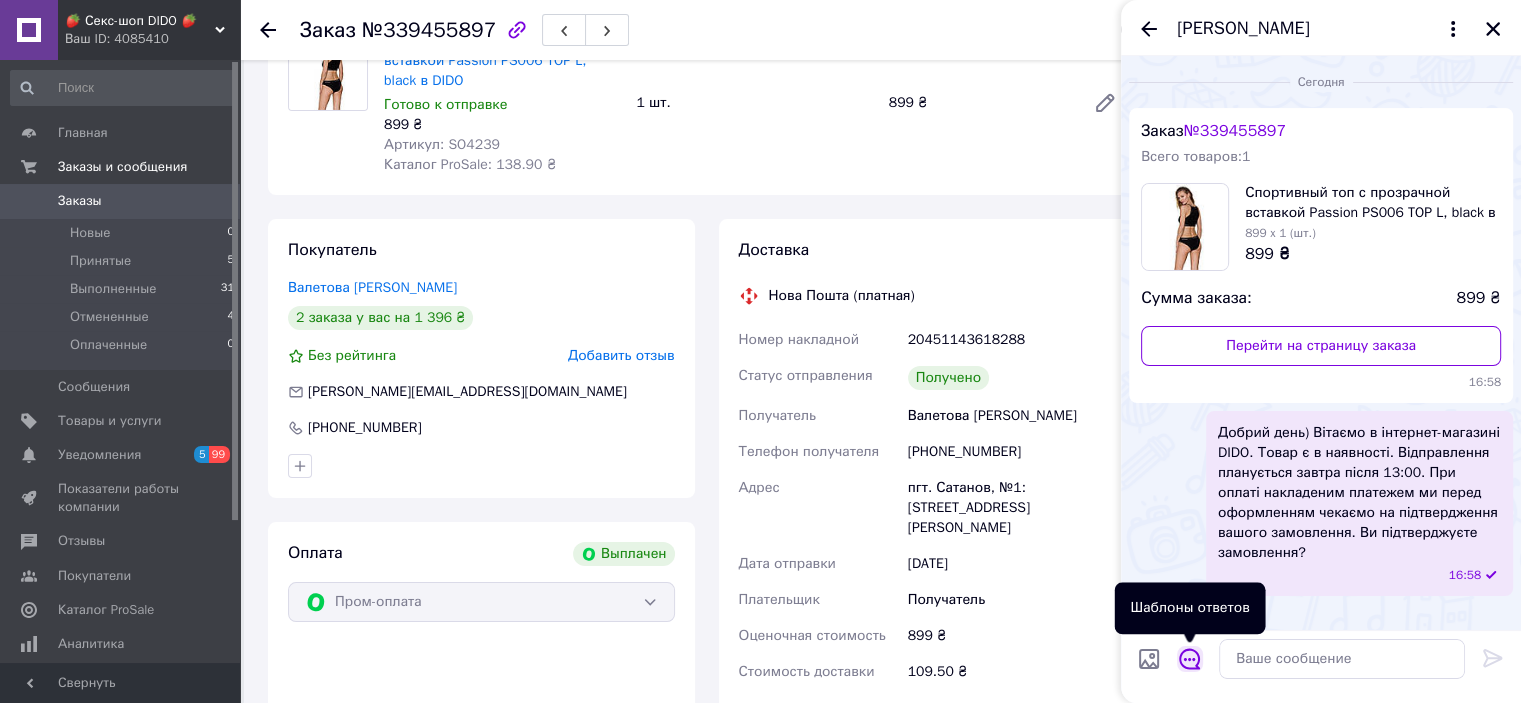 click 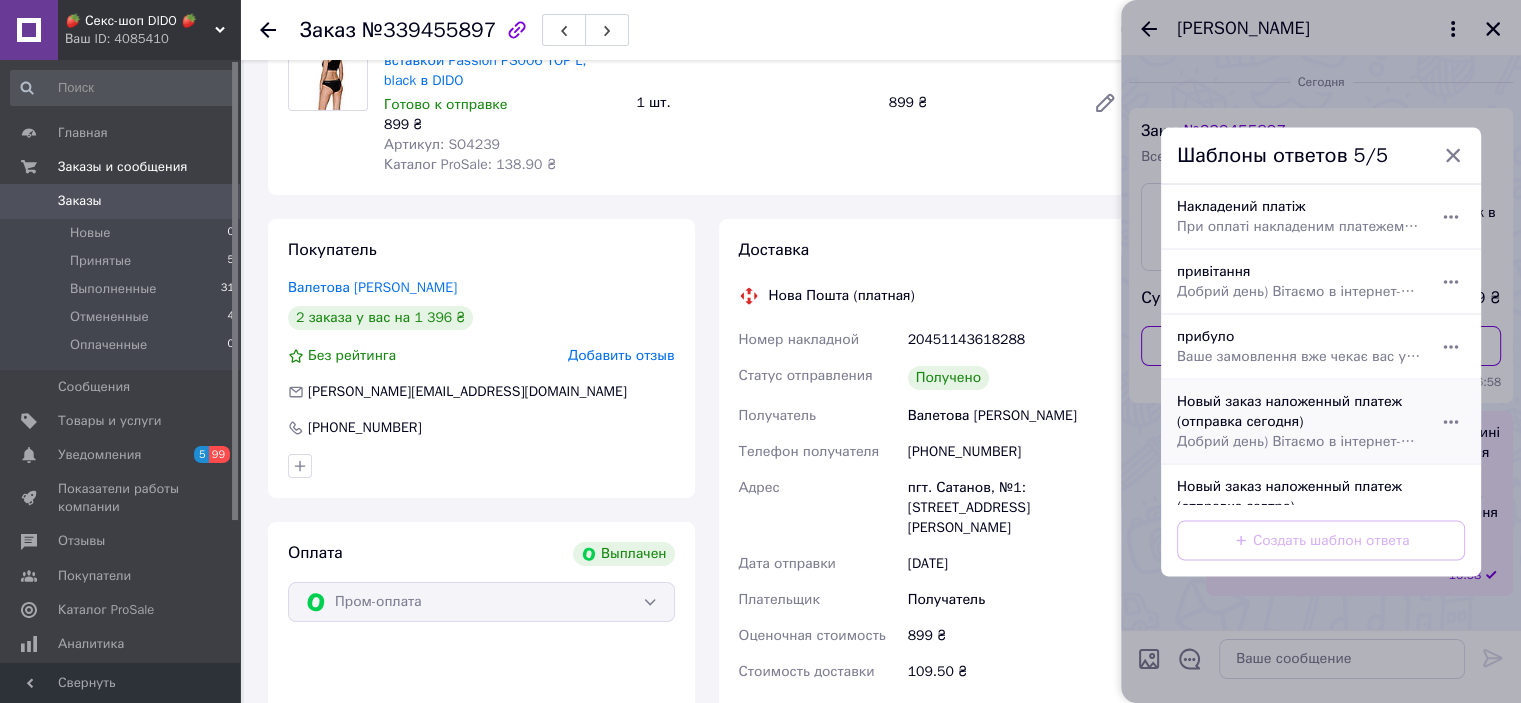 scroll, scrollTop: 43, scrollLeft: 0, axis: vertical 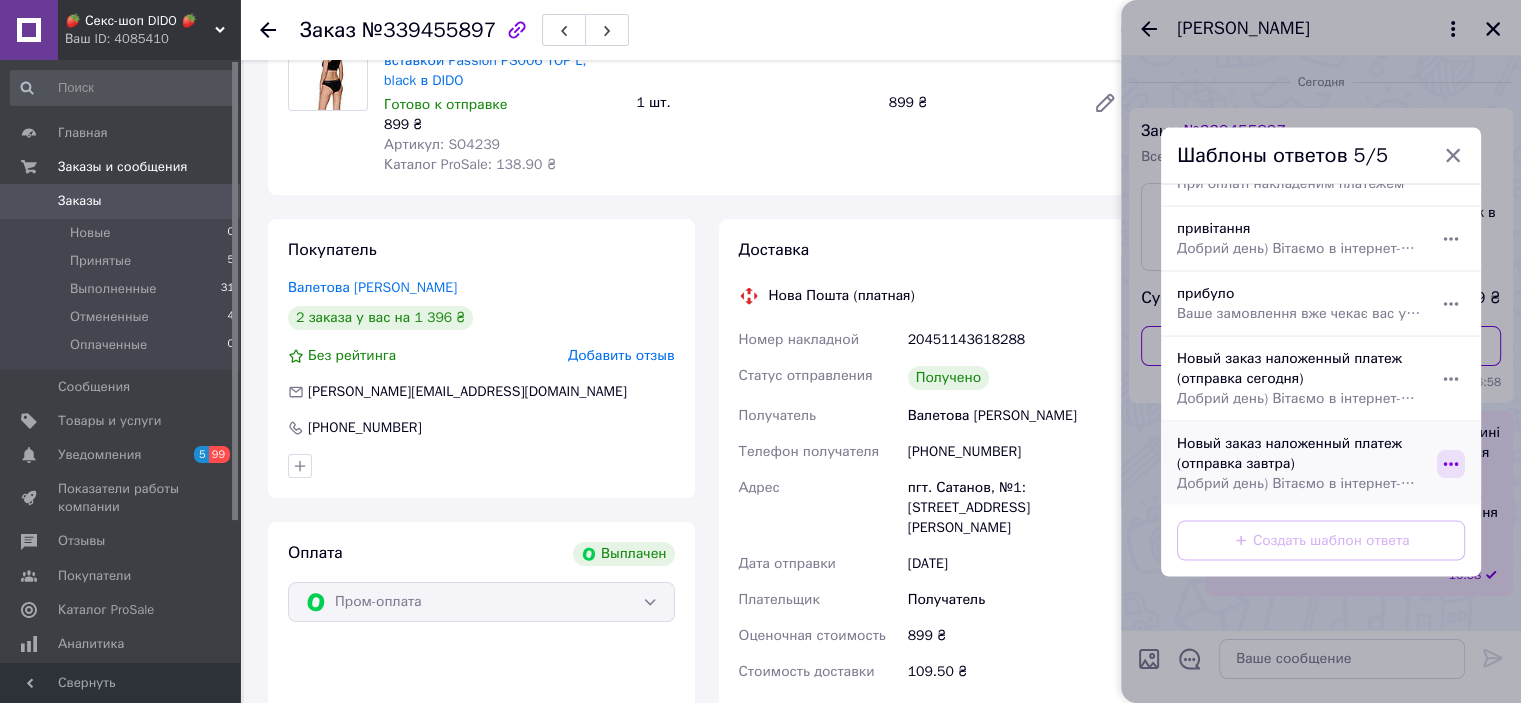 click 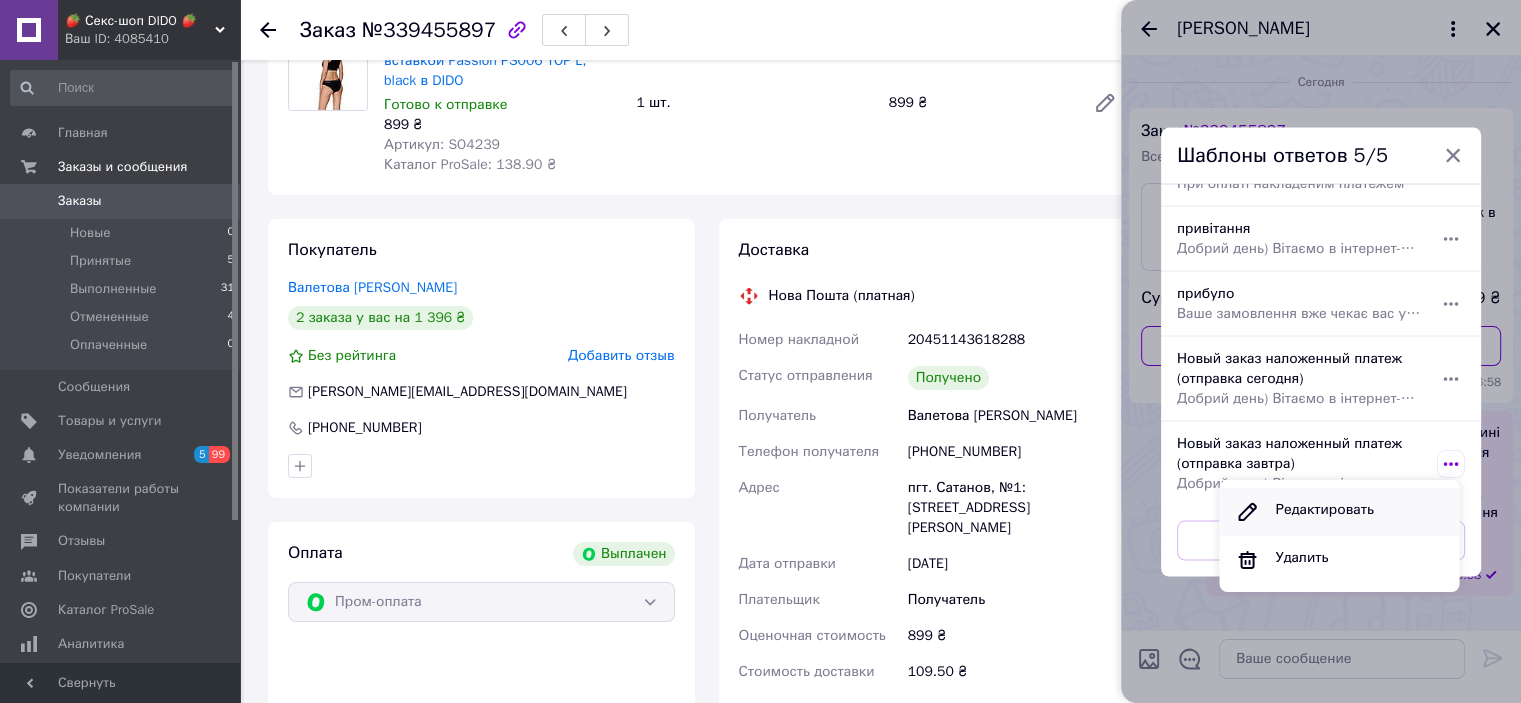 click on "Редактировать" at bounding box center (1324, 512) 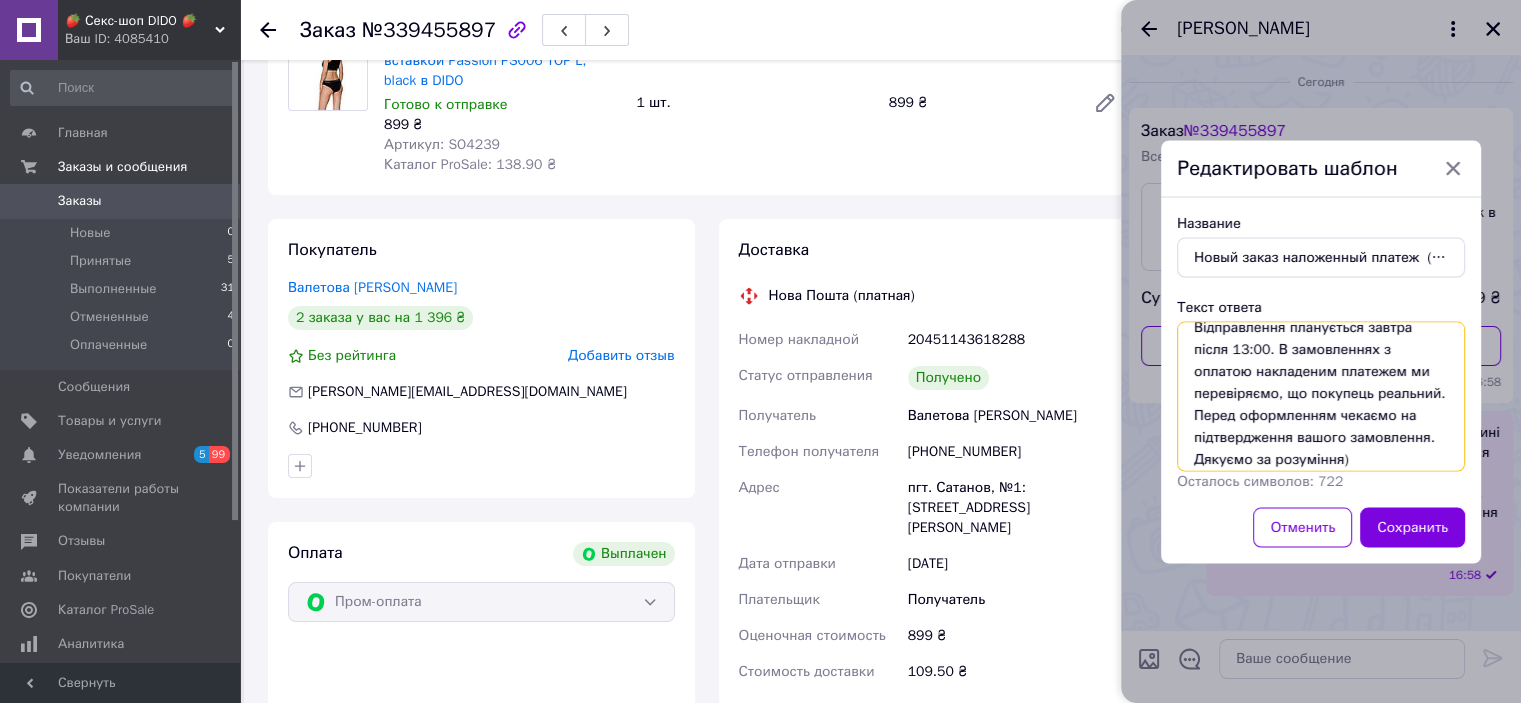 scroll, scrollTop: 88, scrollLeft: 0, axis: vertical 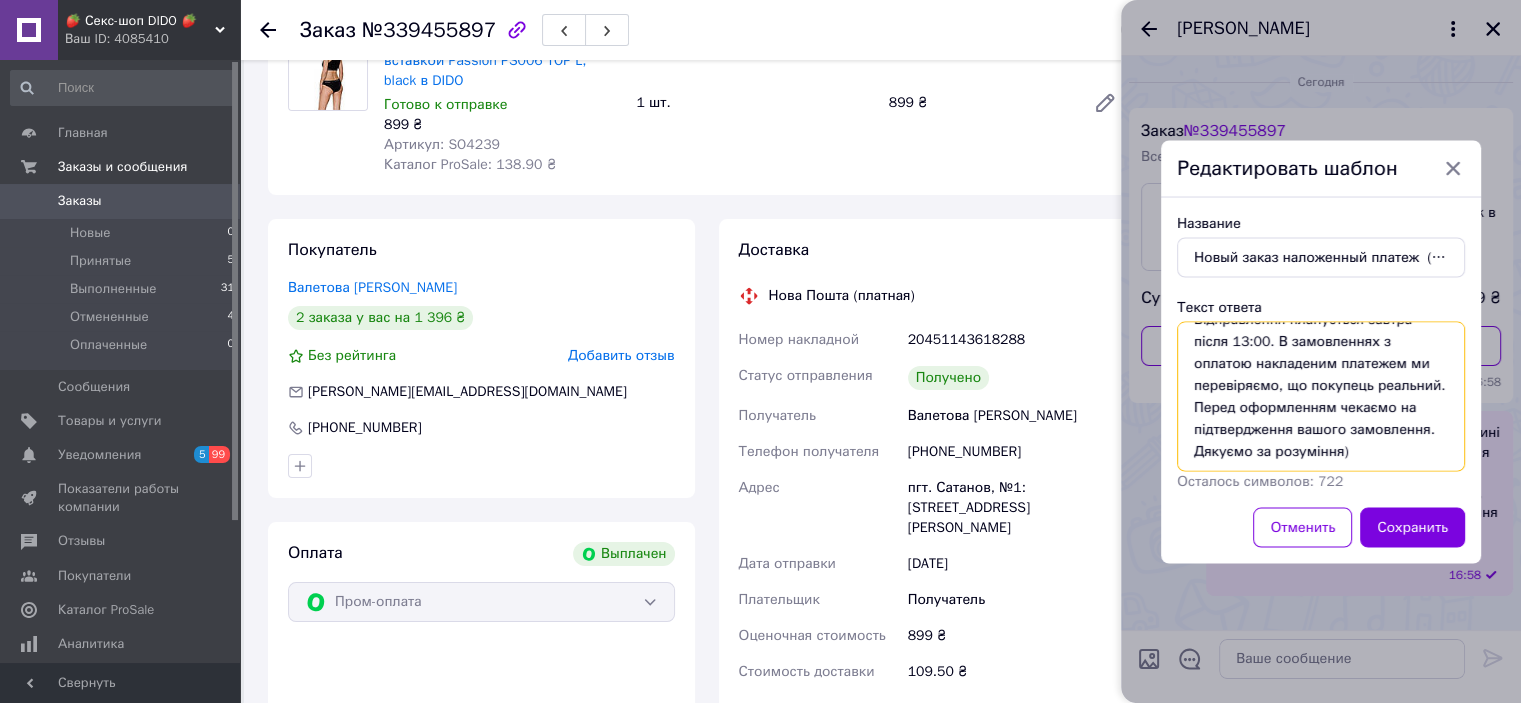 drag, startPoint x: 1193, startPoint y: 343, endPoint x: 1366, endPoint y: 479, distance: 220.05681 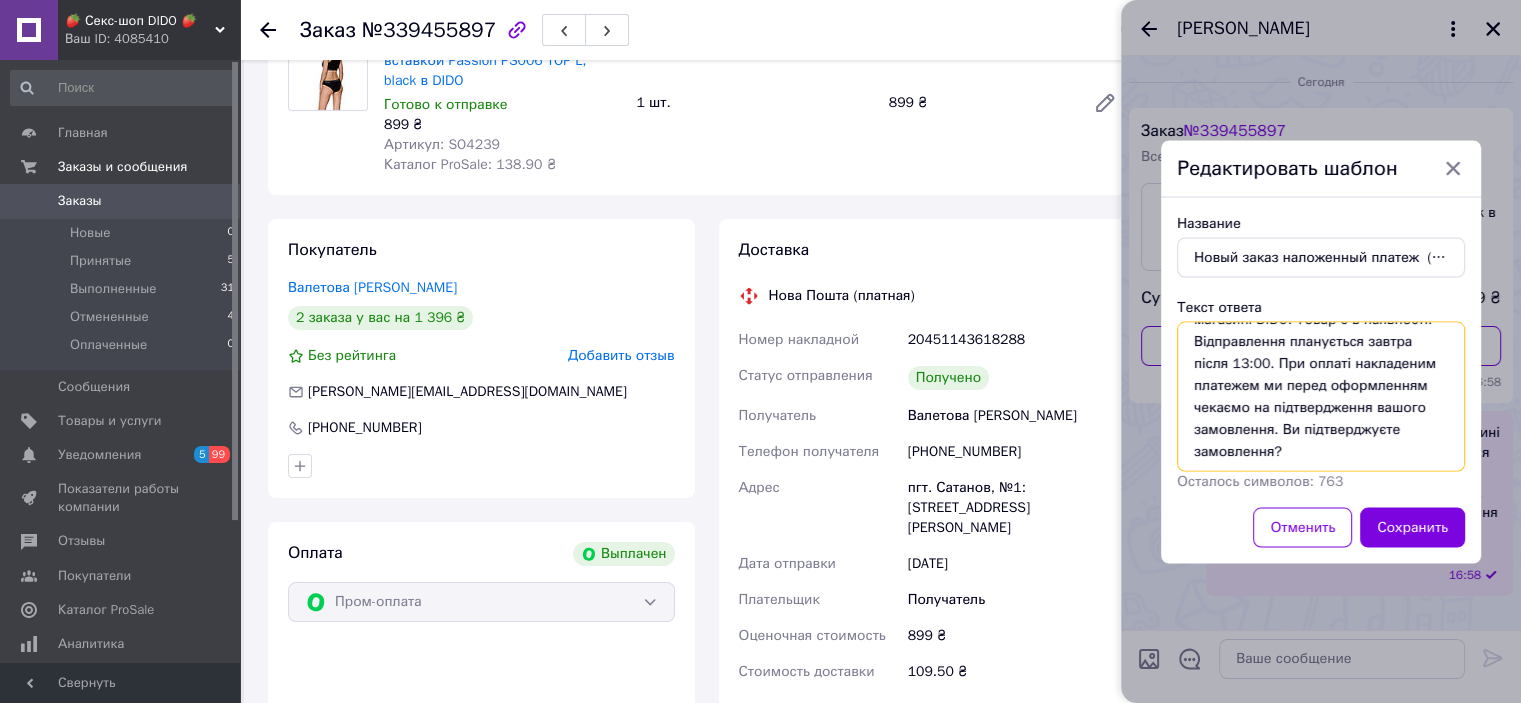 scroll, scrollTop: 0, scrollLeft: 0, axis: both 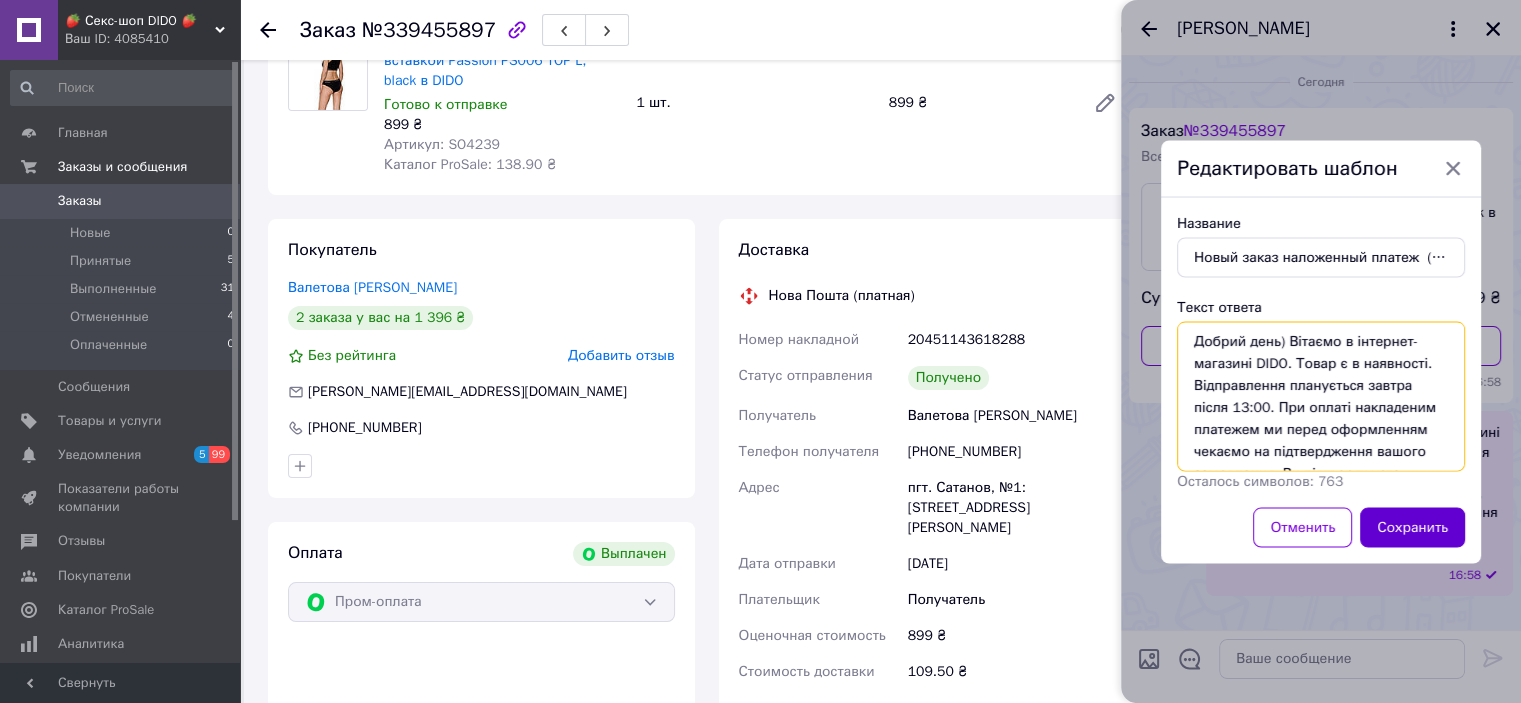 type on "Добрий день) Вітаємо в інтернет-магазині DIDO. Товар є в наявності. Відправлення планується завтра після 13:00. При оплаті накладеним платежем ми перед оформленням чекаємо на підтвердження вашого замовлення. Ви підтверджуєте замовлення?" 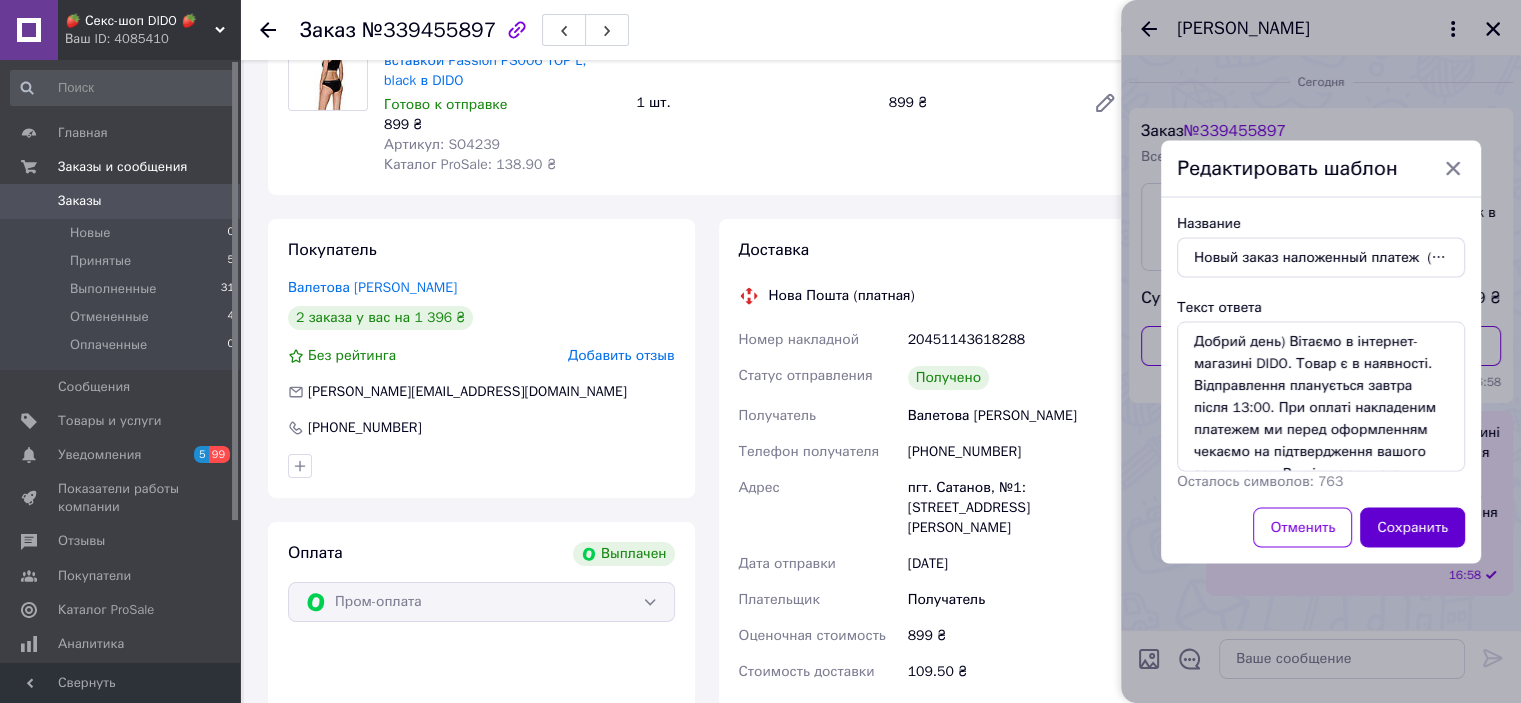 click on "Сохранить" at bounding box center [1412, 527] 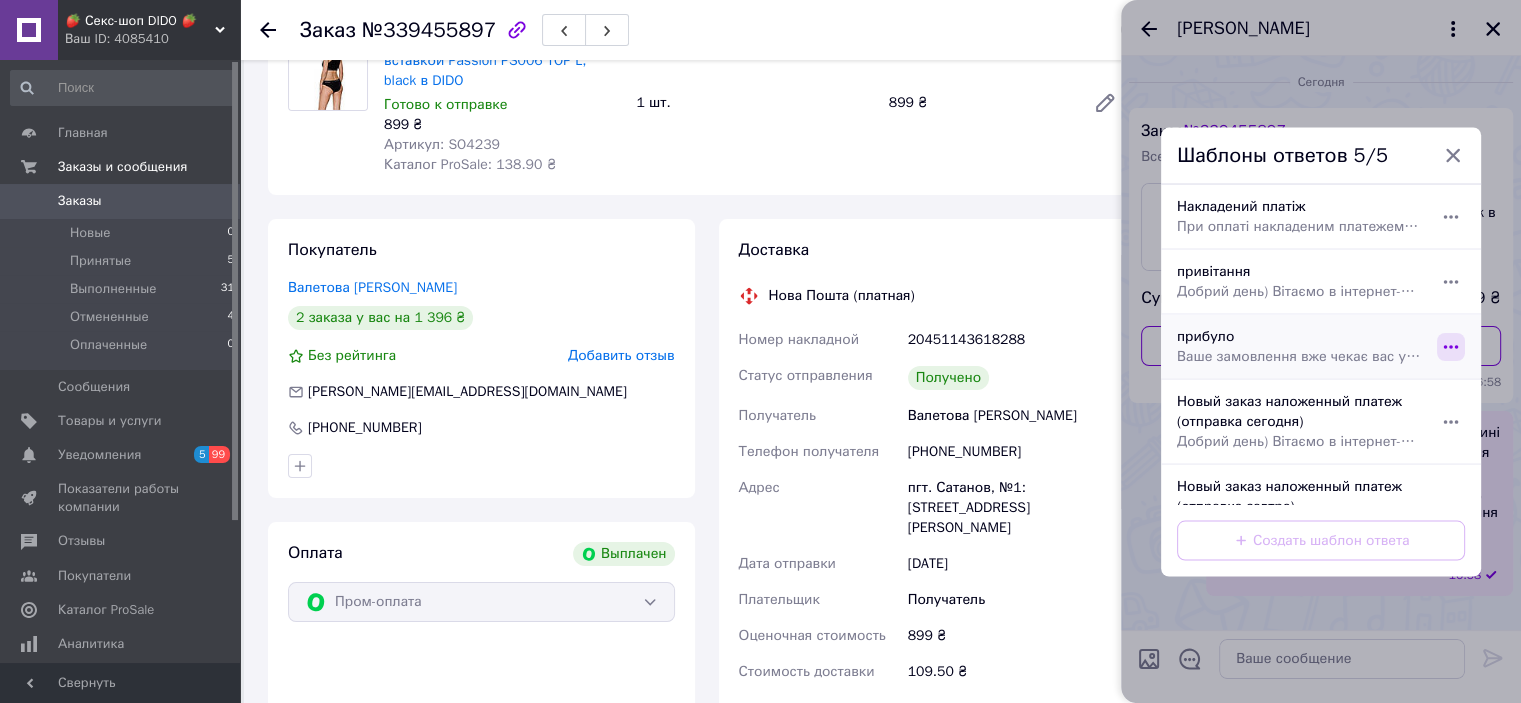 click 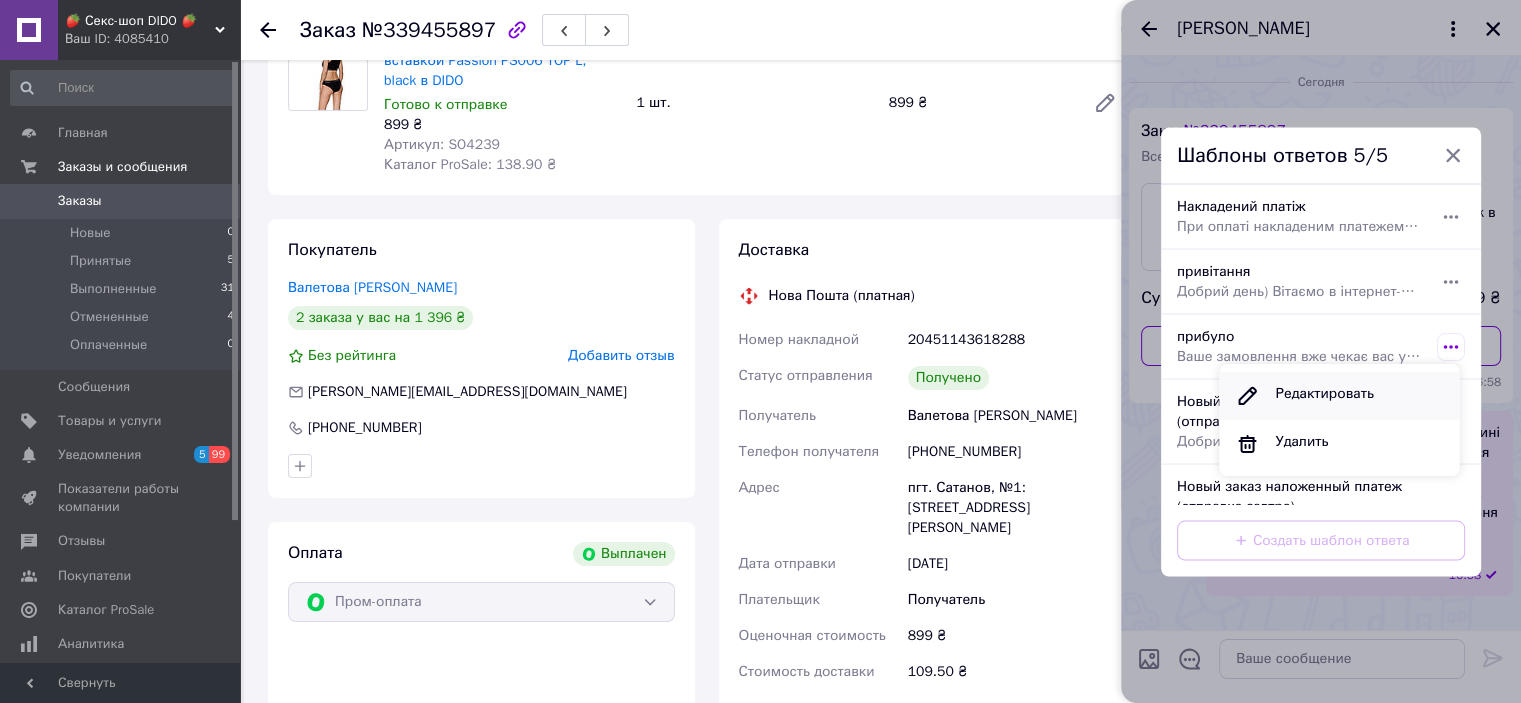 click on "Редактировать" at bounding box center (1324, 396) 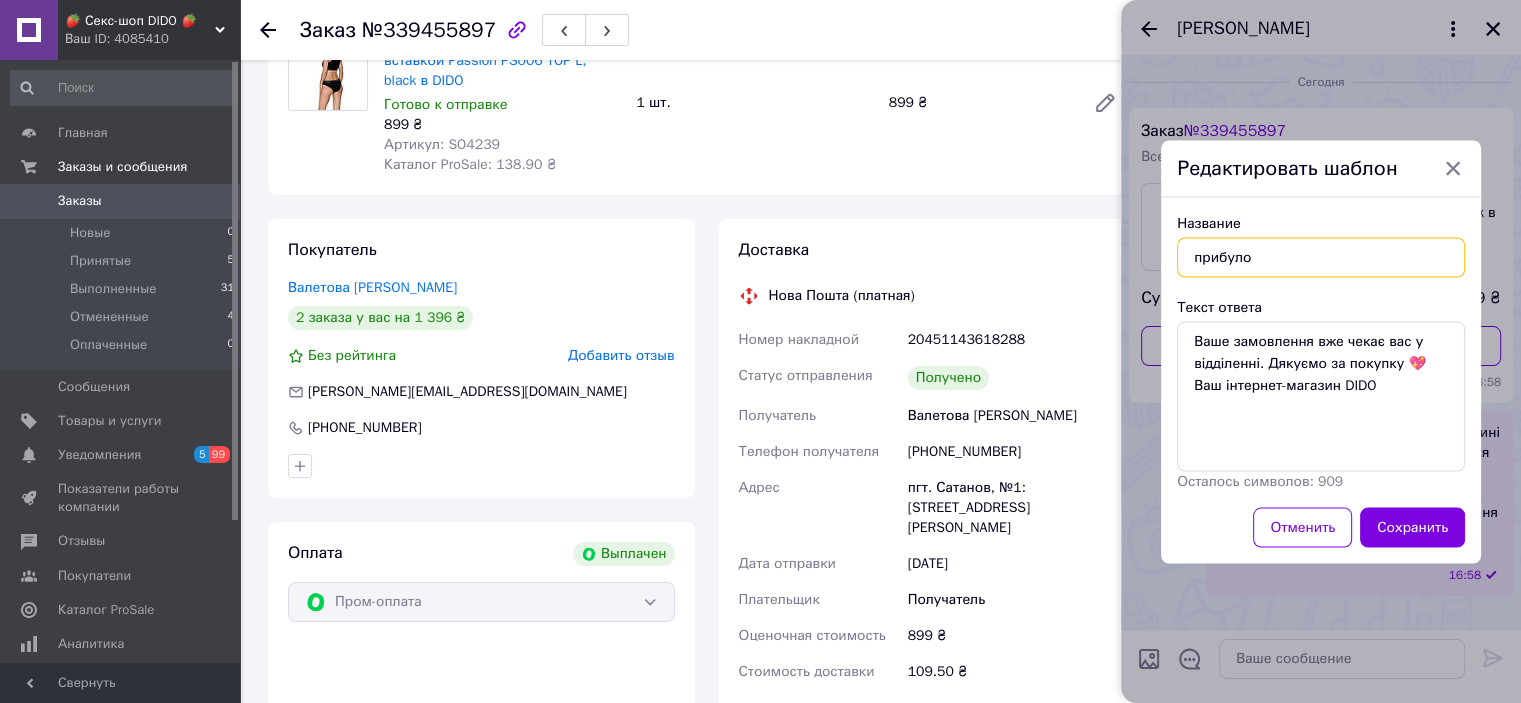 click on "прибуло" at bounding box center (1321, 257) 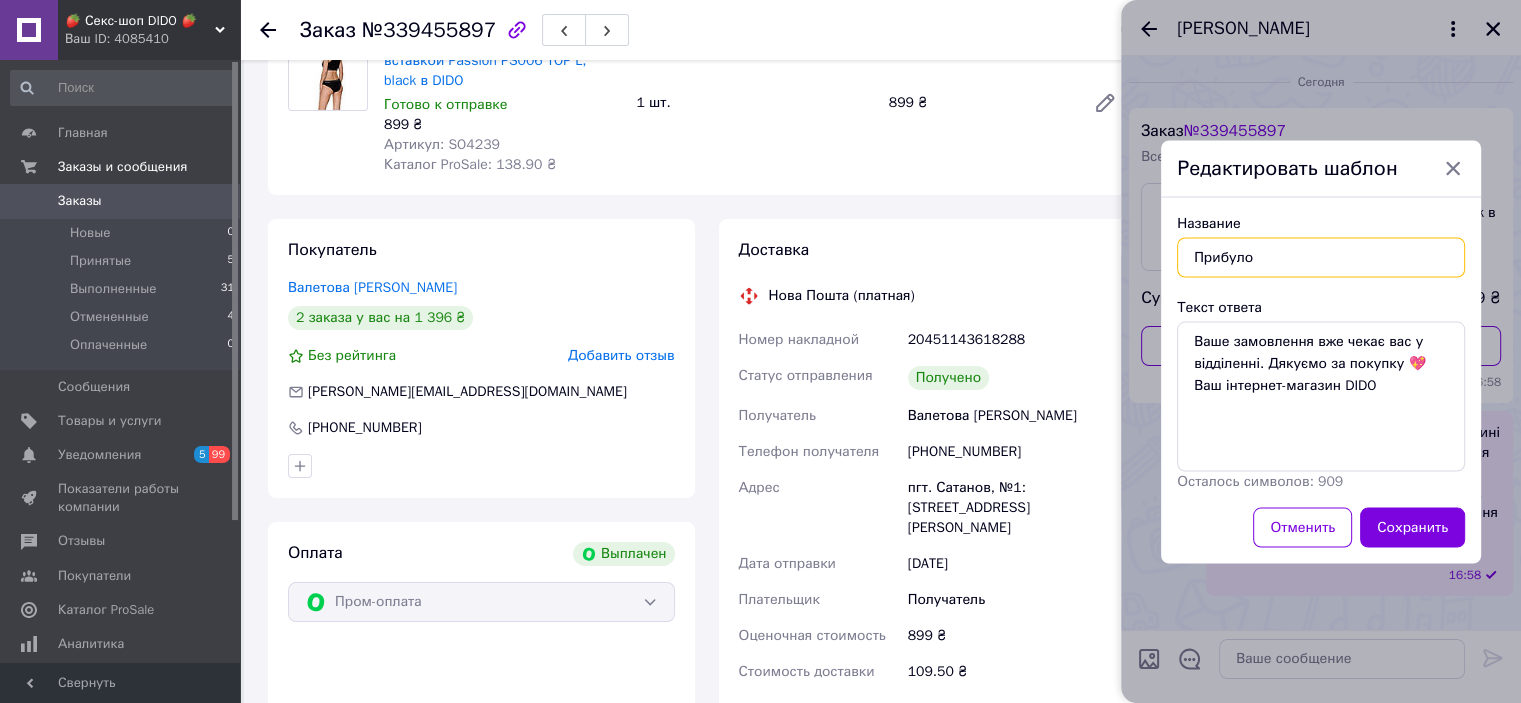 click on "Прибуло" at bounding box center [1321, 257] 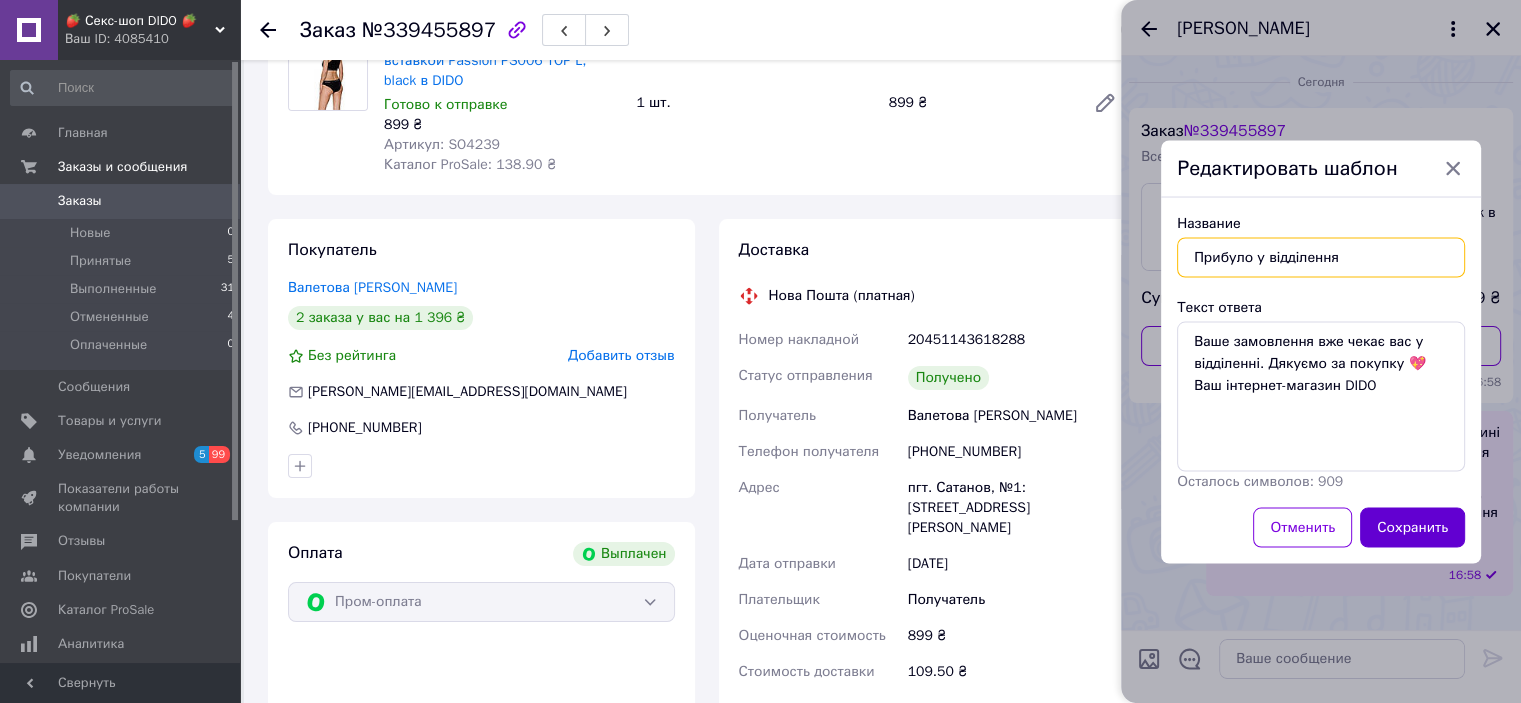 type on "Прибуло у відділення" 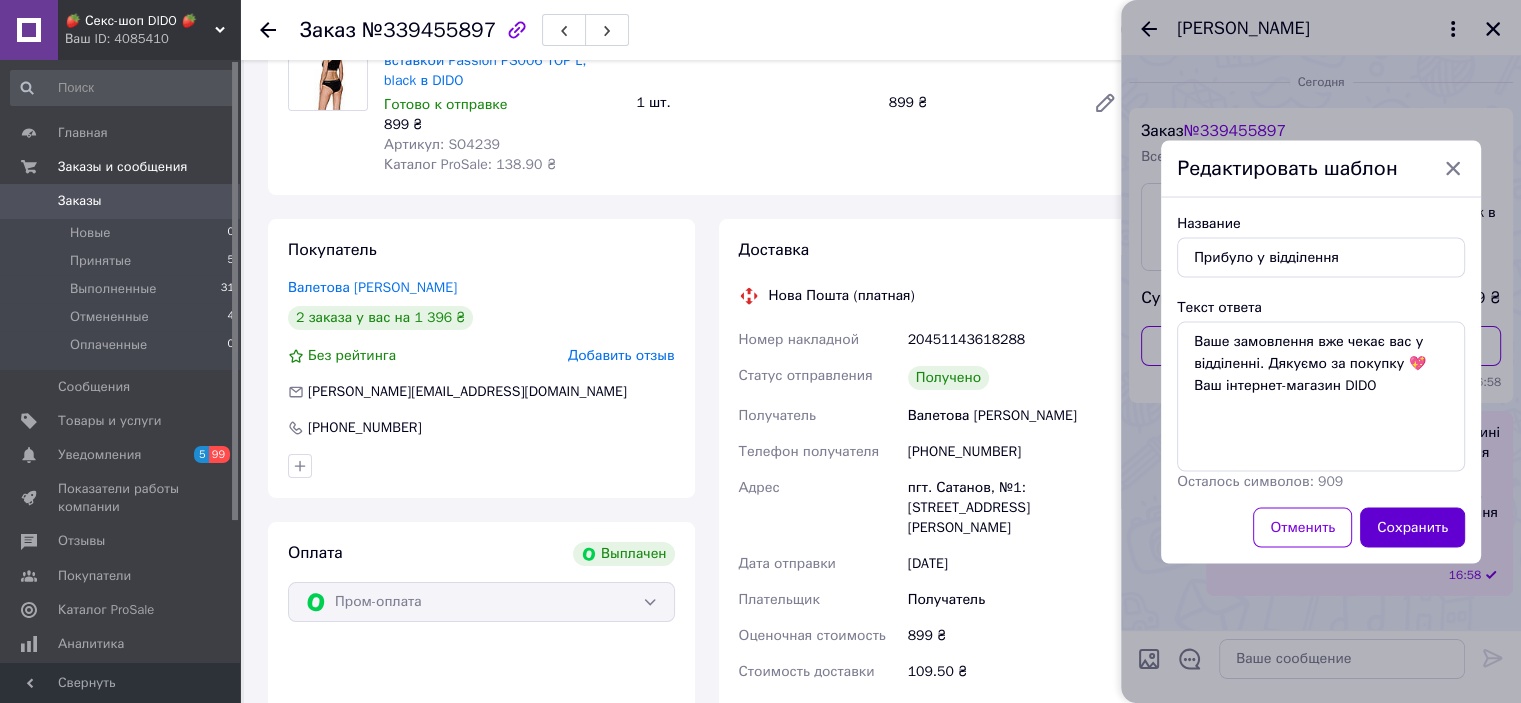 click on "Сохранить" at bounding box center [1412, 527] 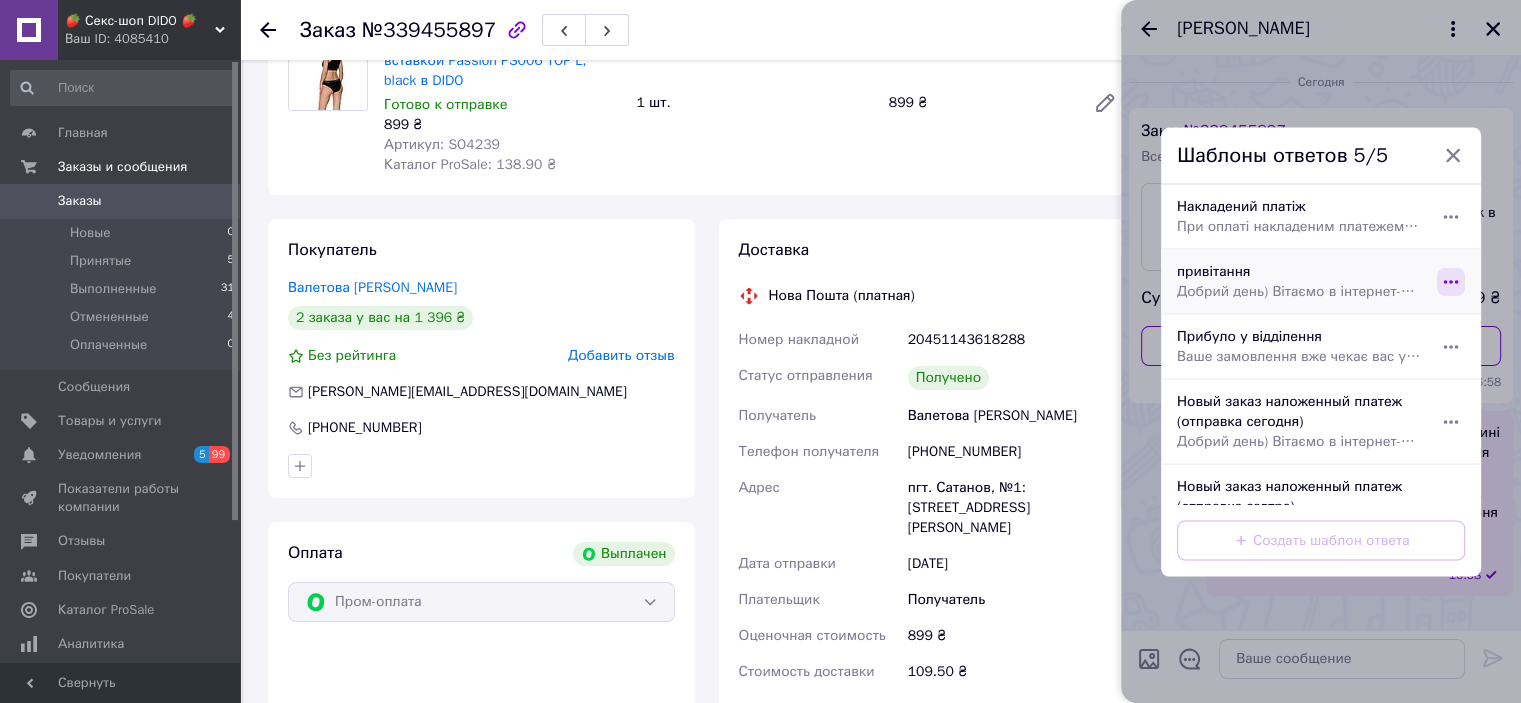 click 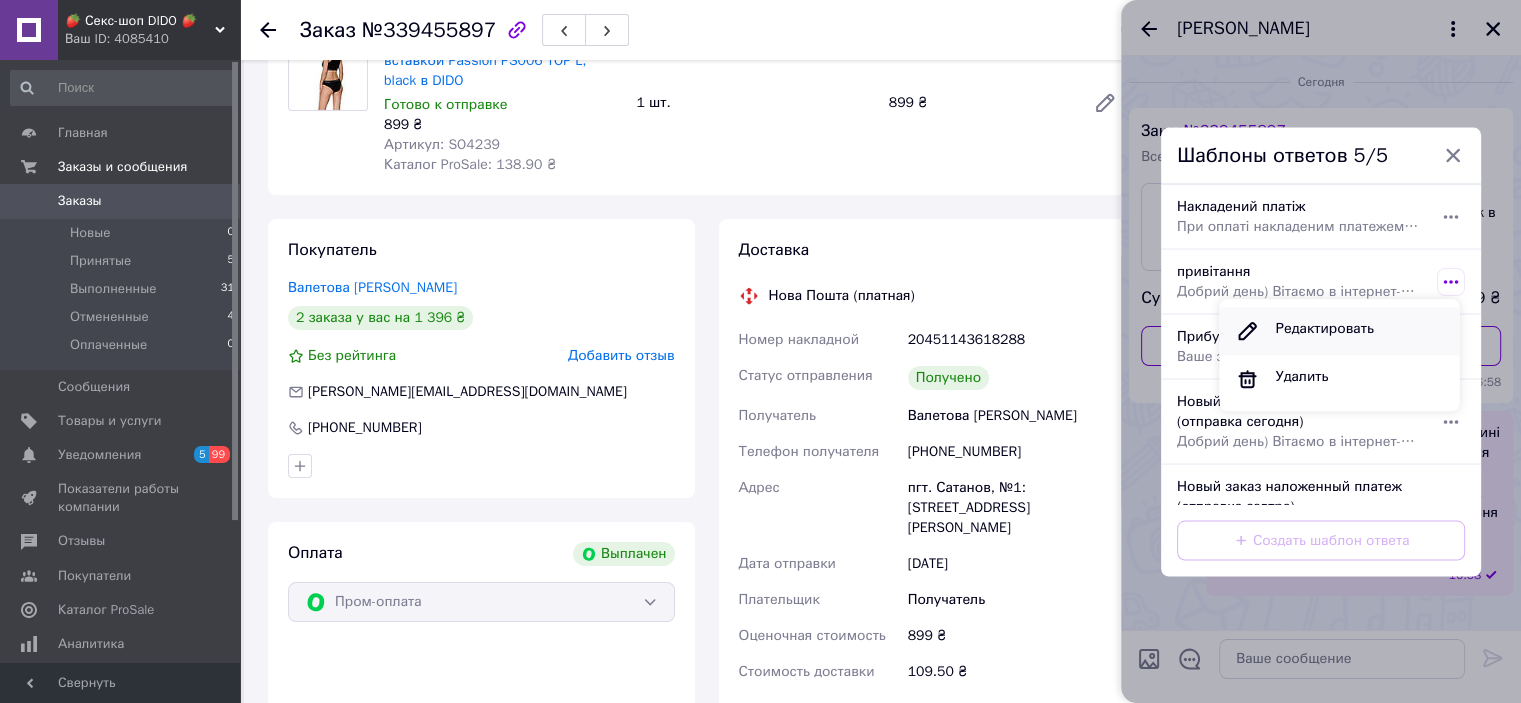 click on "Редактировать" at bounding box center [1324, 331] 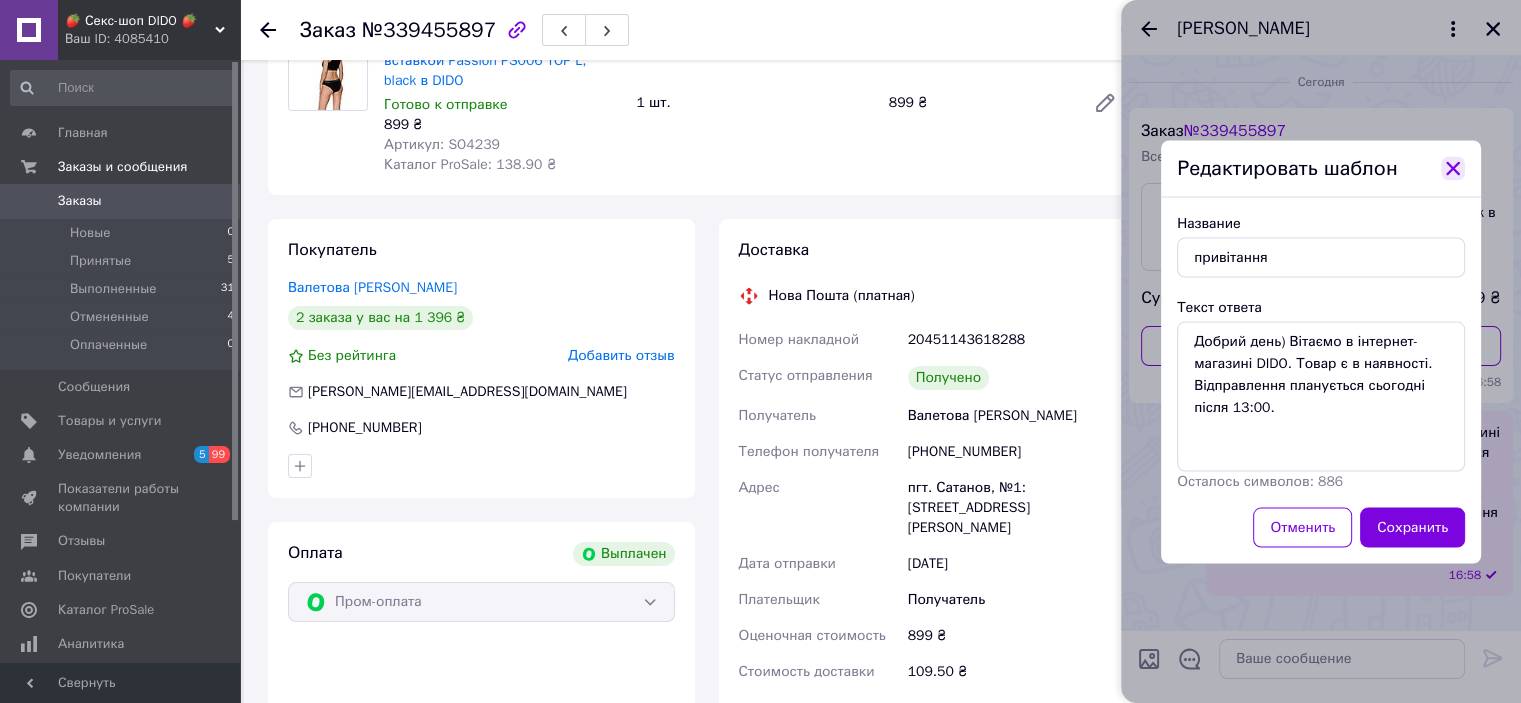 click 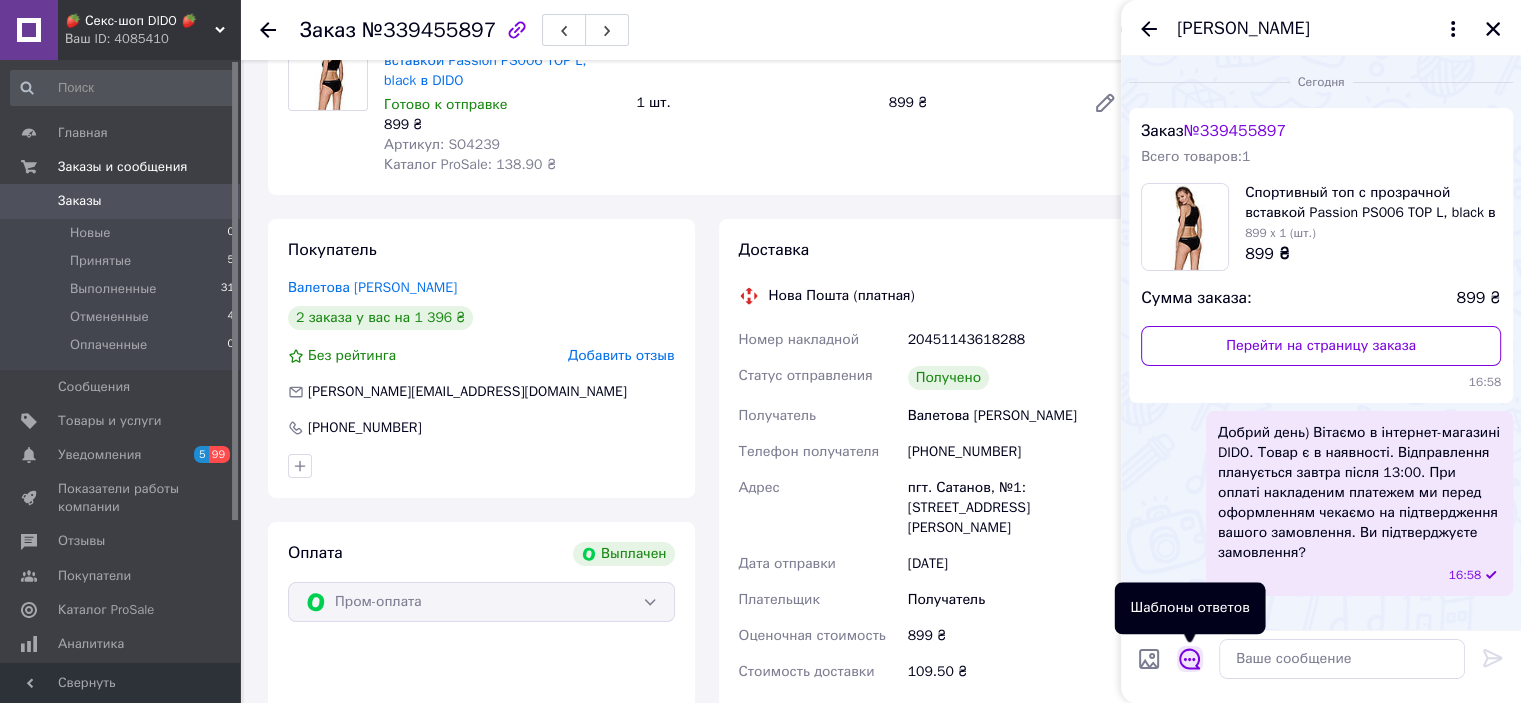 click 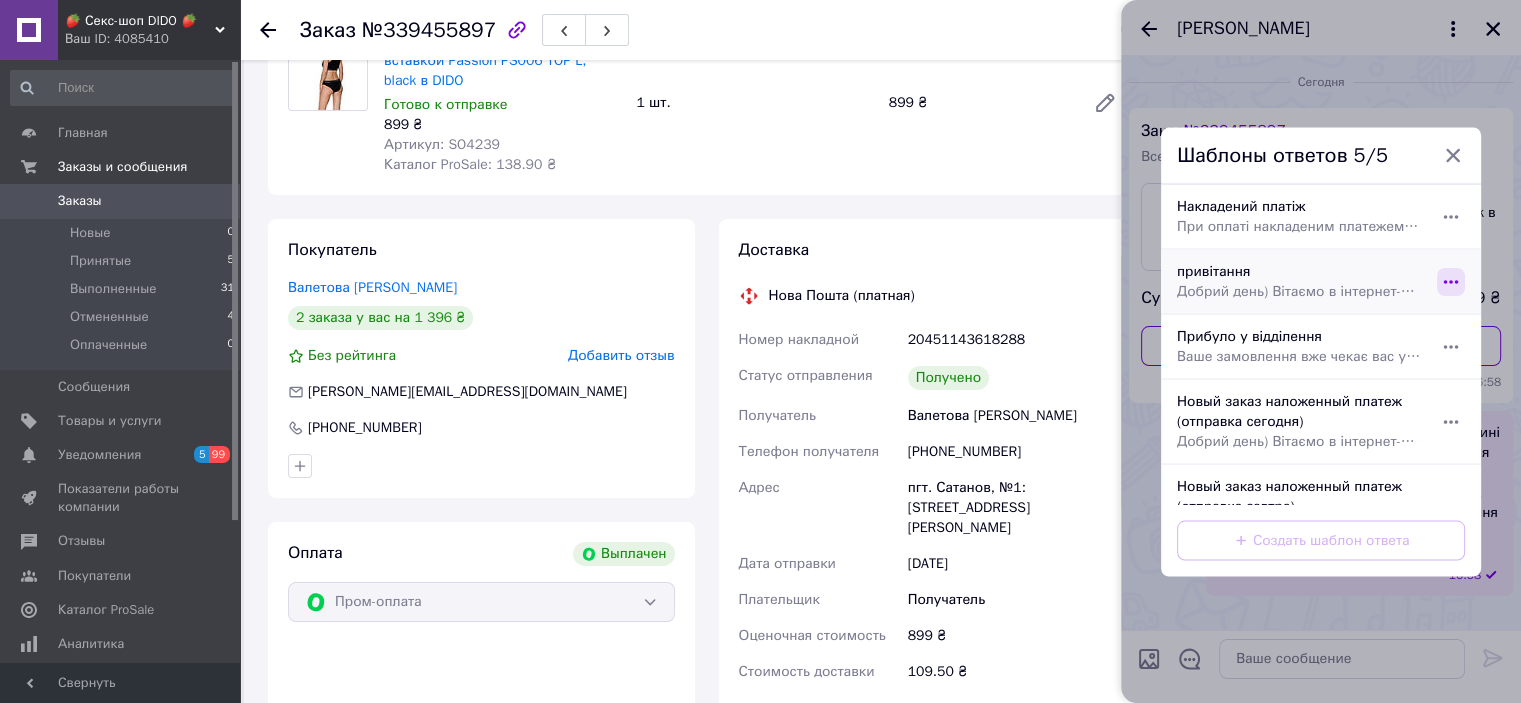 click 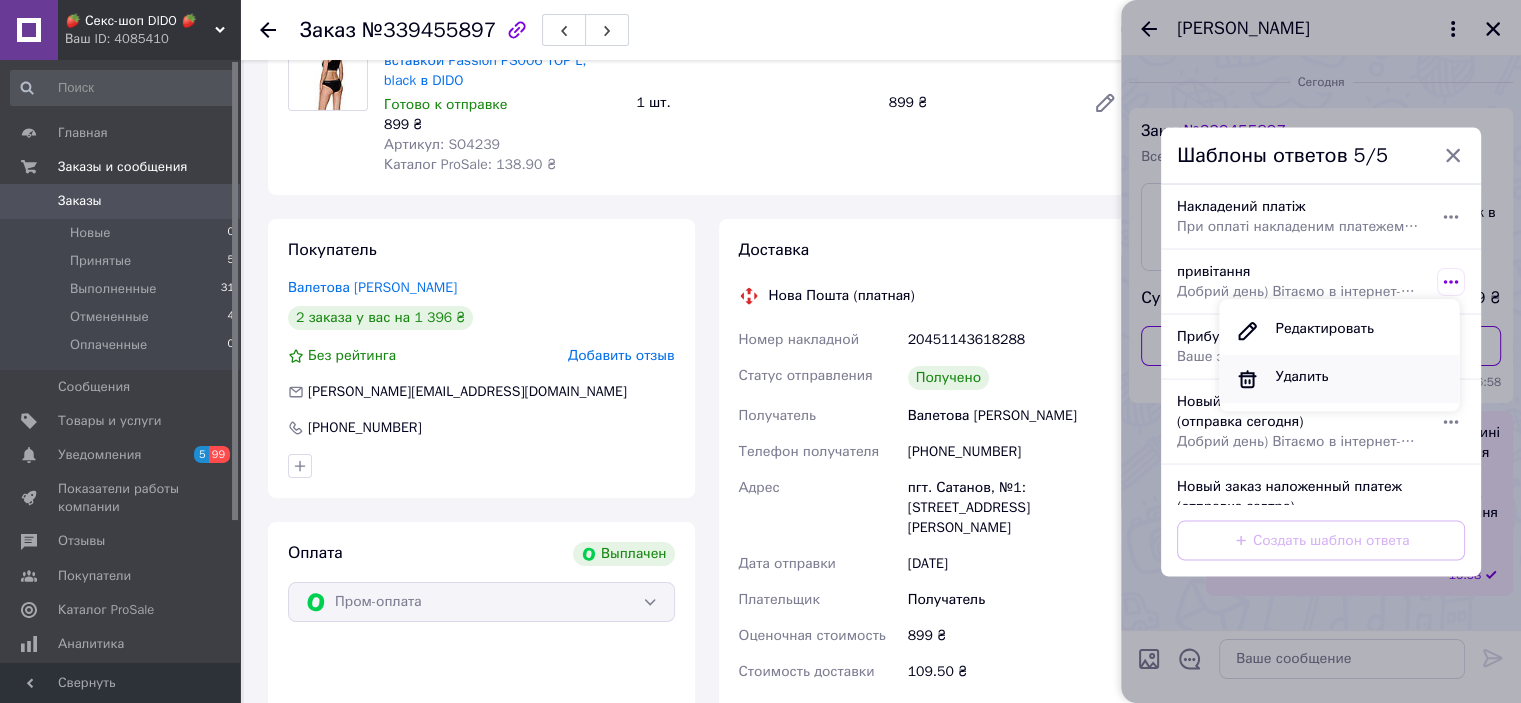 click on "Удалить" at bounding box center [1301, 379] 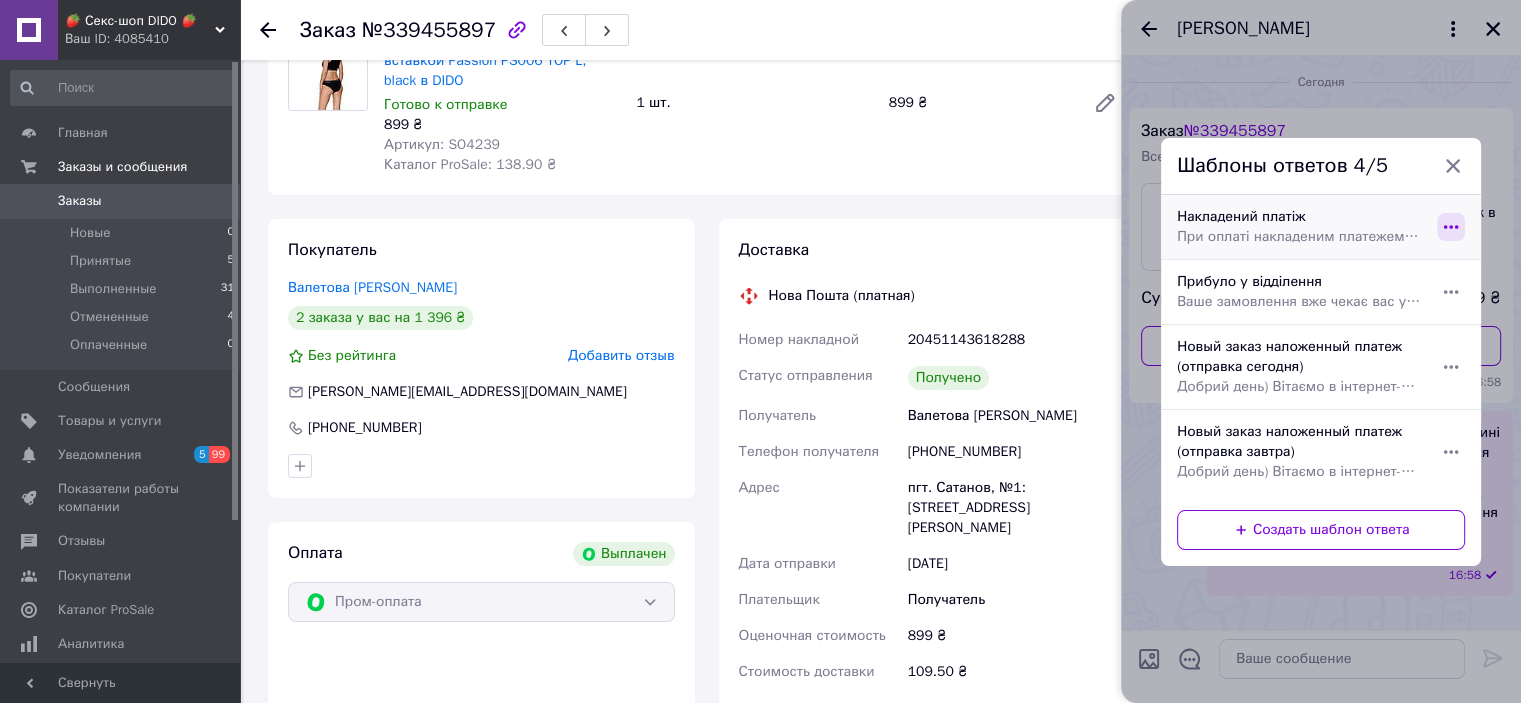 click 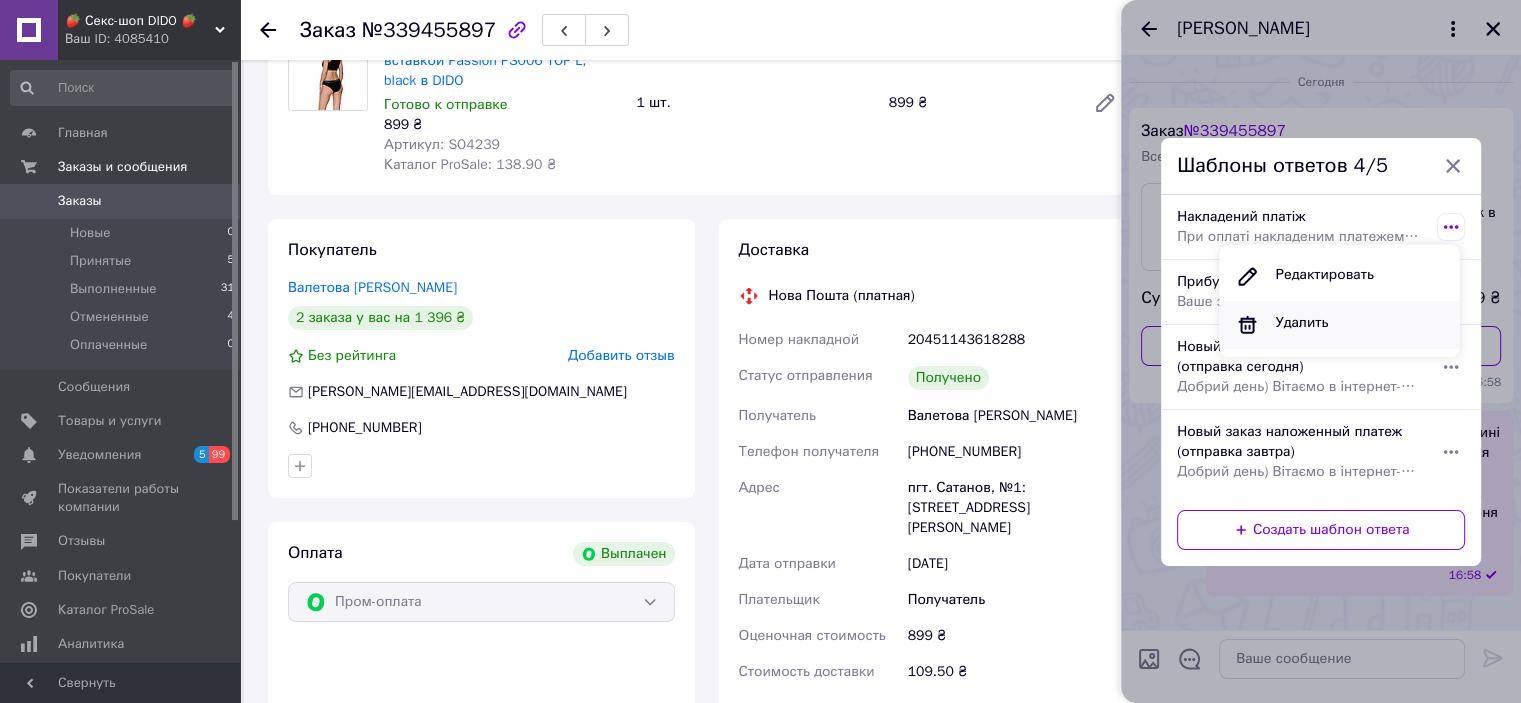 click on "Удалить" at bounding box center [1301, 325] 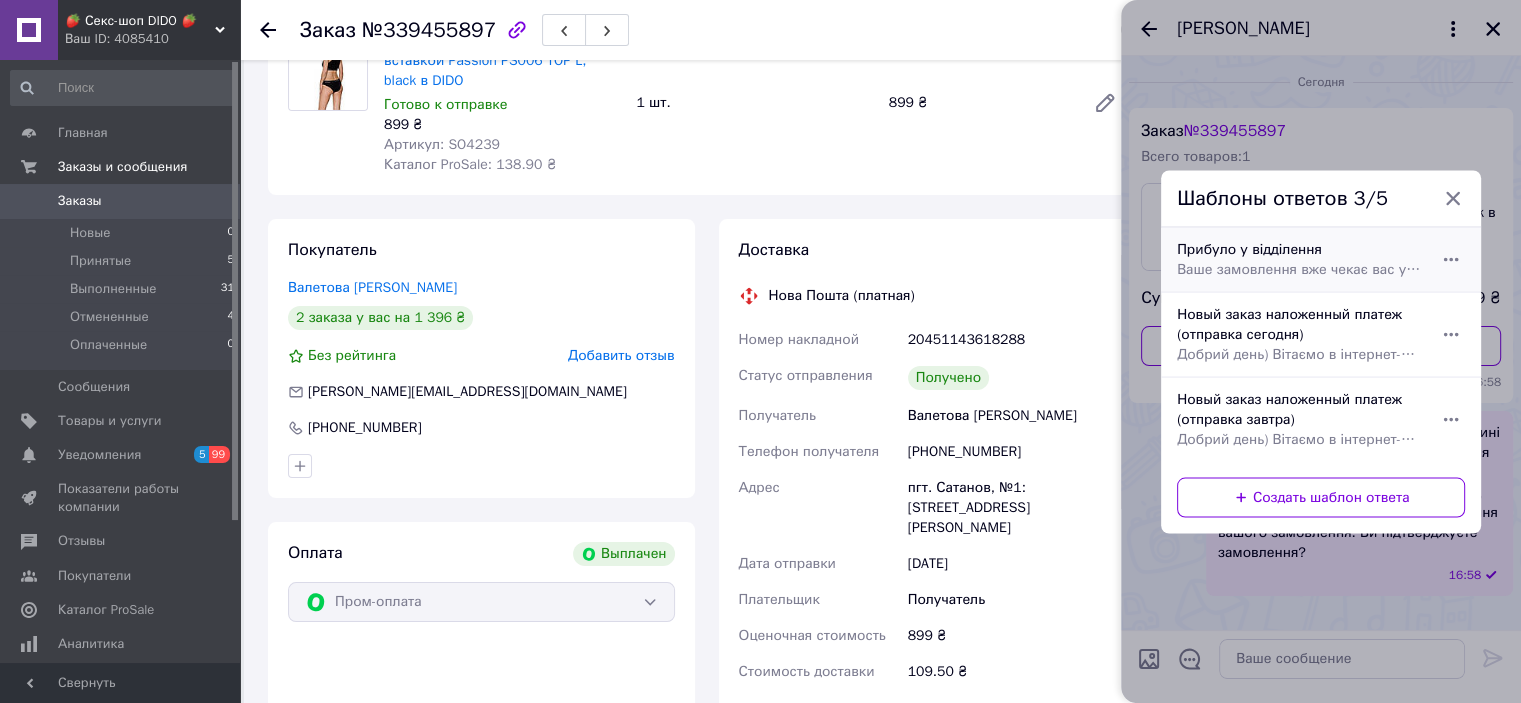 scroll, scrollTop: 300, scrollLeft: 0, axis: vertical 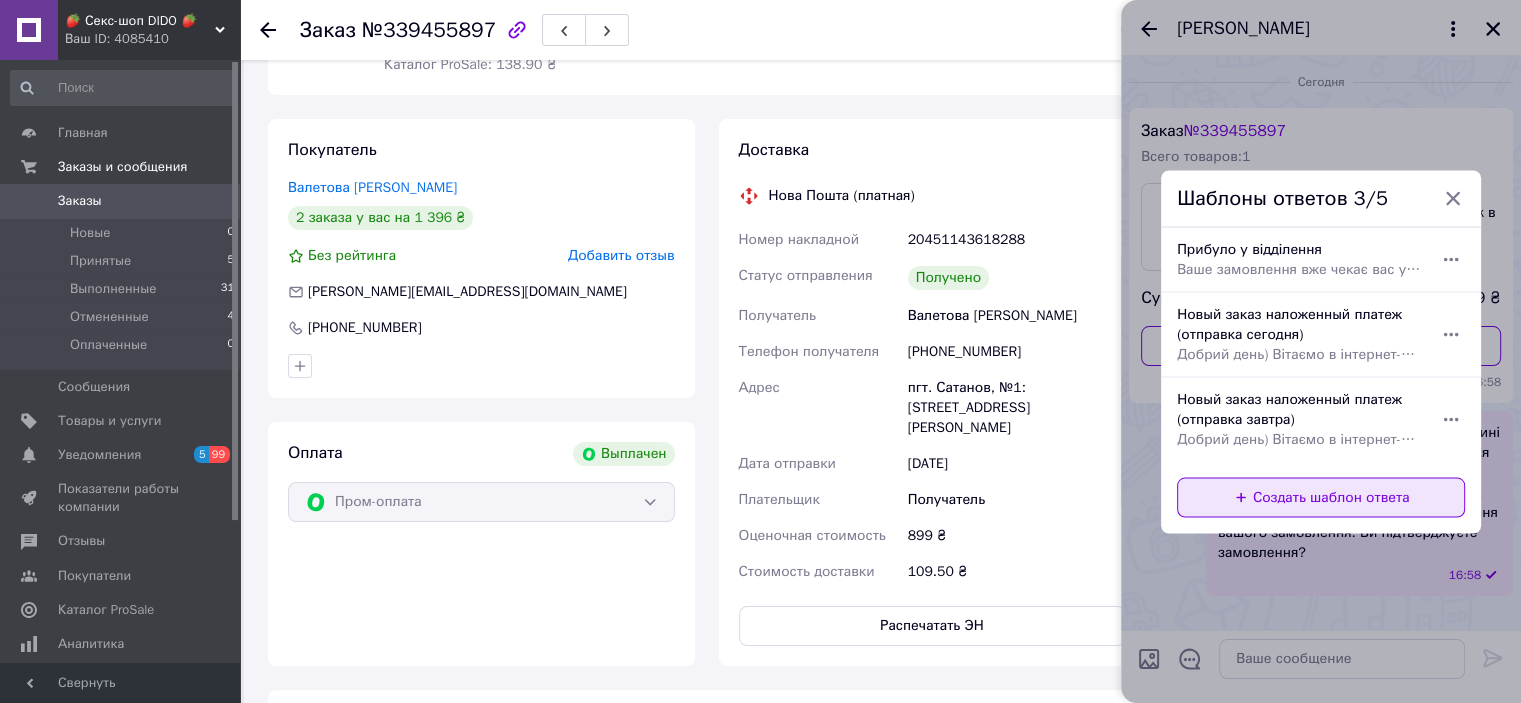 click on "Создать шаблон ответа" at bounding box center (1321, 497) 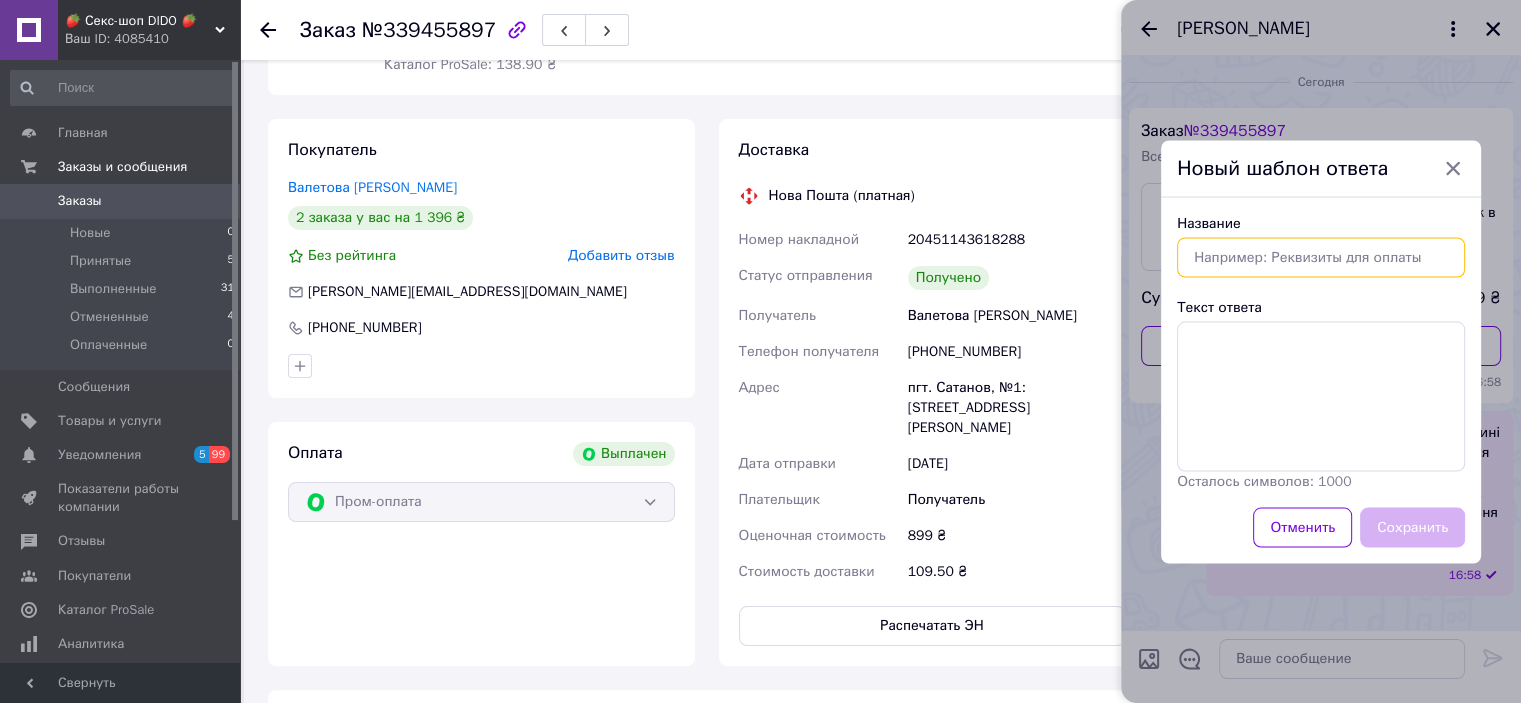 click on "Название" at bounding box center [1321, 257] 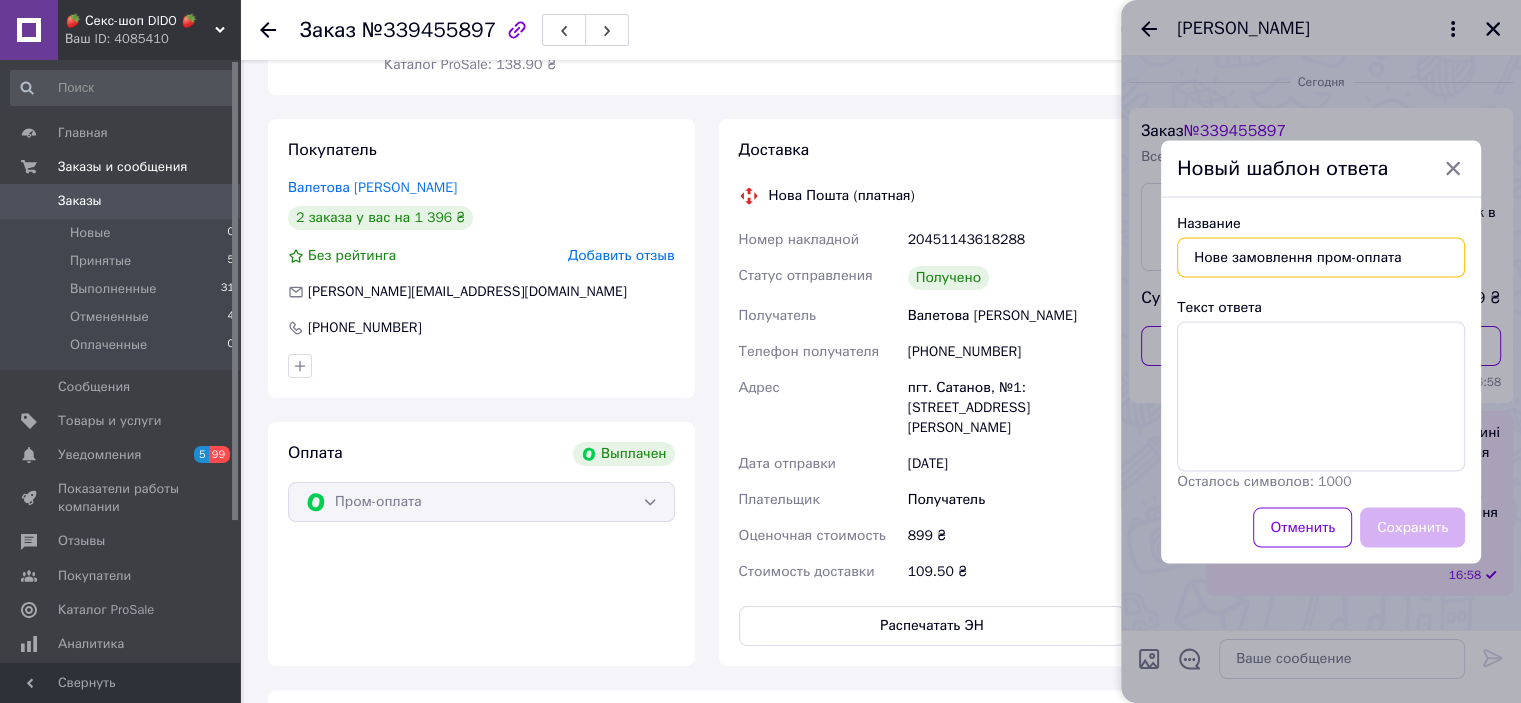 type on "Нове замовлення пром-оплата" 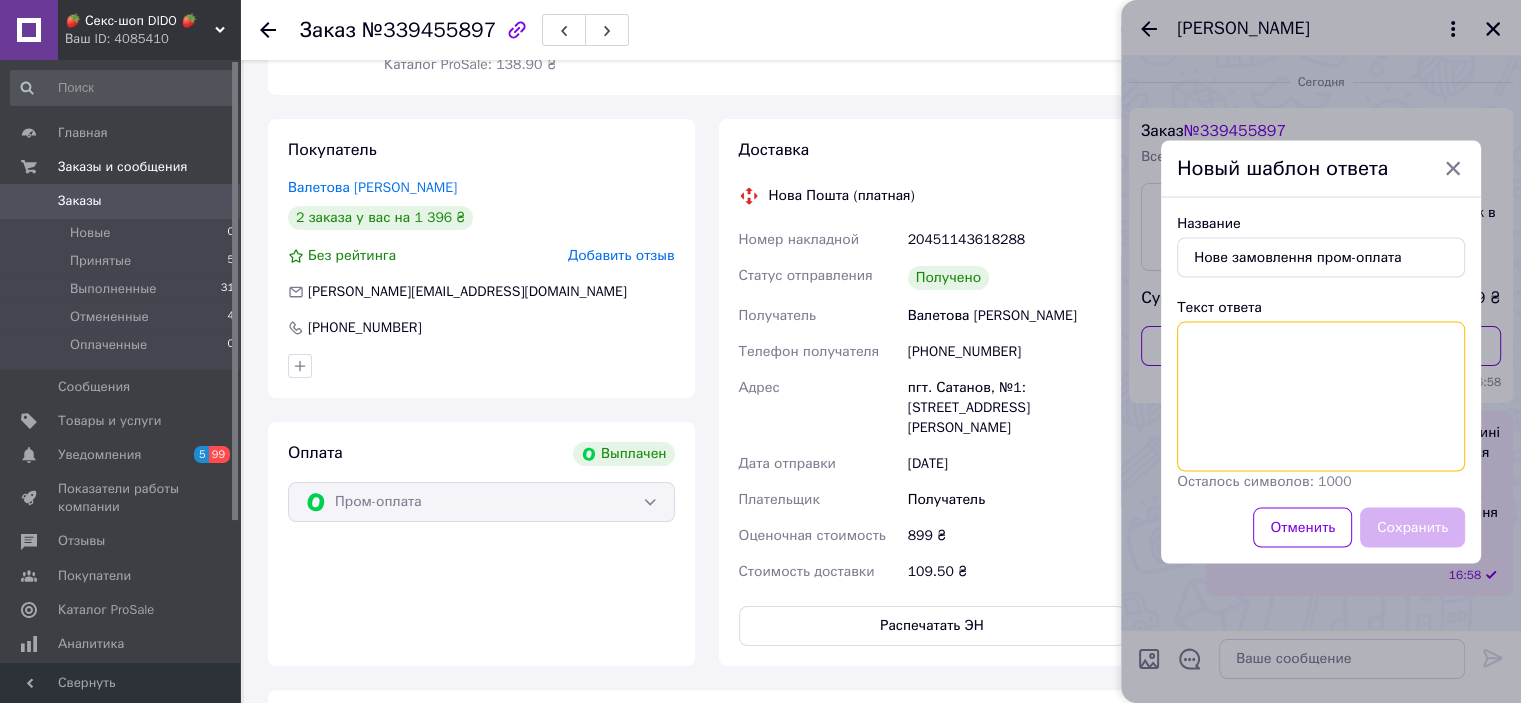 click on "Текст ответа" at bounding box center [1321, 396] 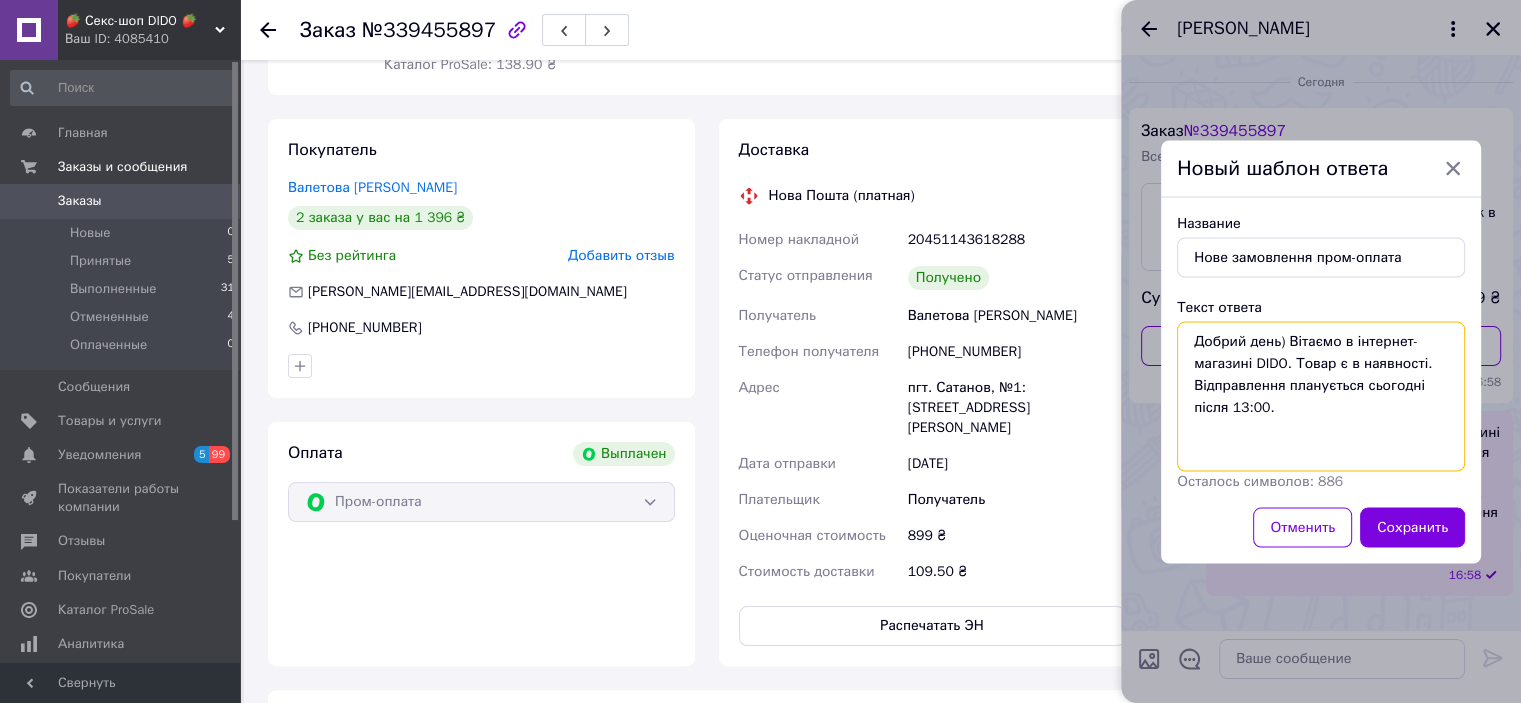 click on "Добрий день) Вітаємо в інтернет-магазині DIDO. Товар є в наявності. Відправлення планується сьогодні після 13:00." at bounding box center (1321, 396) 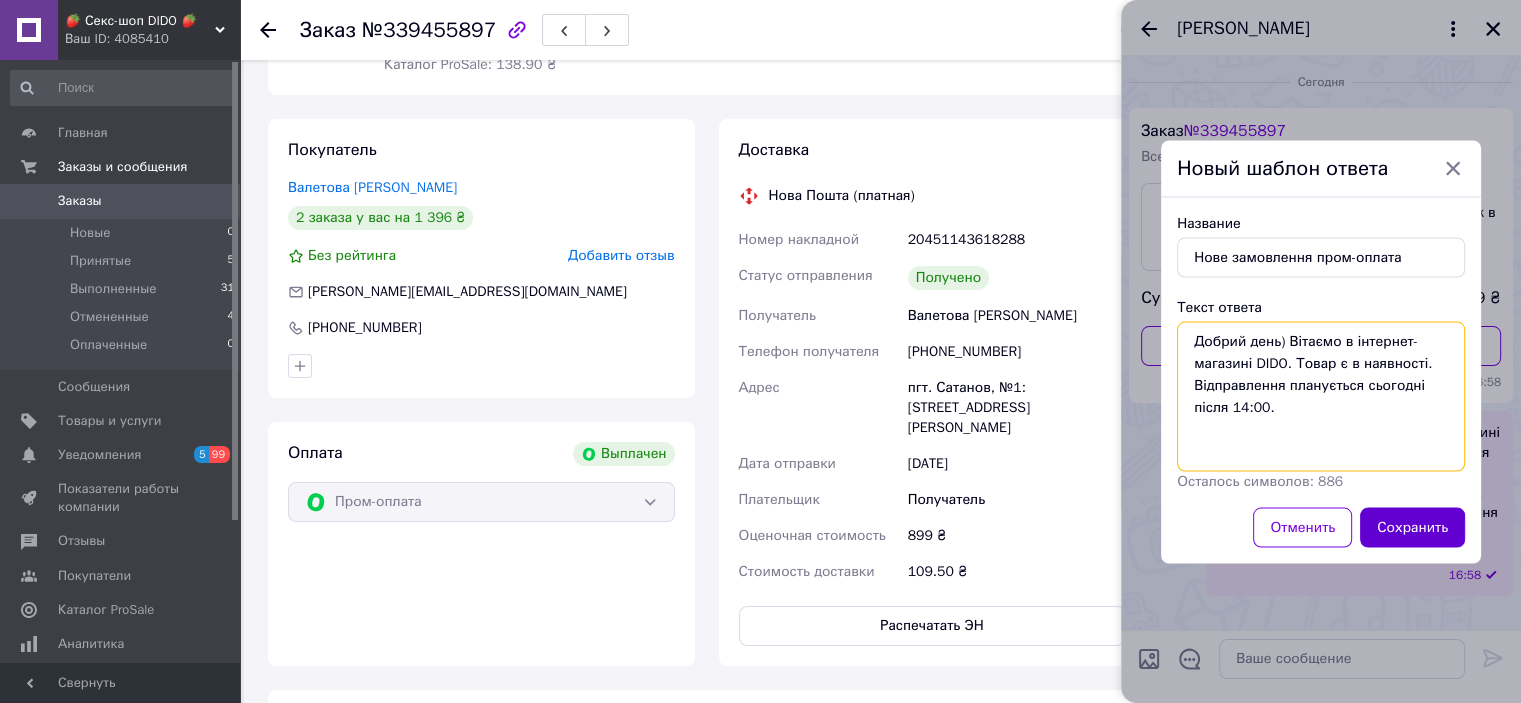 type on "Добрий день) Вітаємо в інтернет-магазині DIDO. Товар є в наявності. Відправлення планується сьогодні після 14:00." 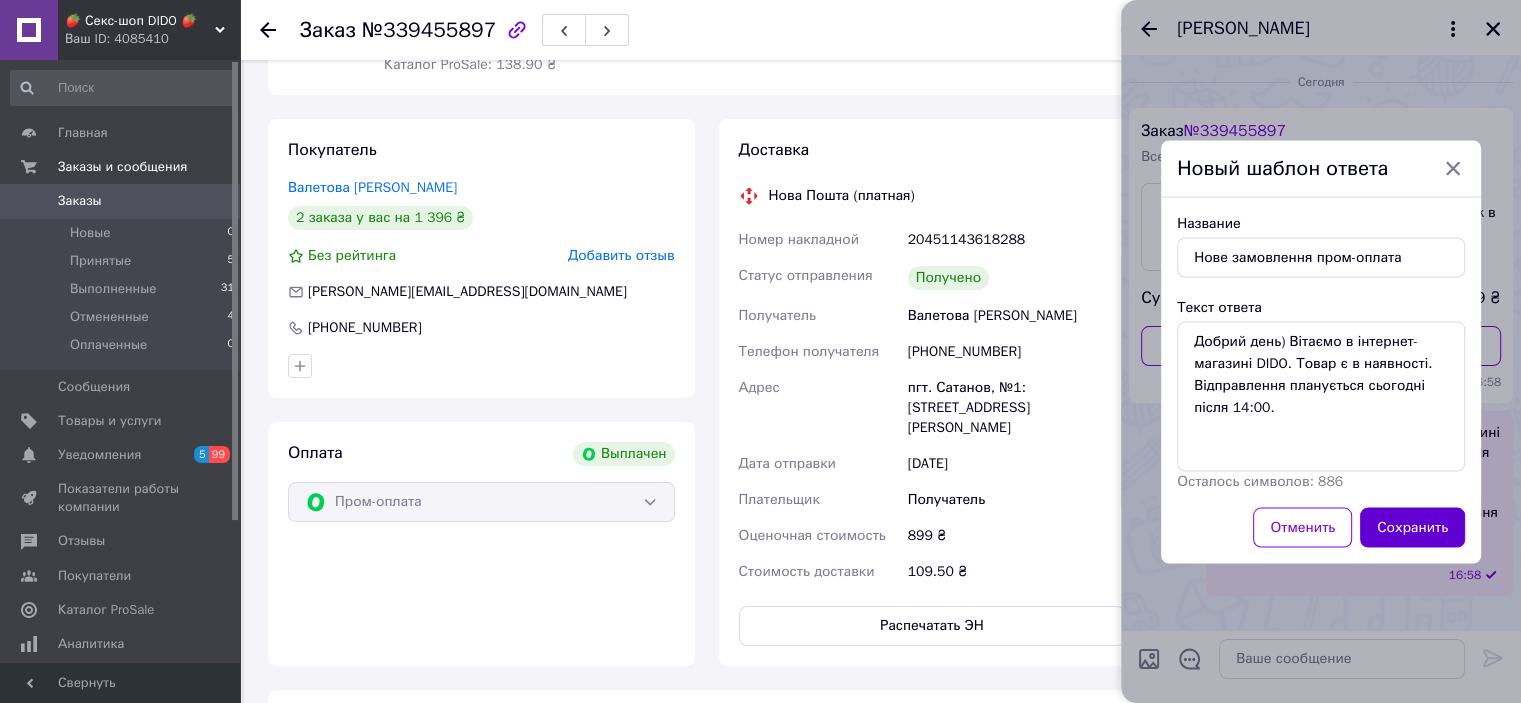 click on "Сохранить" at bounding box center (1412, 527) 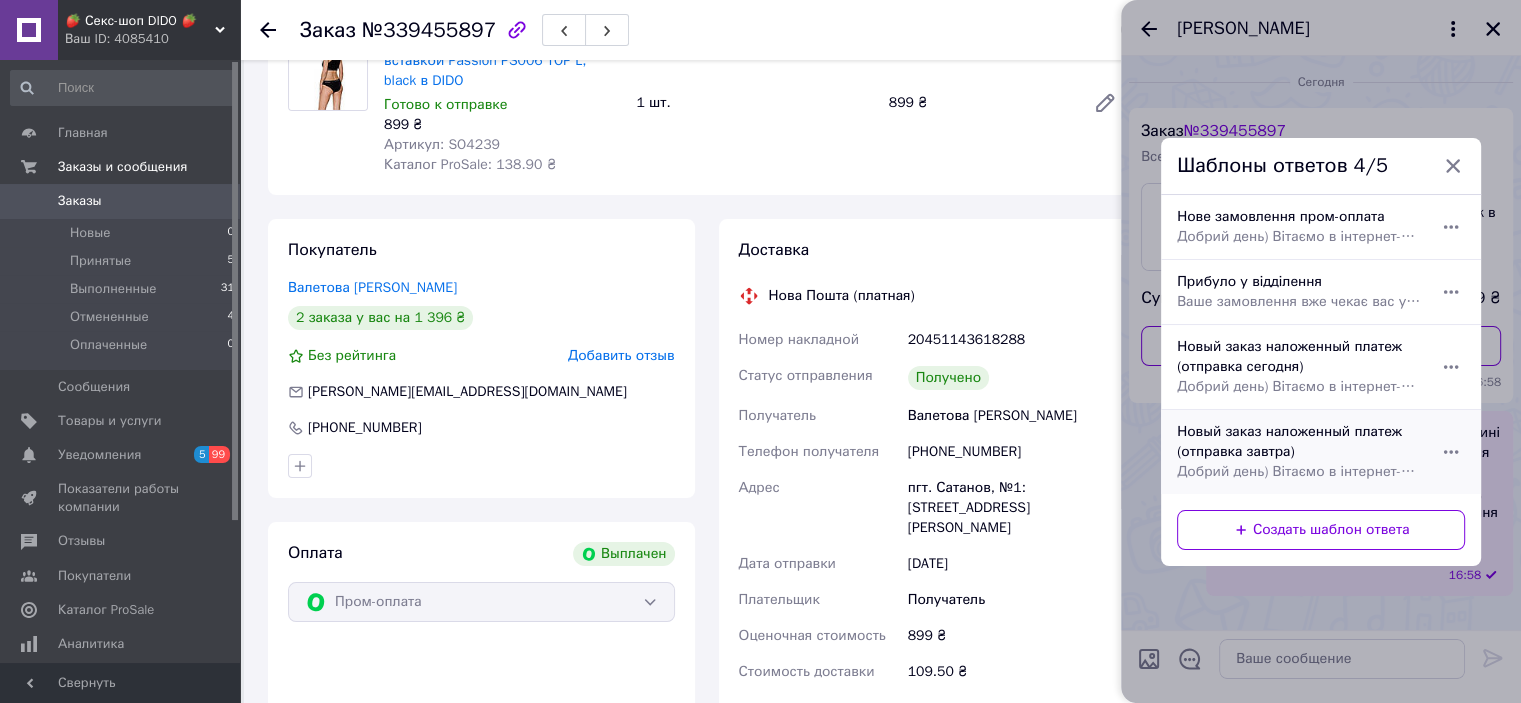 scroll, scrollTop: 100, scrollLeft: 0, axis: vertical 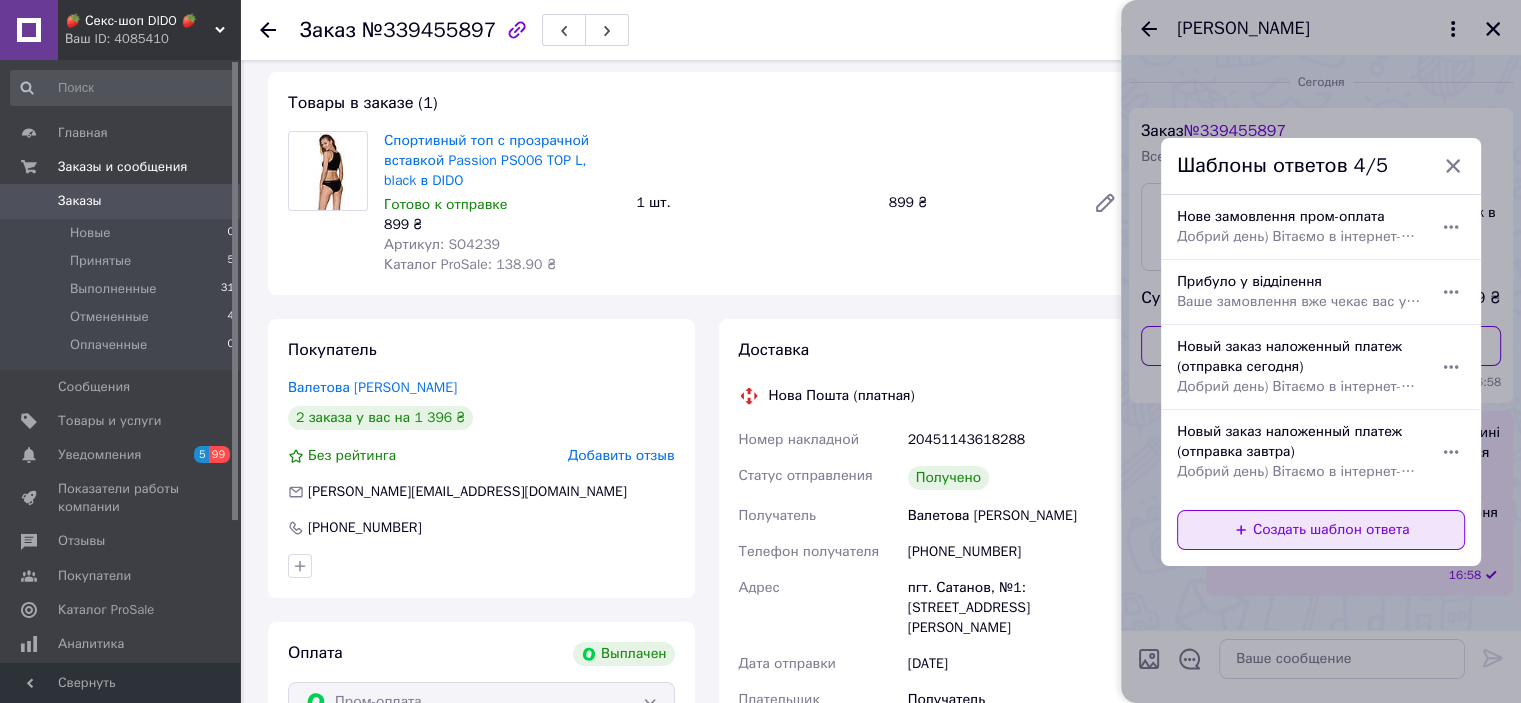 click on "Создать шаблон ответа" at bounding box center [1321, 530] 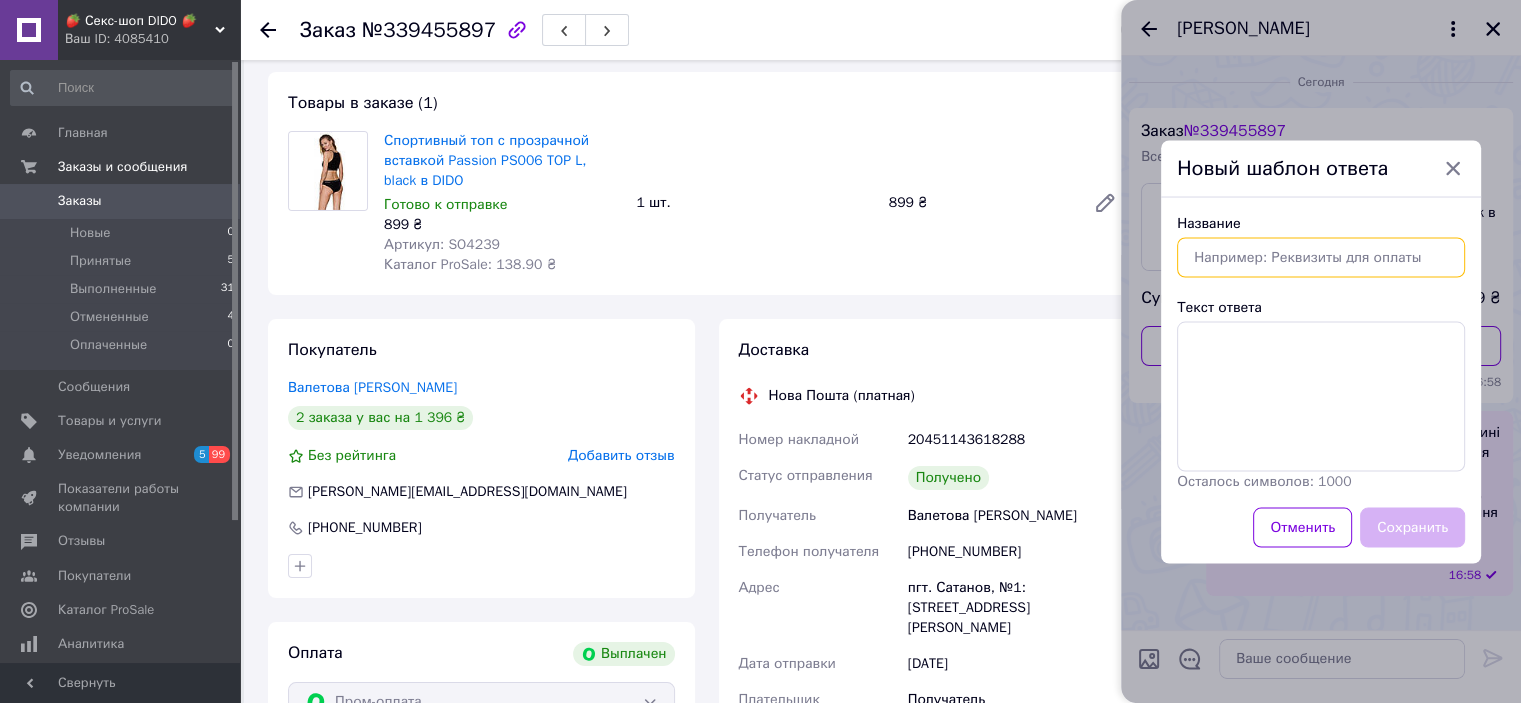click on "Название" at bounding box center (1321, 257) 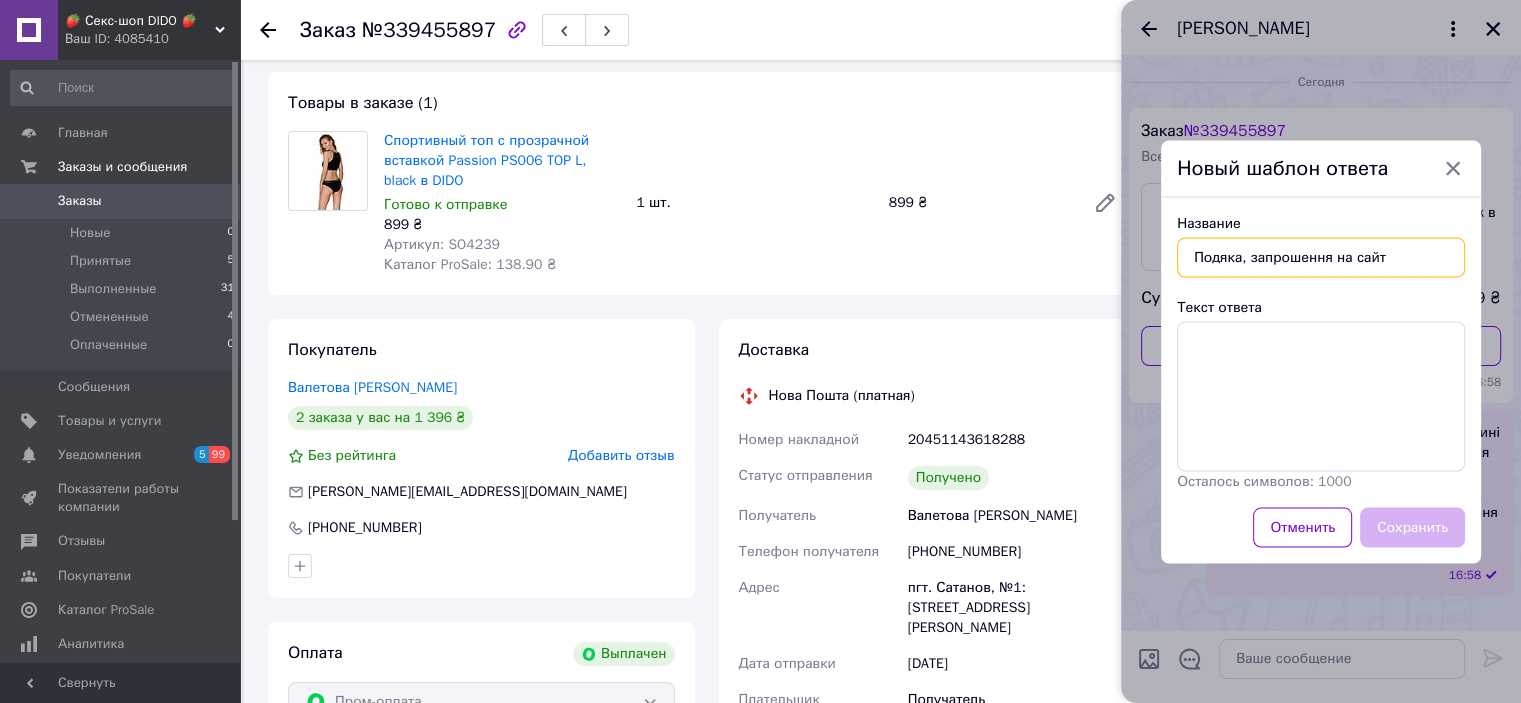 type on "Подяка, запрошення на сайт" 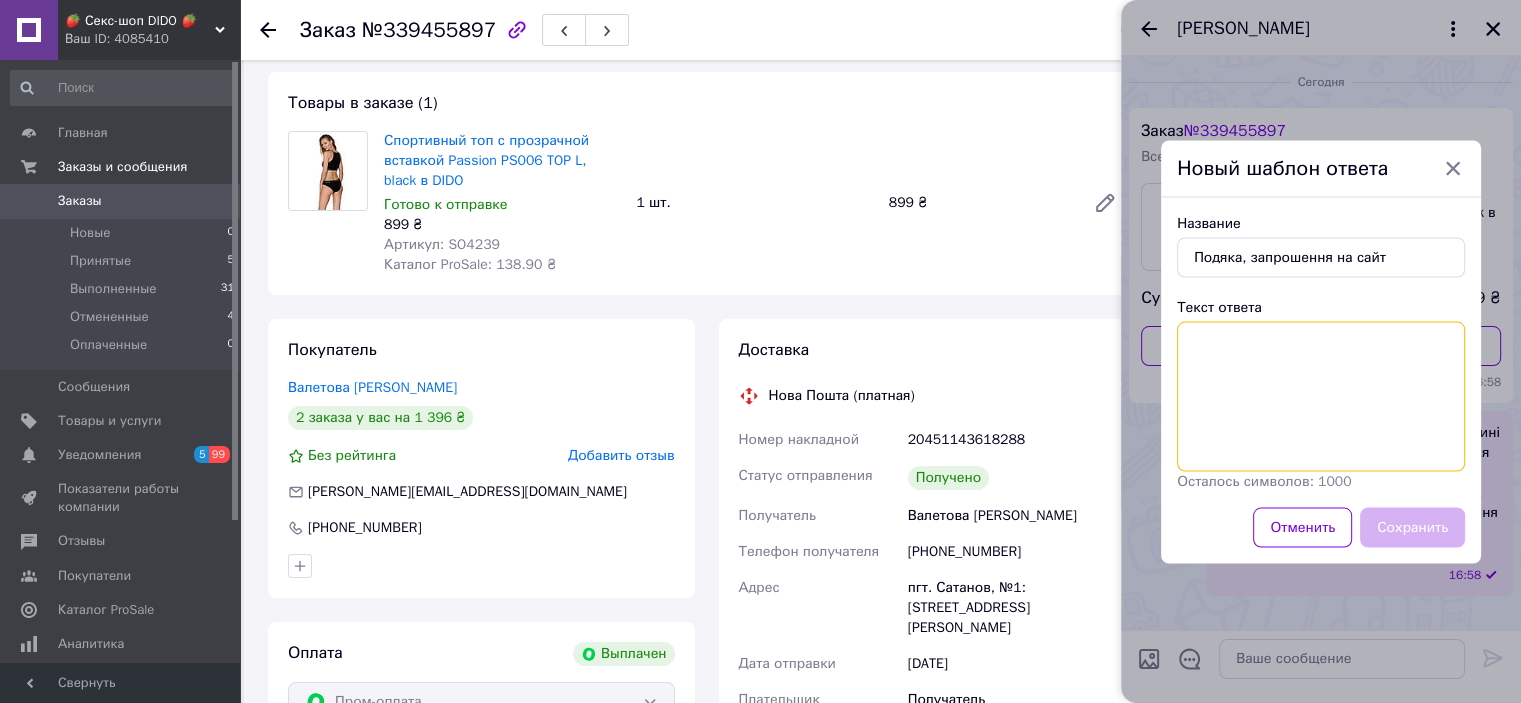 click on "Текст ответа" at bounding box center (1321, 396) 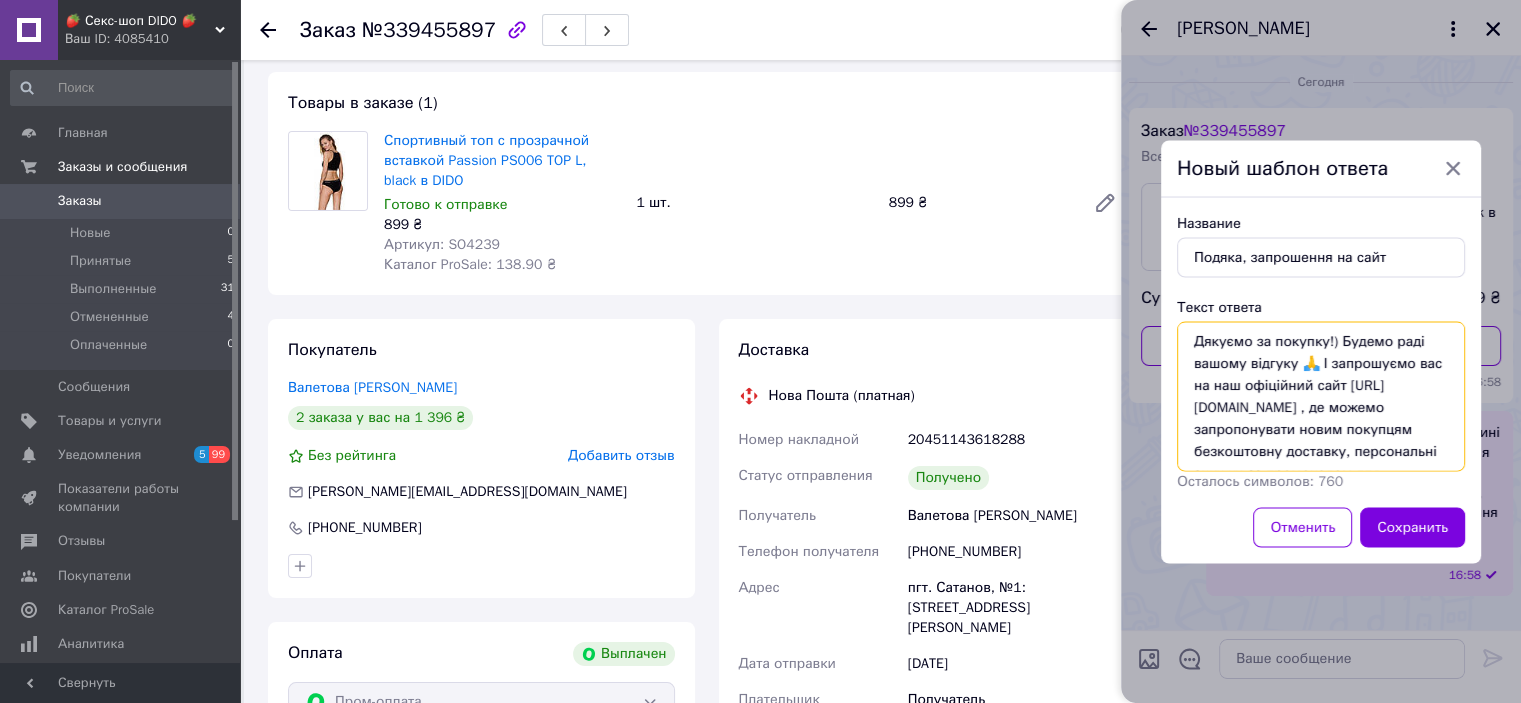 scroll, scrollTop: 35, scrollLeft: 0, axis: vertical 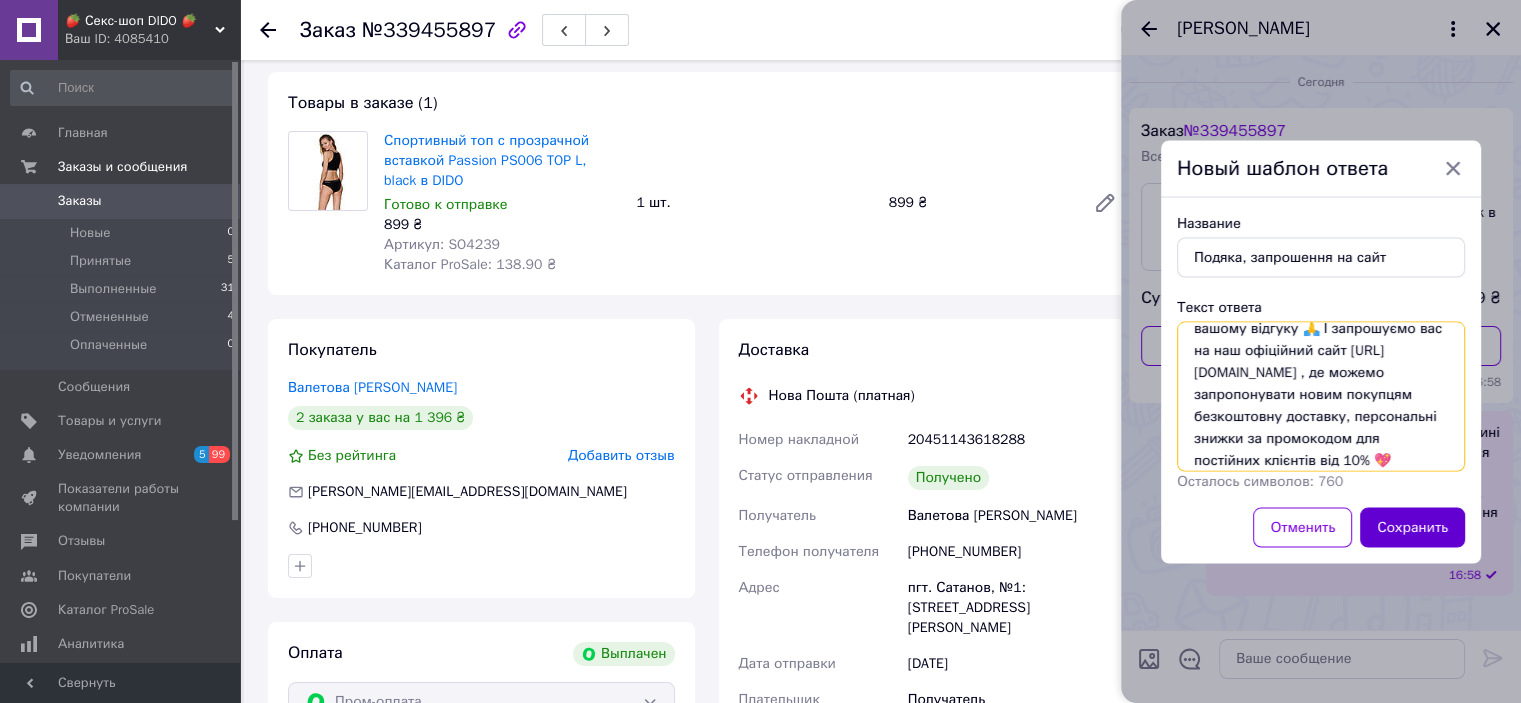 type on "Дякуємо за покупку!) Будемо раді вашому відгуку 🙏 І запрошуємо вас на наш офіційний сайт [URL][DOMAIN_NAME] , де можемо запропонувати новим покупцям безкоштовну доставку, персональні знижки за промокодом для постійних клієнтів від 10% 💖" 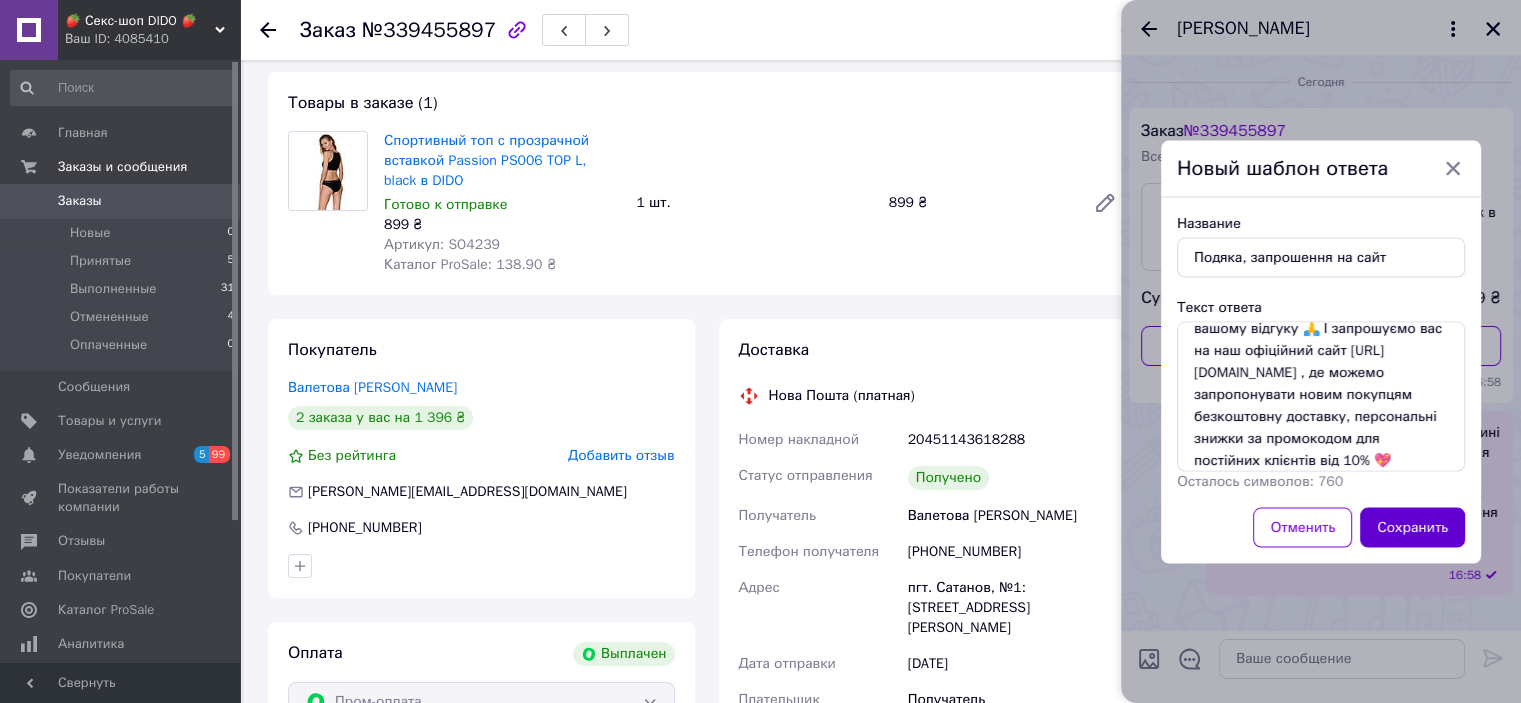 click on "Сохранить" at bounding box center (1412, 527) 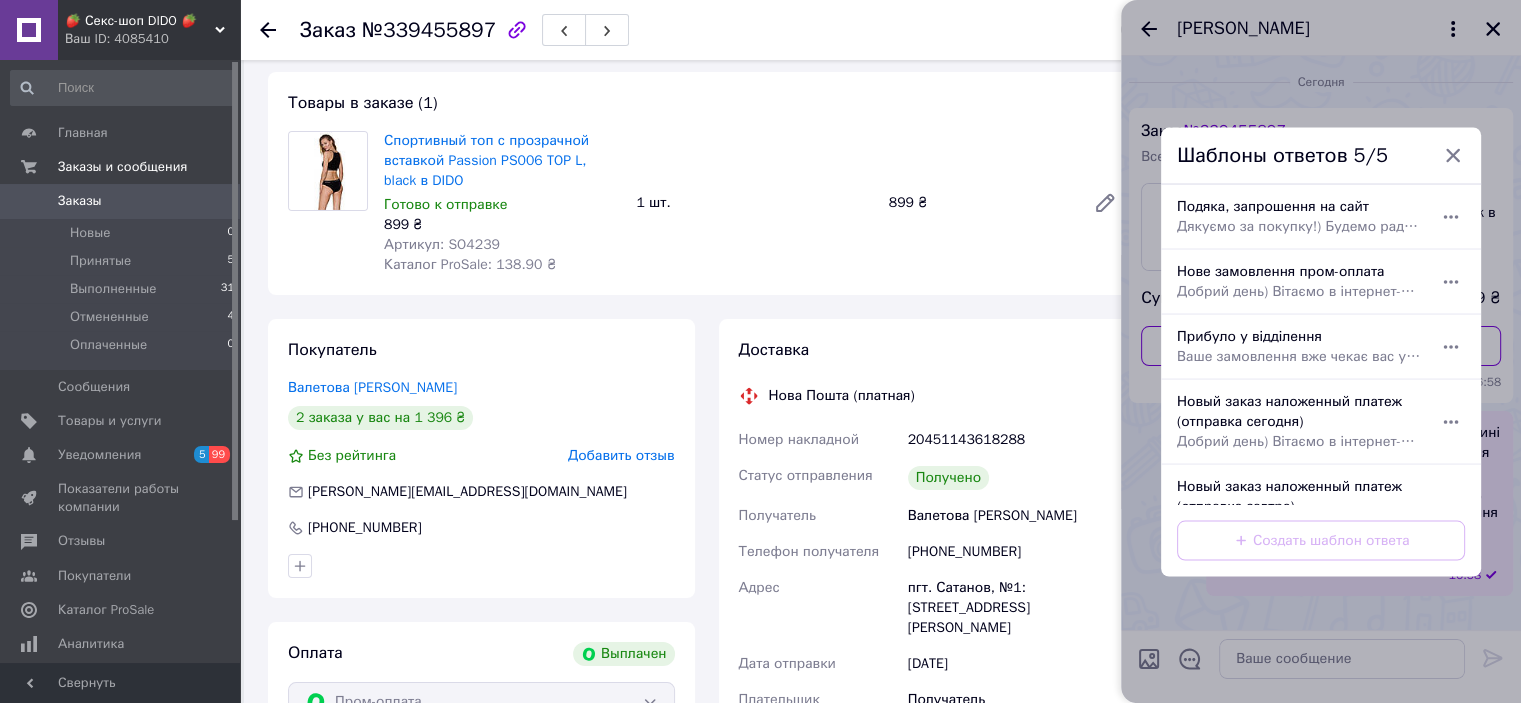 scroll, scrollTop: 43, scrollLeft: 0, axis: vertical 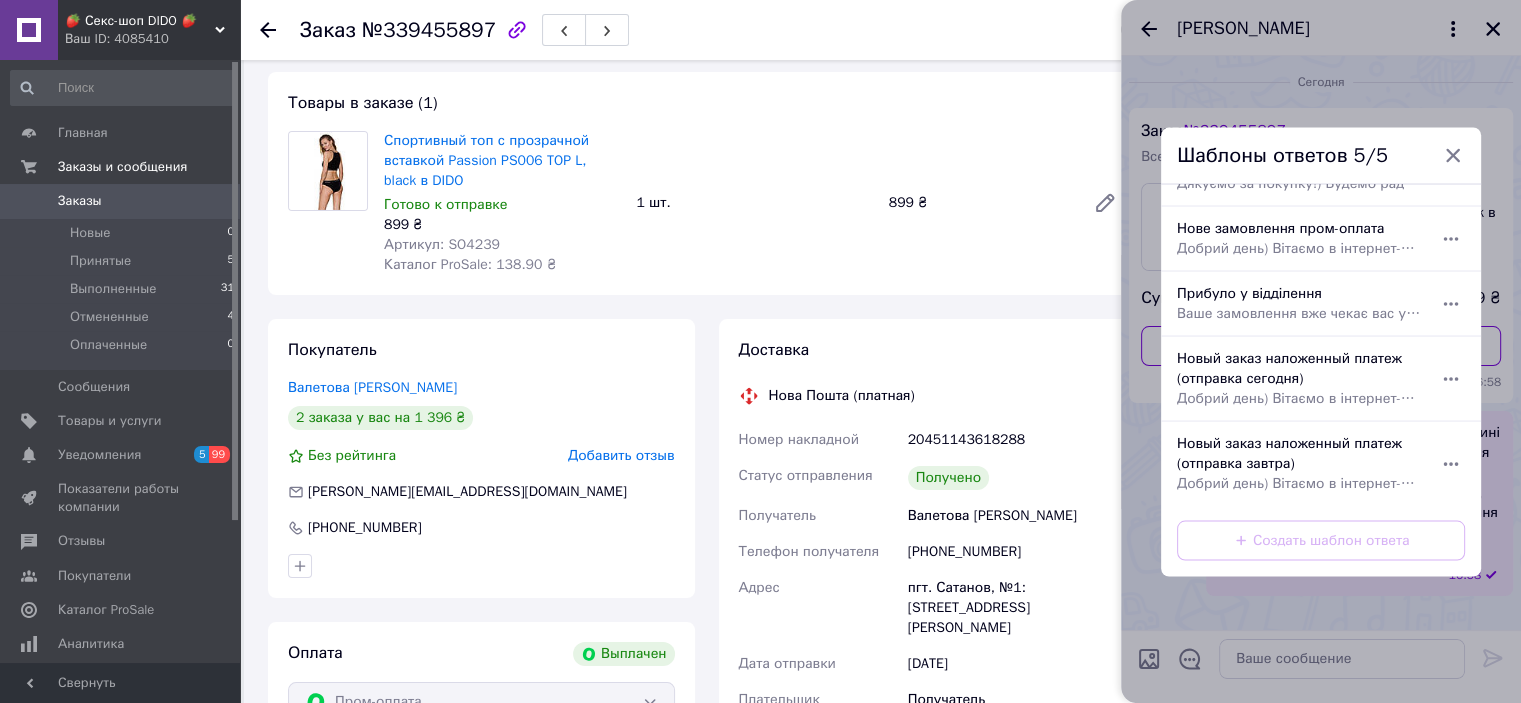 click 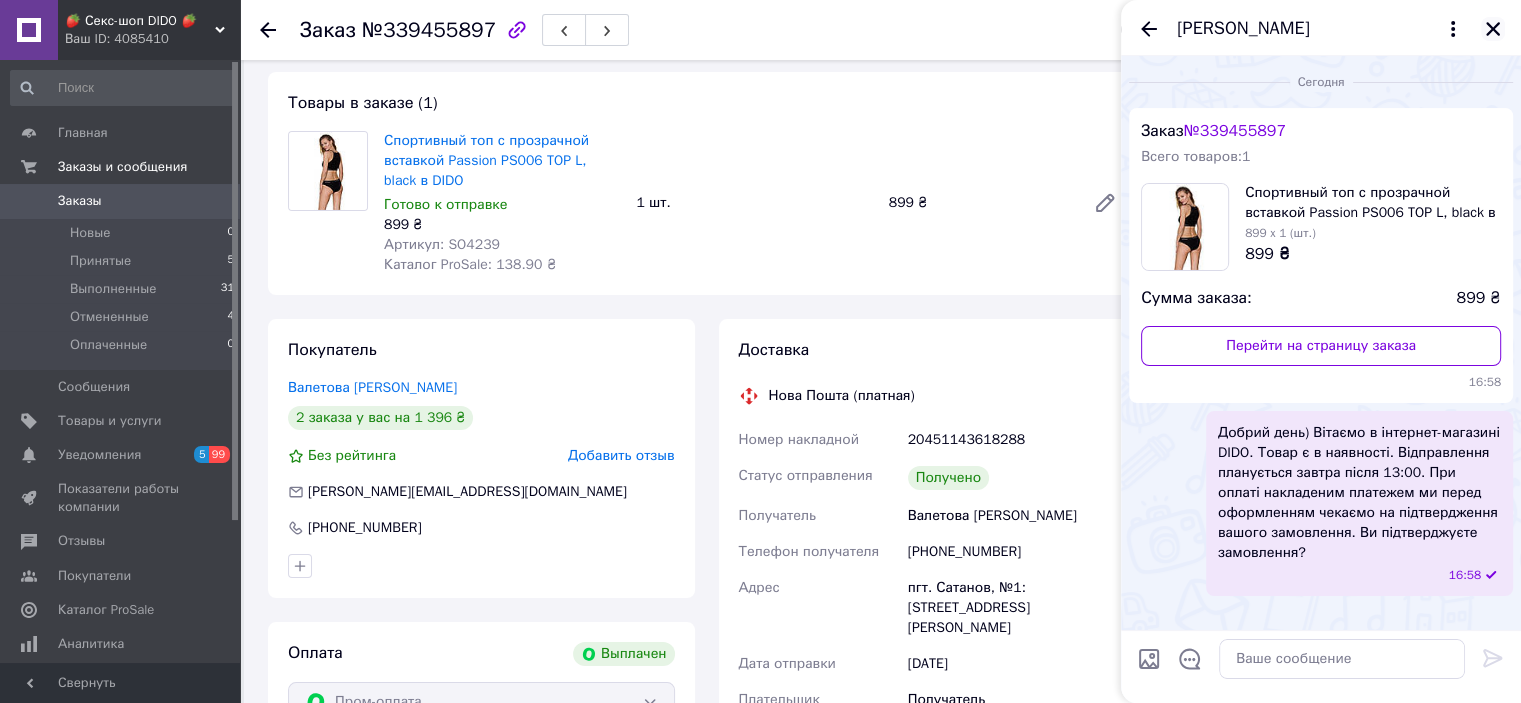 click 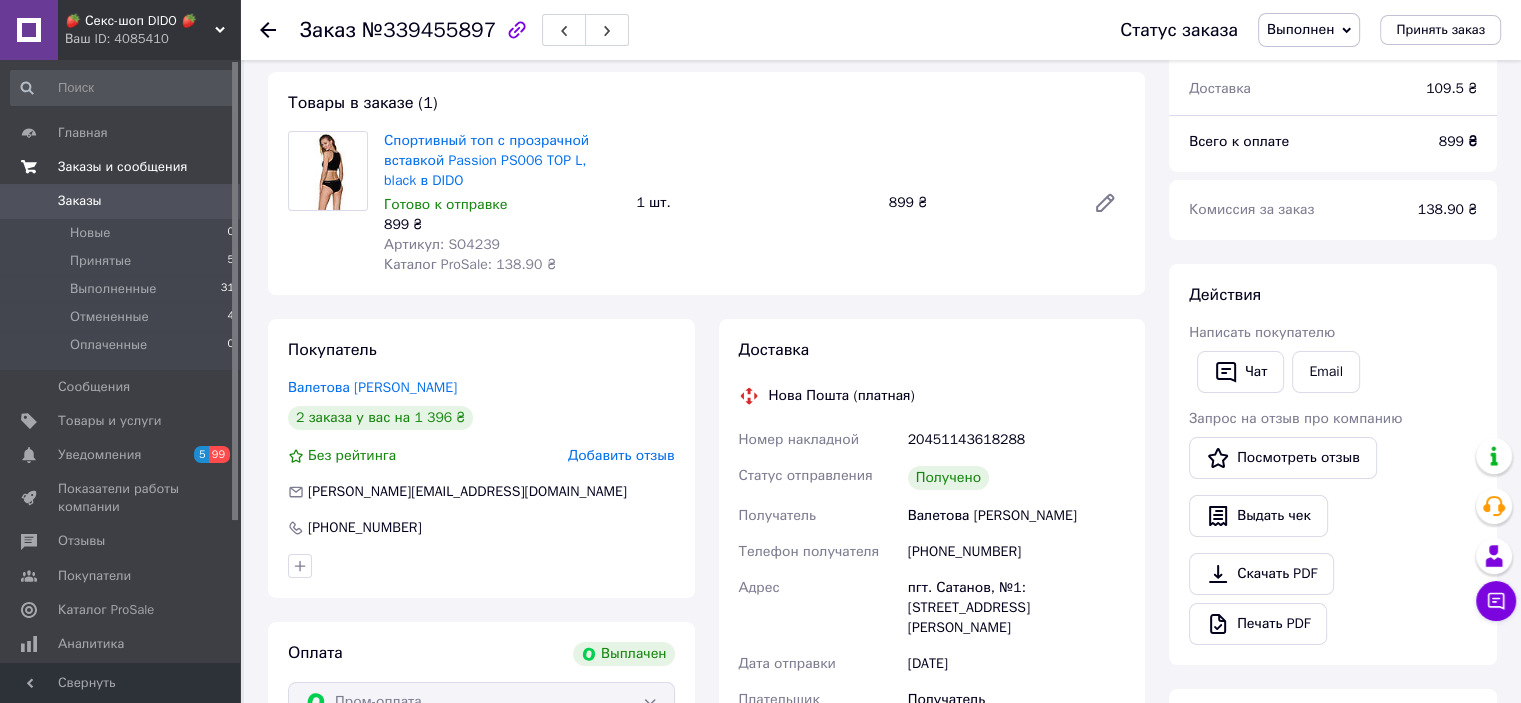 click on "Заказы и сообщения" at bounding box center [122, 167] 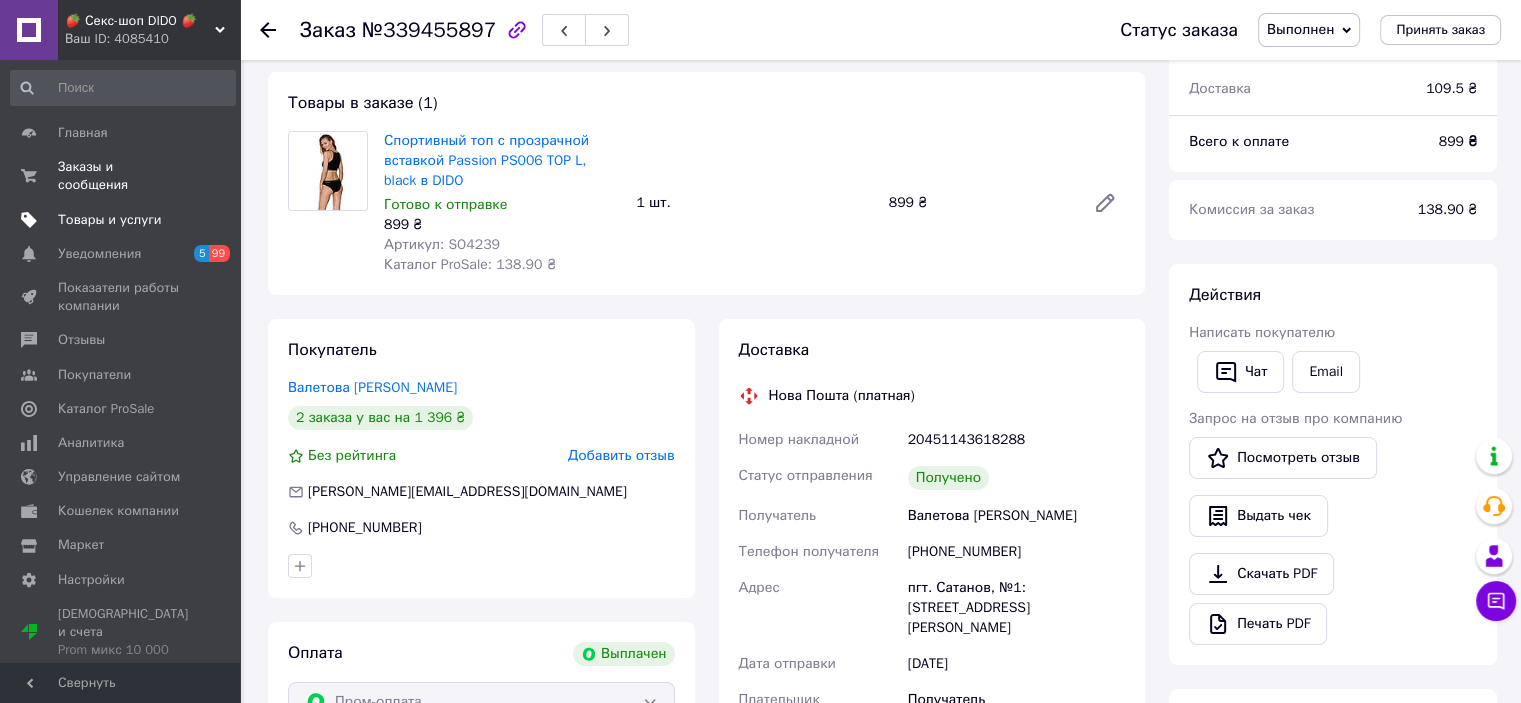 click on "Товары и услуги" at bounding box center (110, 220) 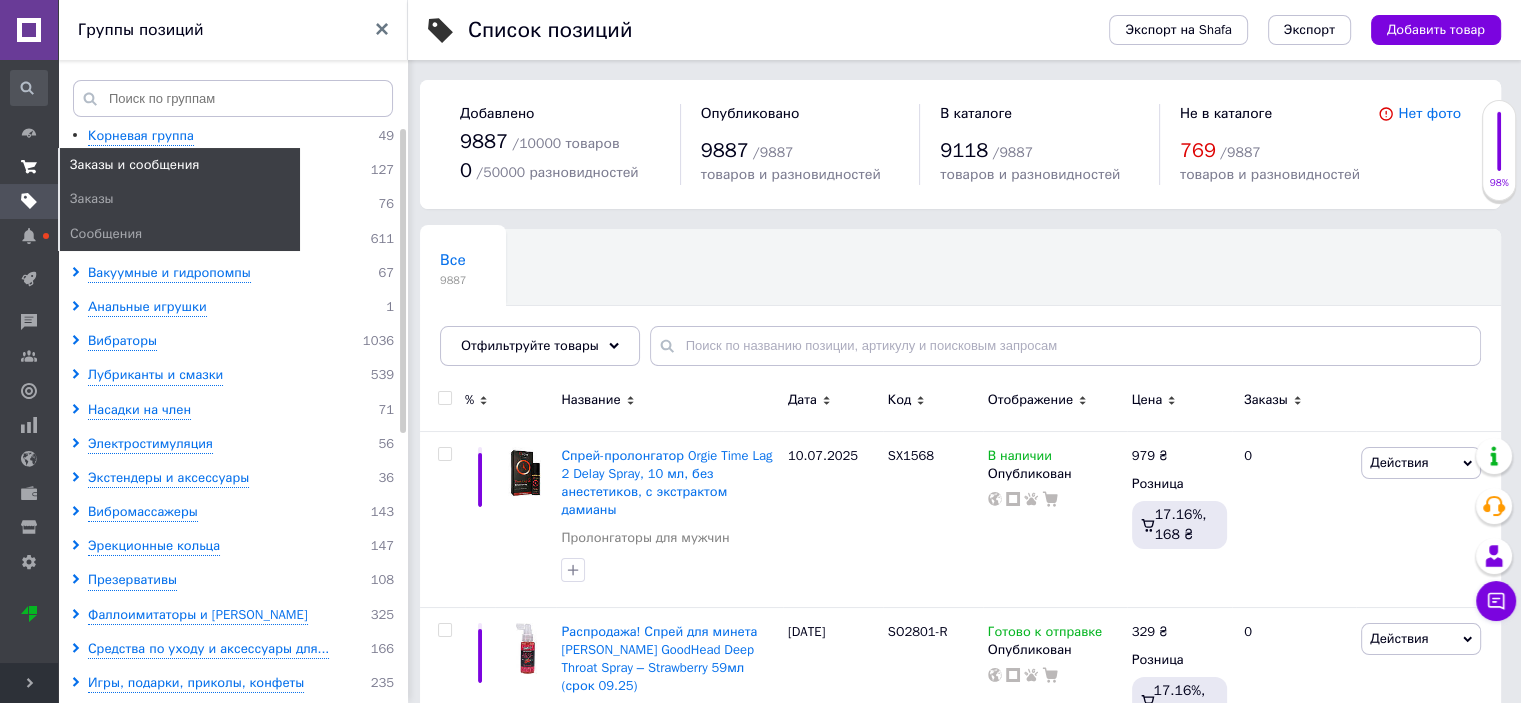 click 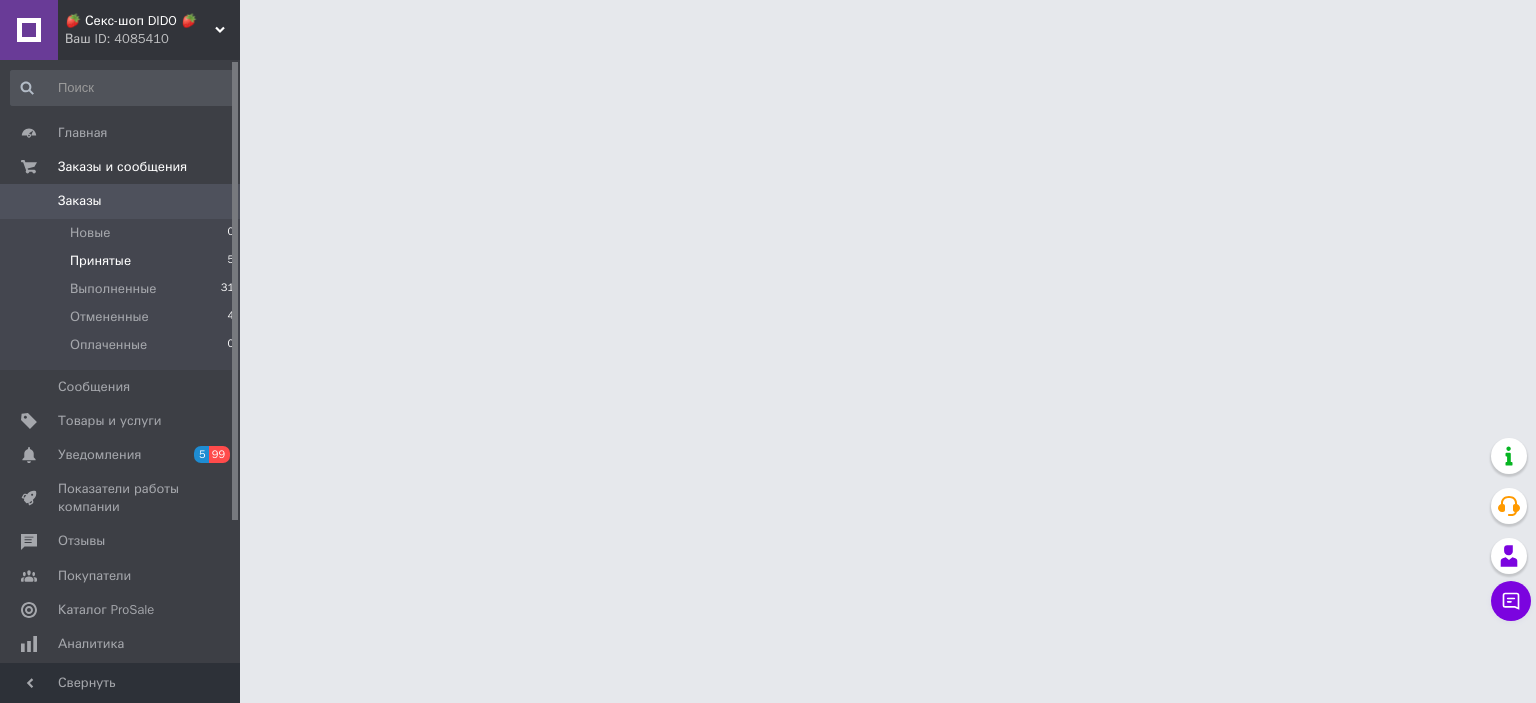 click on "Принятые" at bounding box center [100, 261] 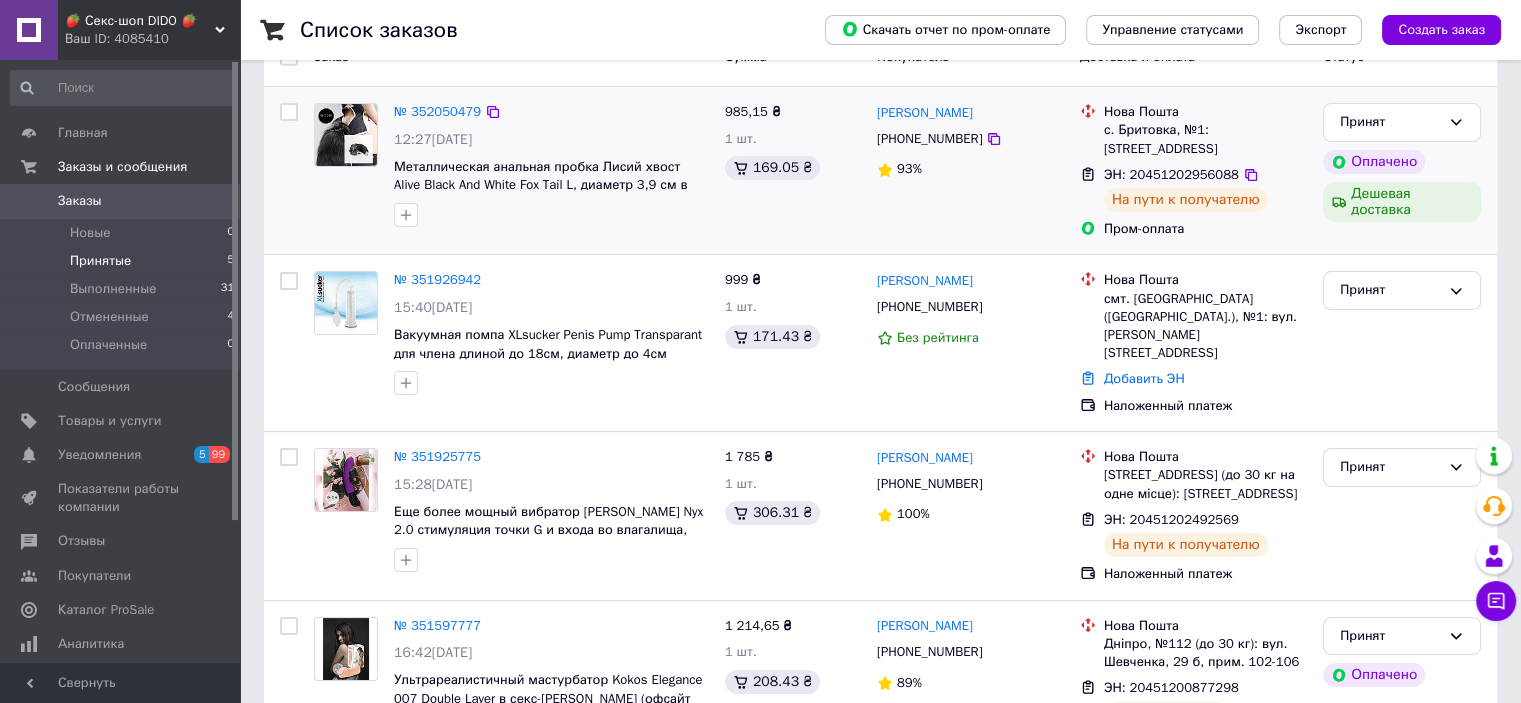 scroll, scrollTop: 474, scrollLeft: 0, axis: vertical 